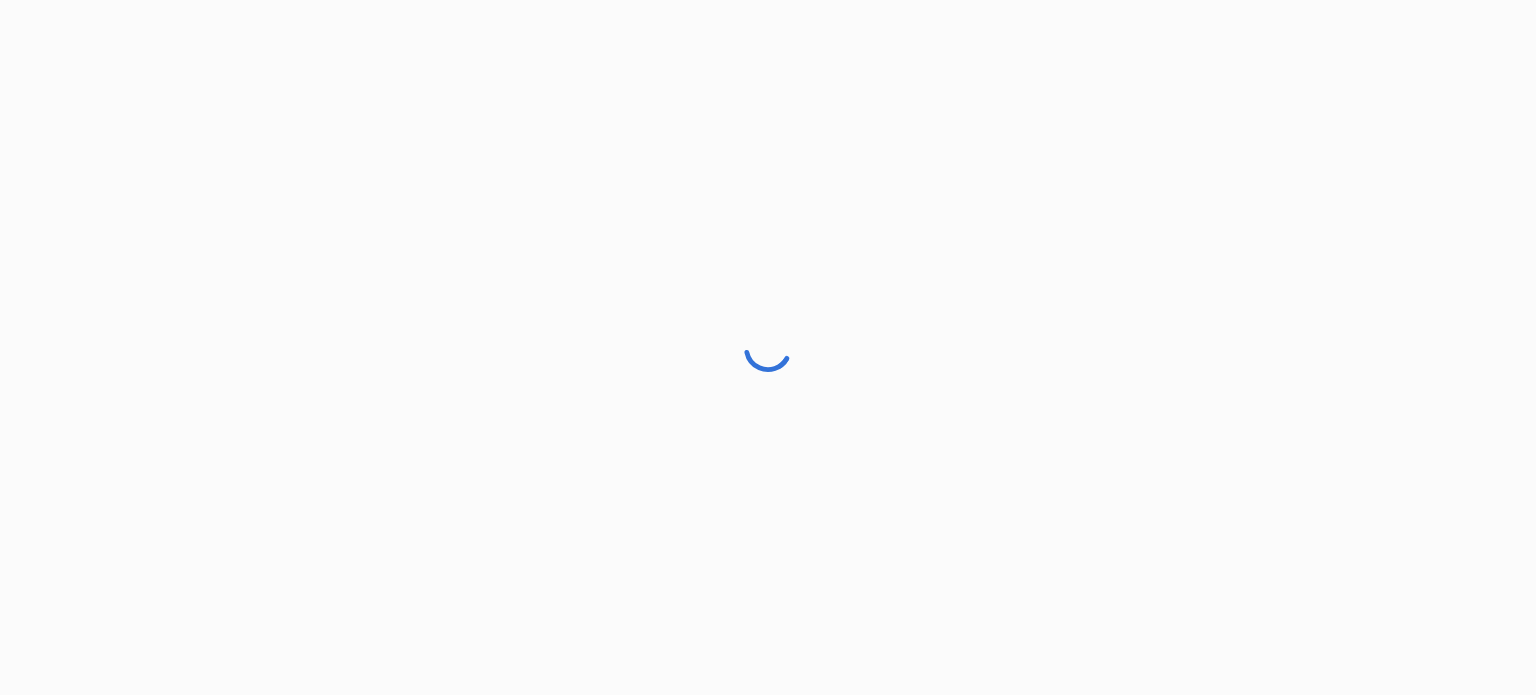 scroll, scrollTop: 0, scrollLeft: 0, axis: both 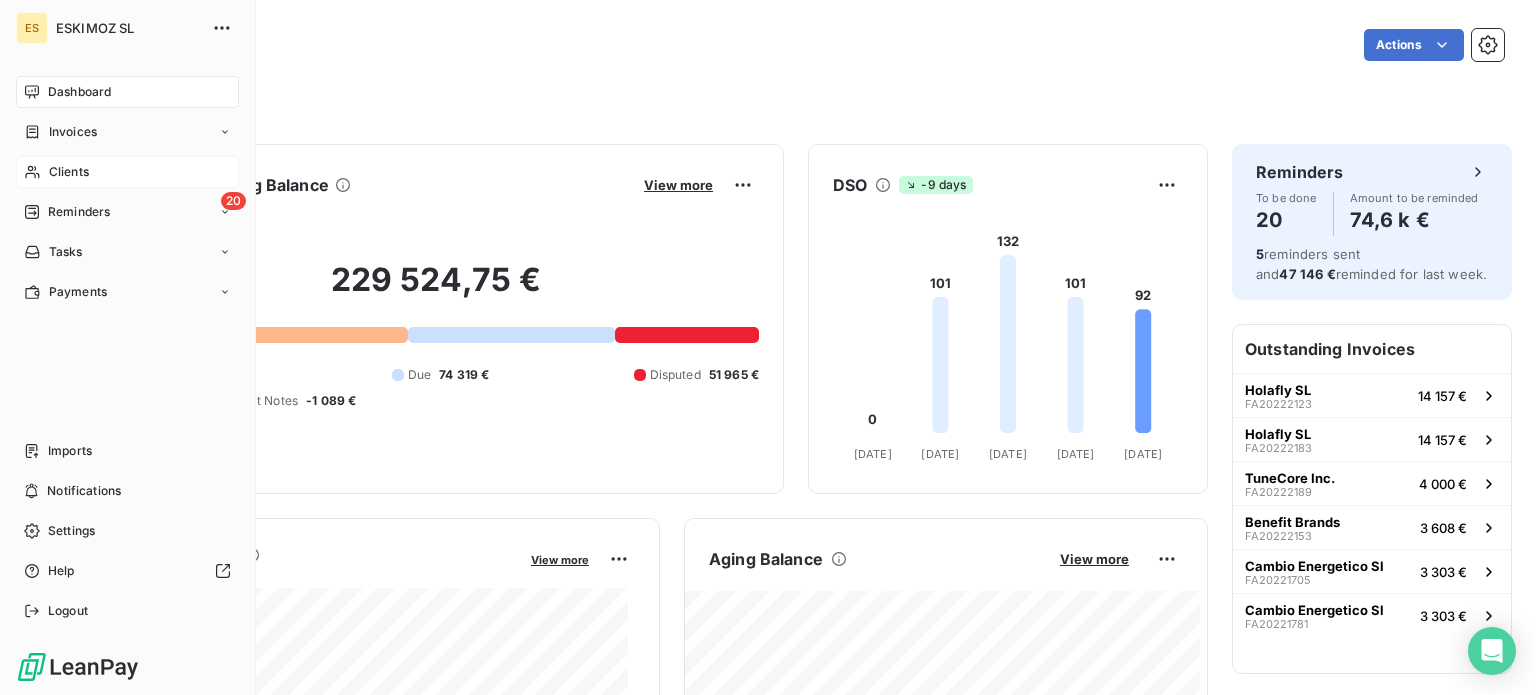 click on "Clients" at bounding box center [69, 172] 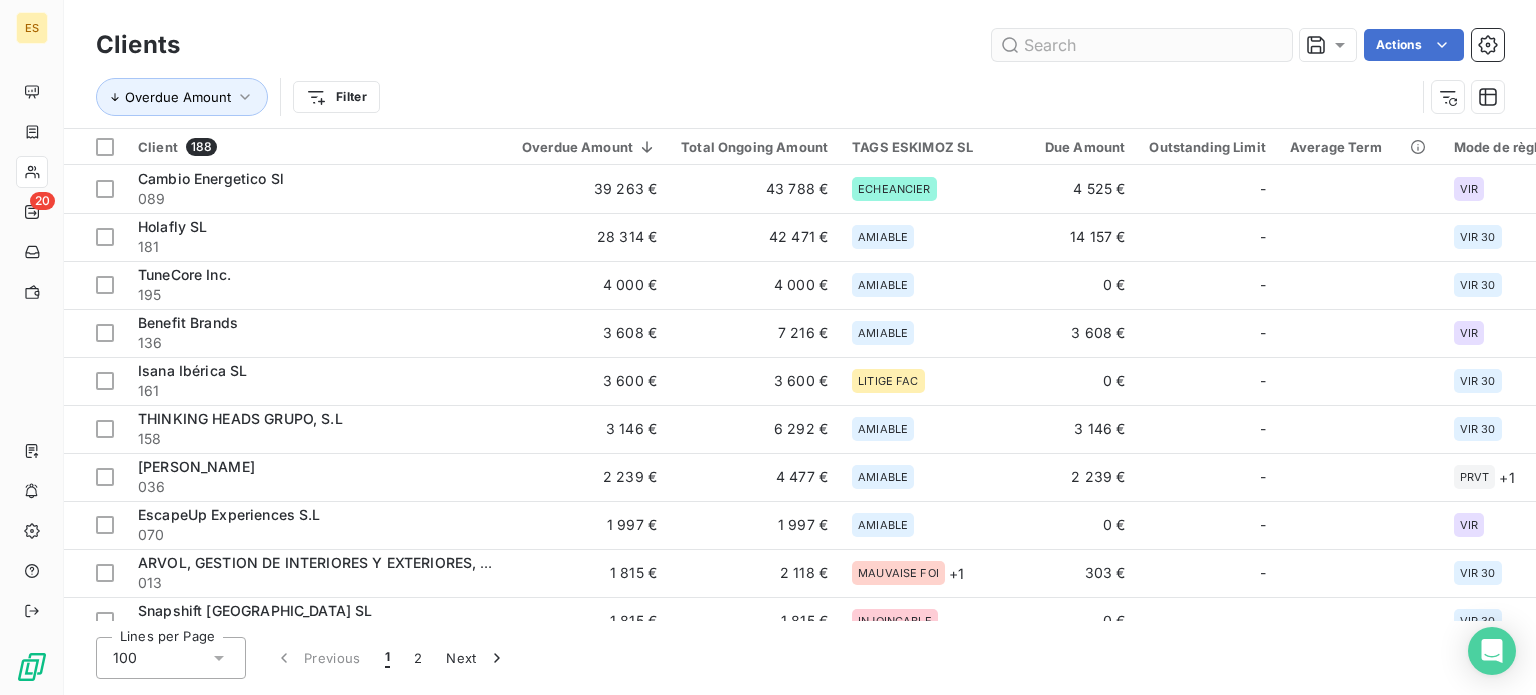 click at bounding box center (1142, 45) 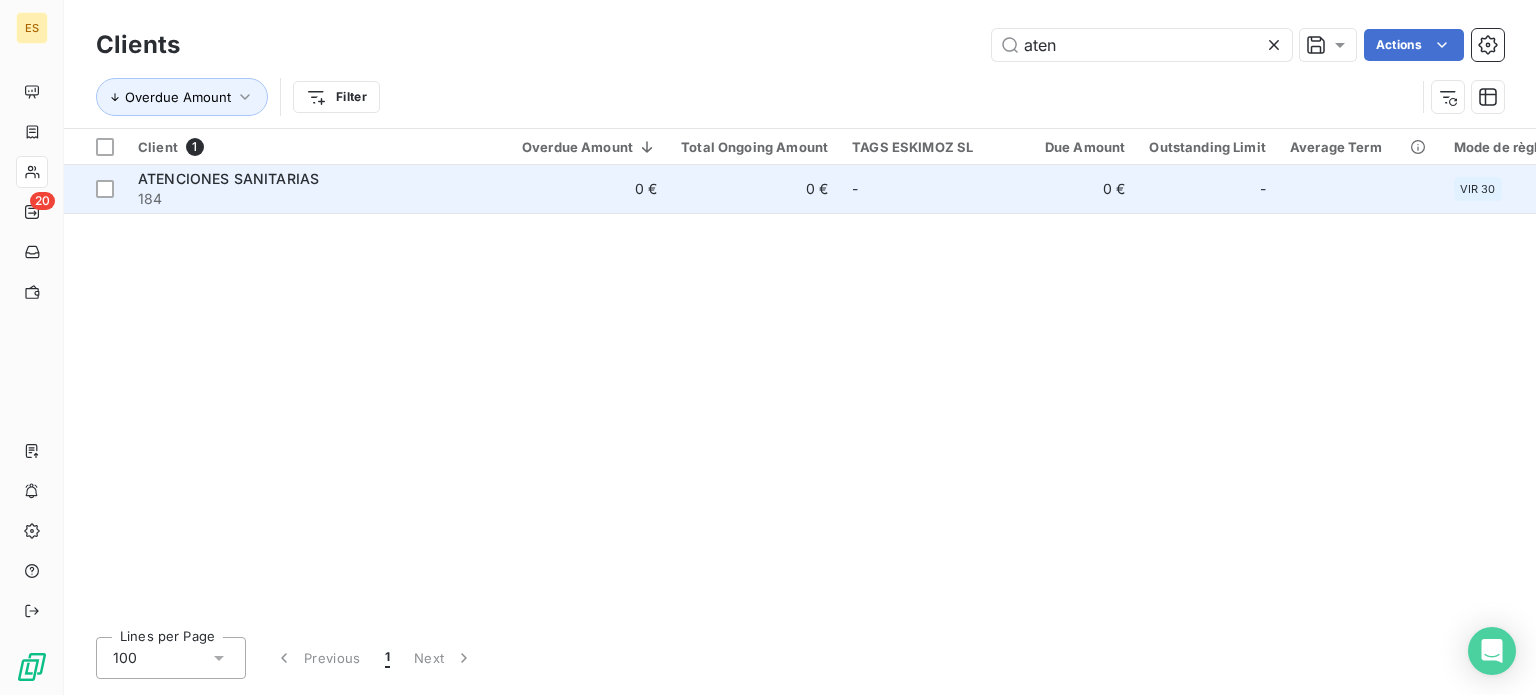 type on "aten" 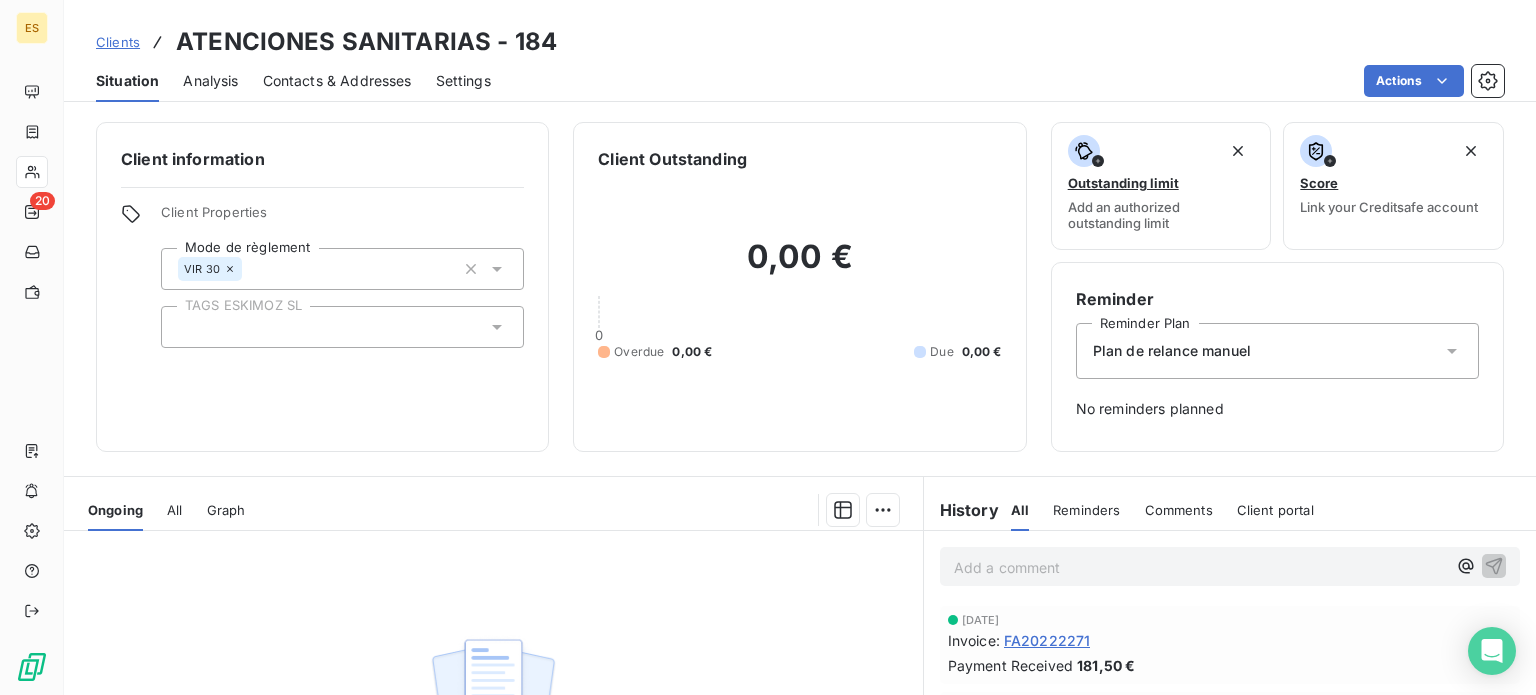 click on "All" at bounding box center (174, 510) 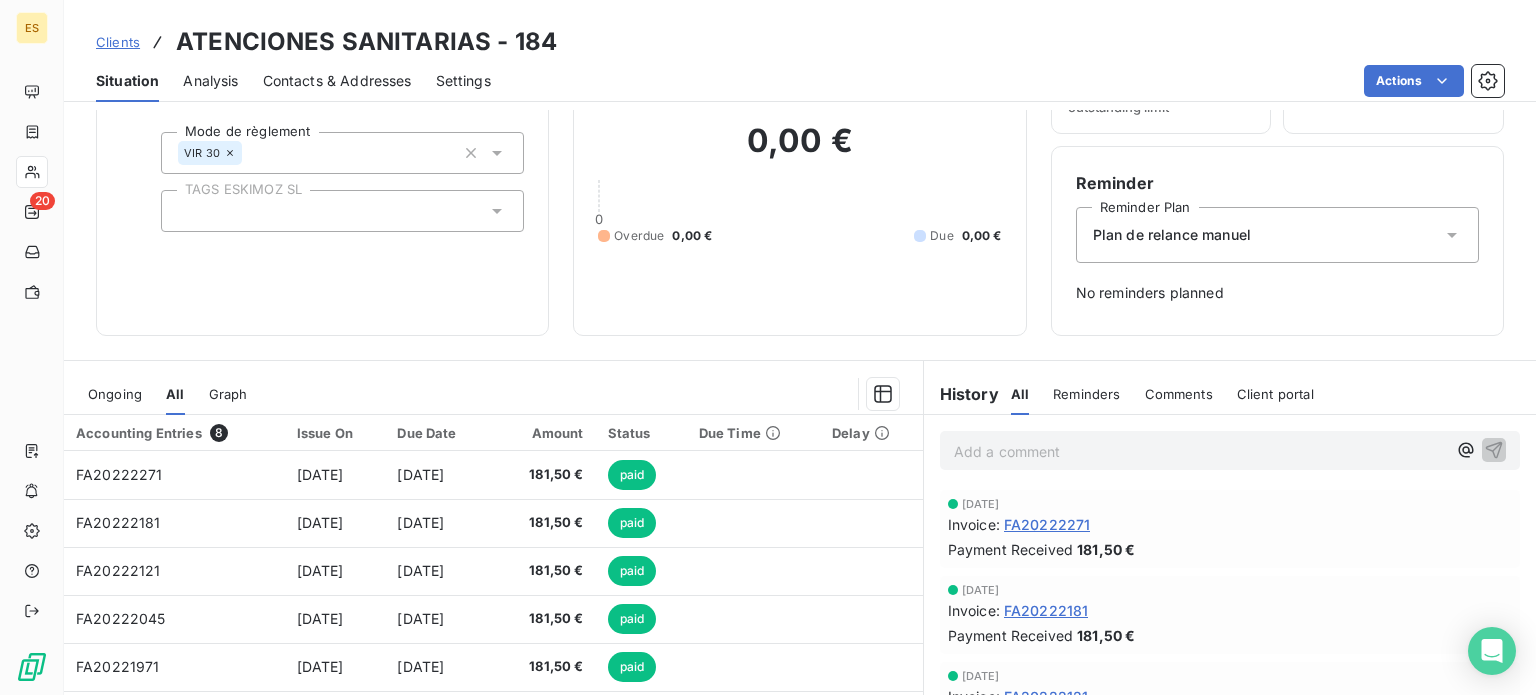 scroll, scrollTop: 0, scrollLeft: 0, axis: both 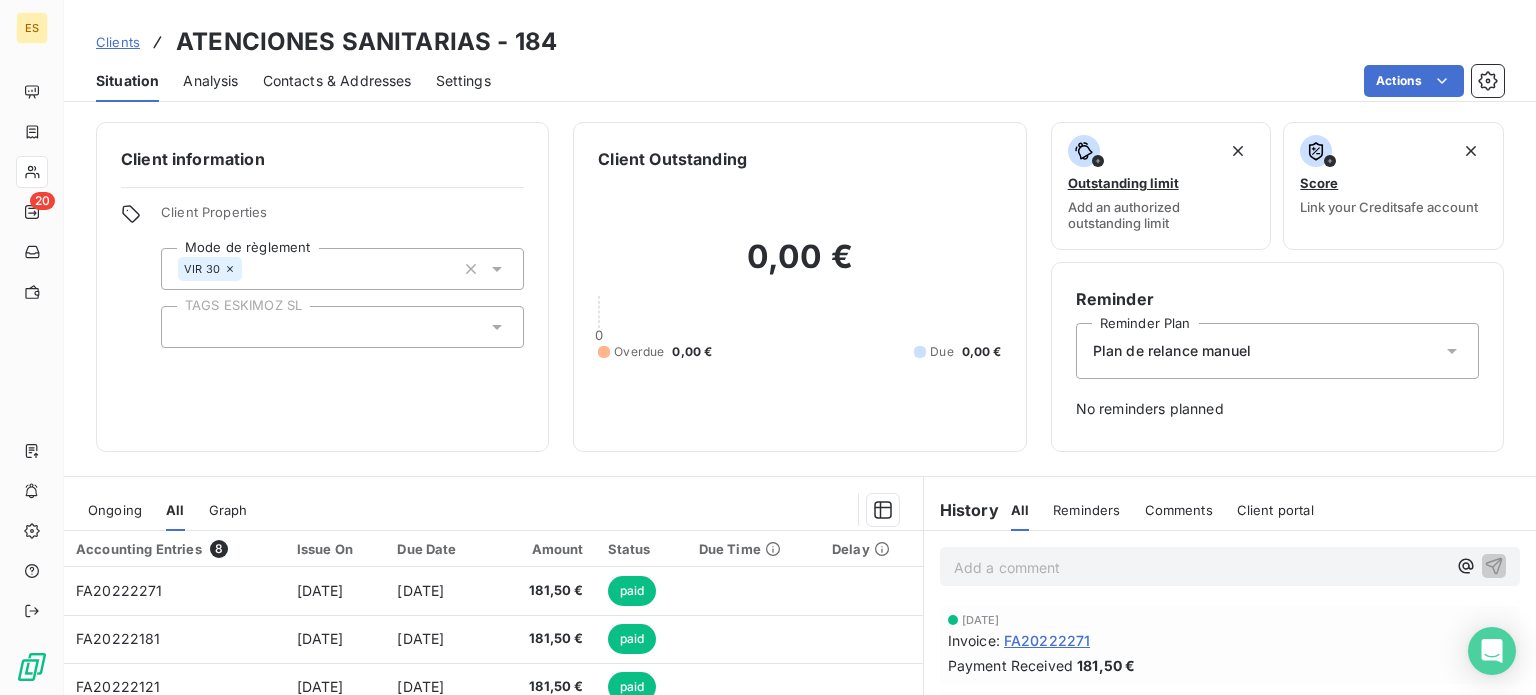 click on "Ongoing" at bounding box center [115, 510] 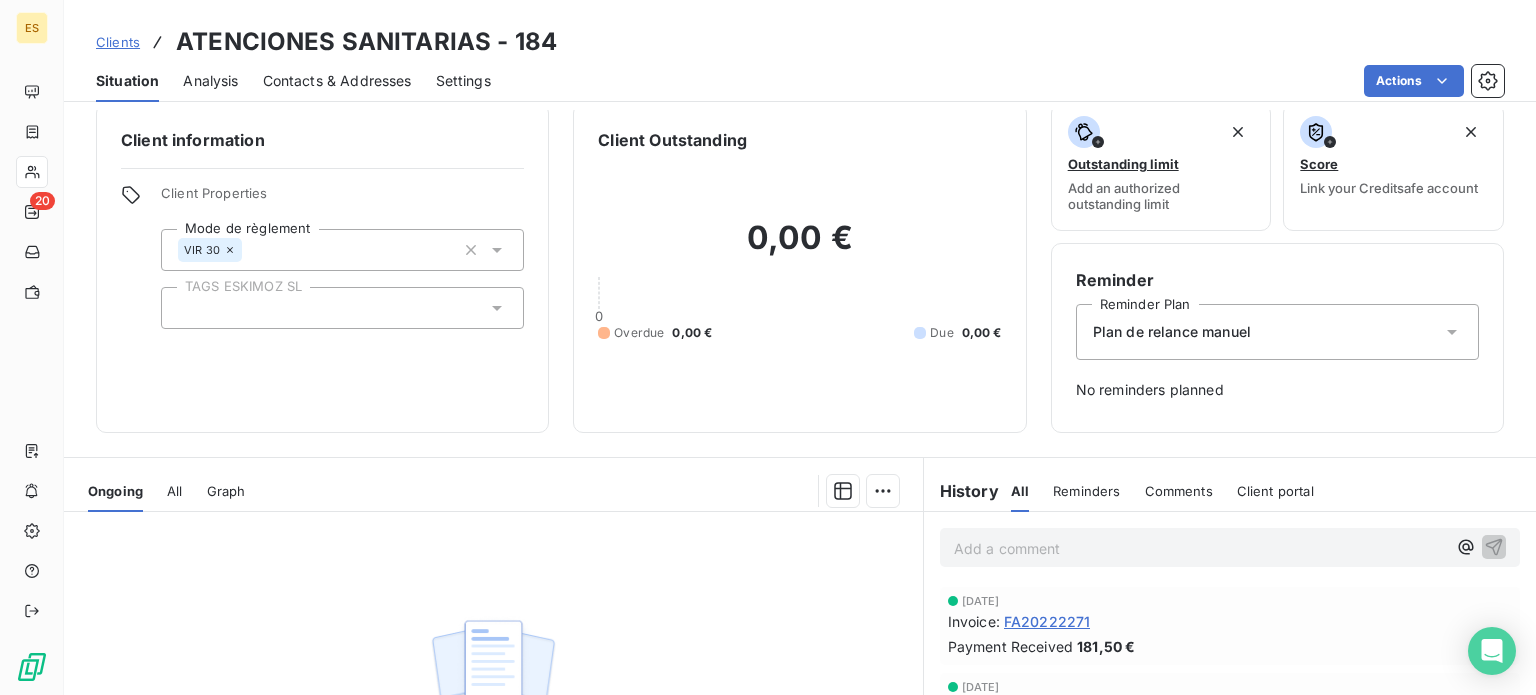 scroll, scrollTop: 0, scrollLeft: 0, axis: both 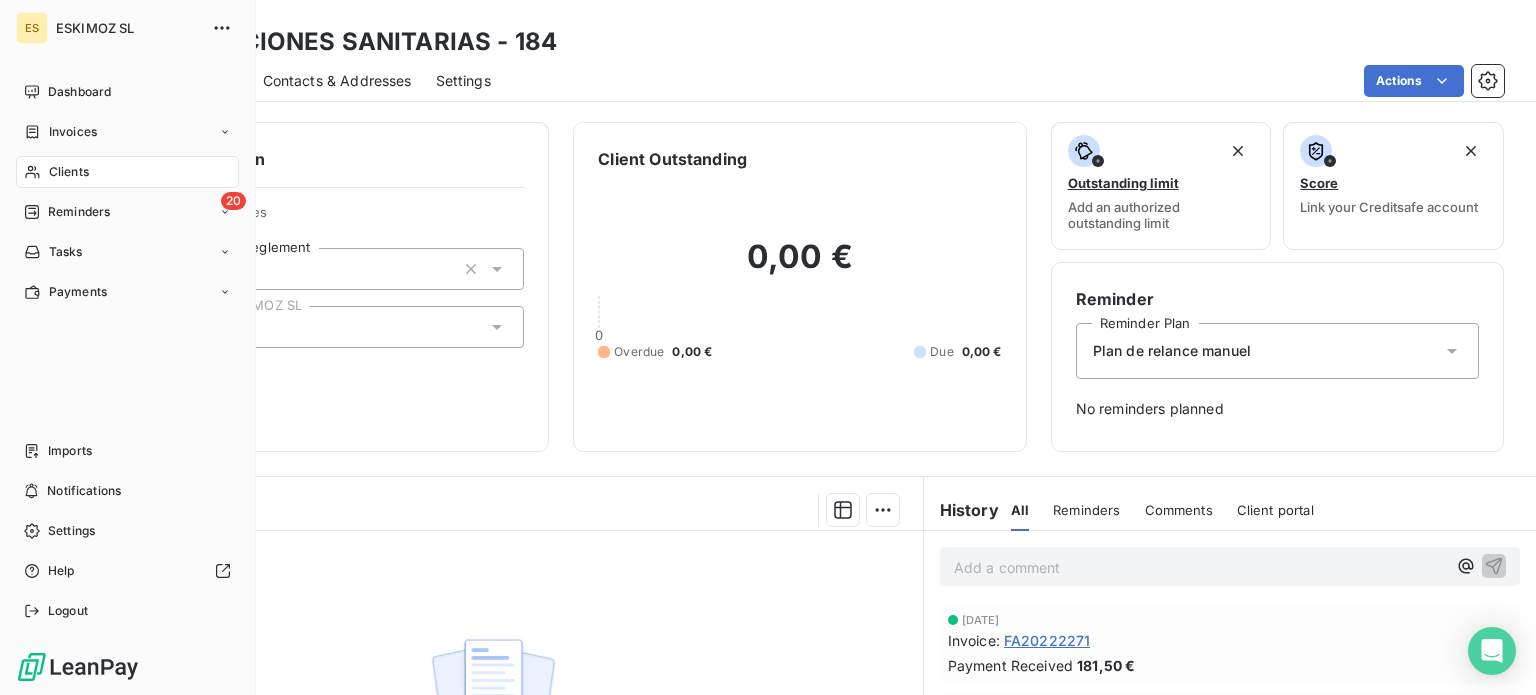 click on "Clients" at bounding box center (127, 172) 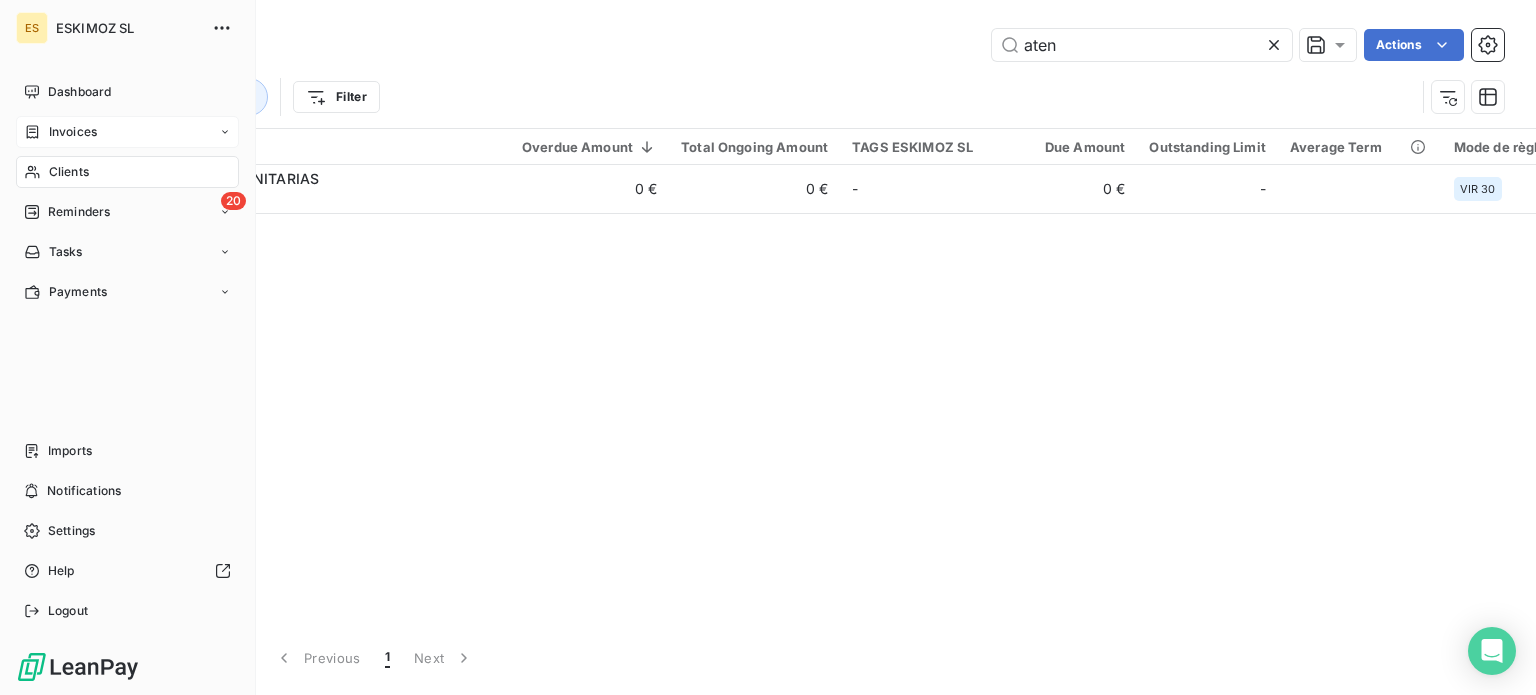 click on "Invoices" at bounding box center (127, 132) 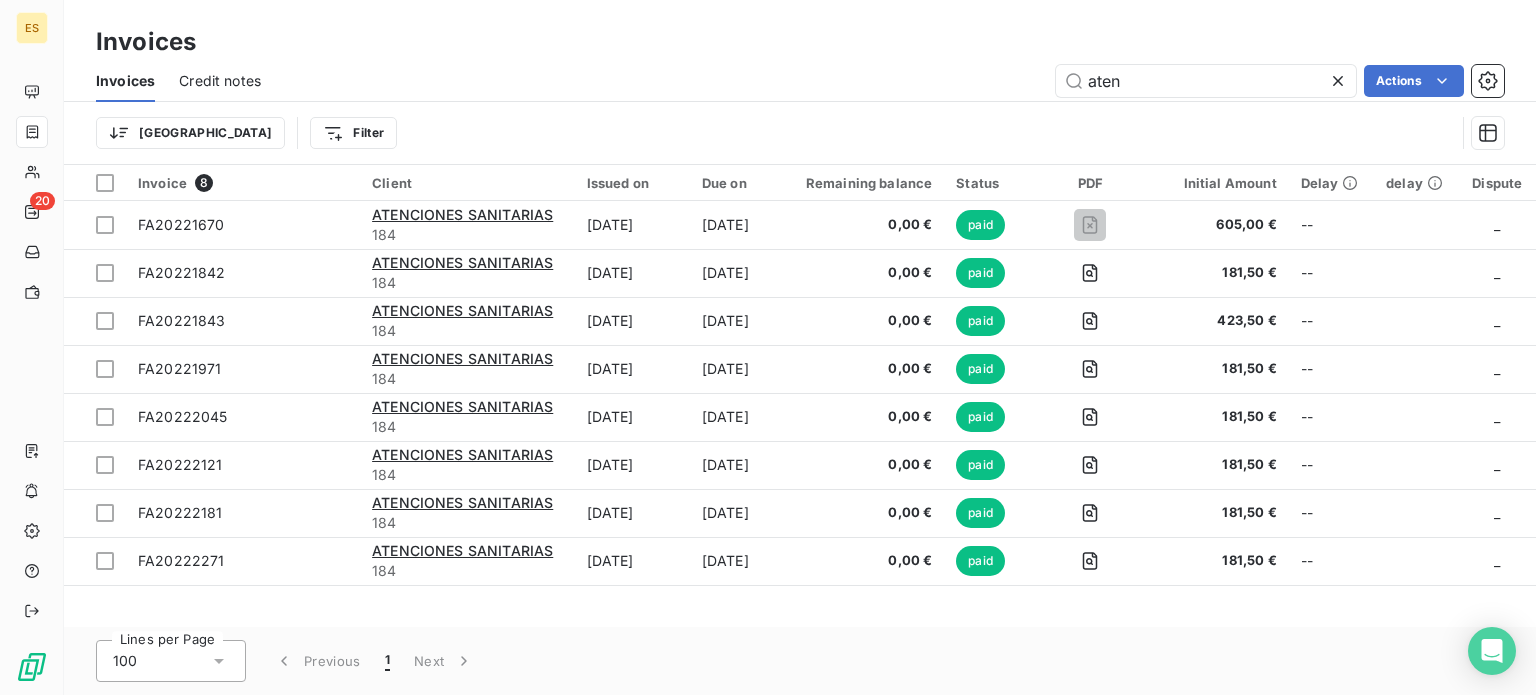 scroll, scrollTop: 0, scrollLeft: 0, axis: both 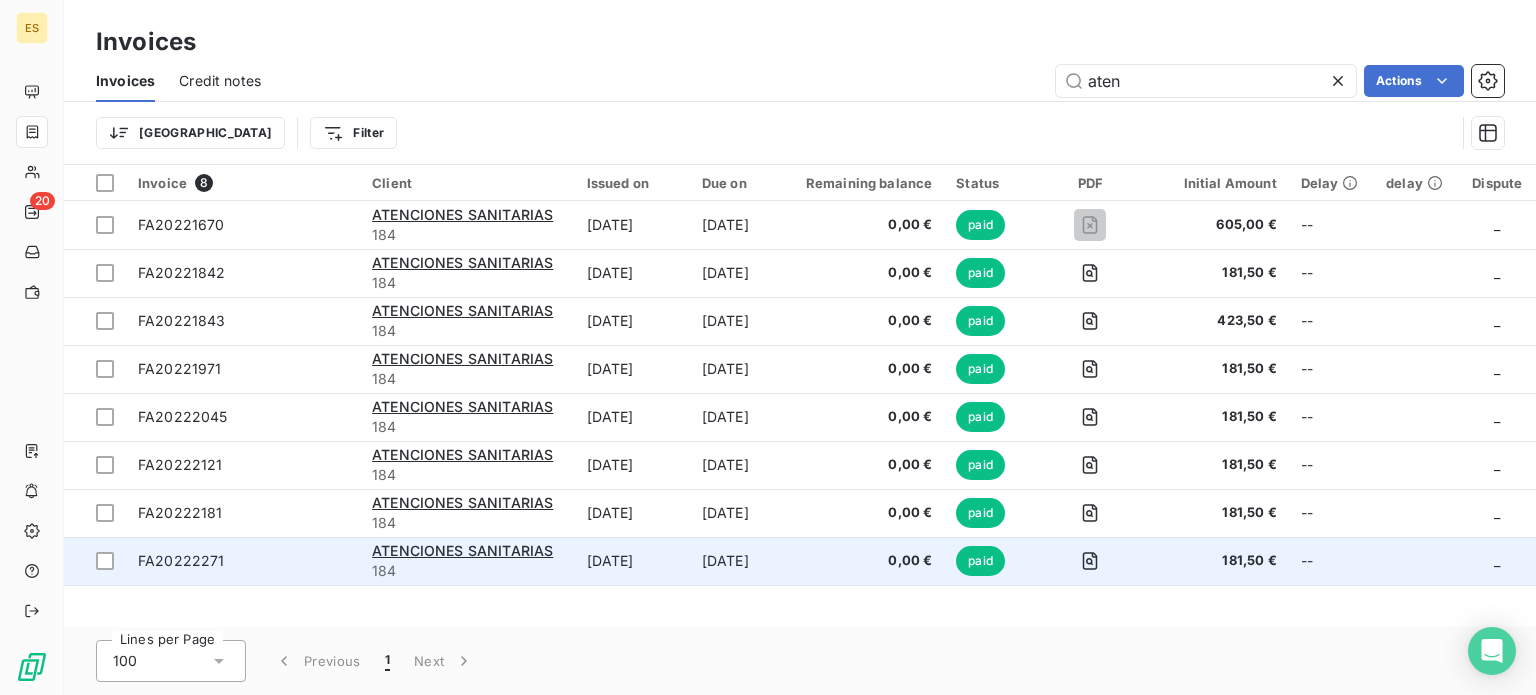 type on "aten" 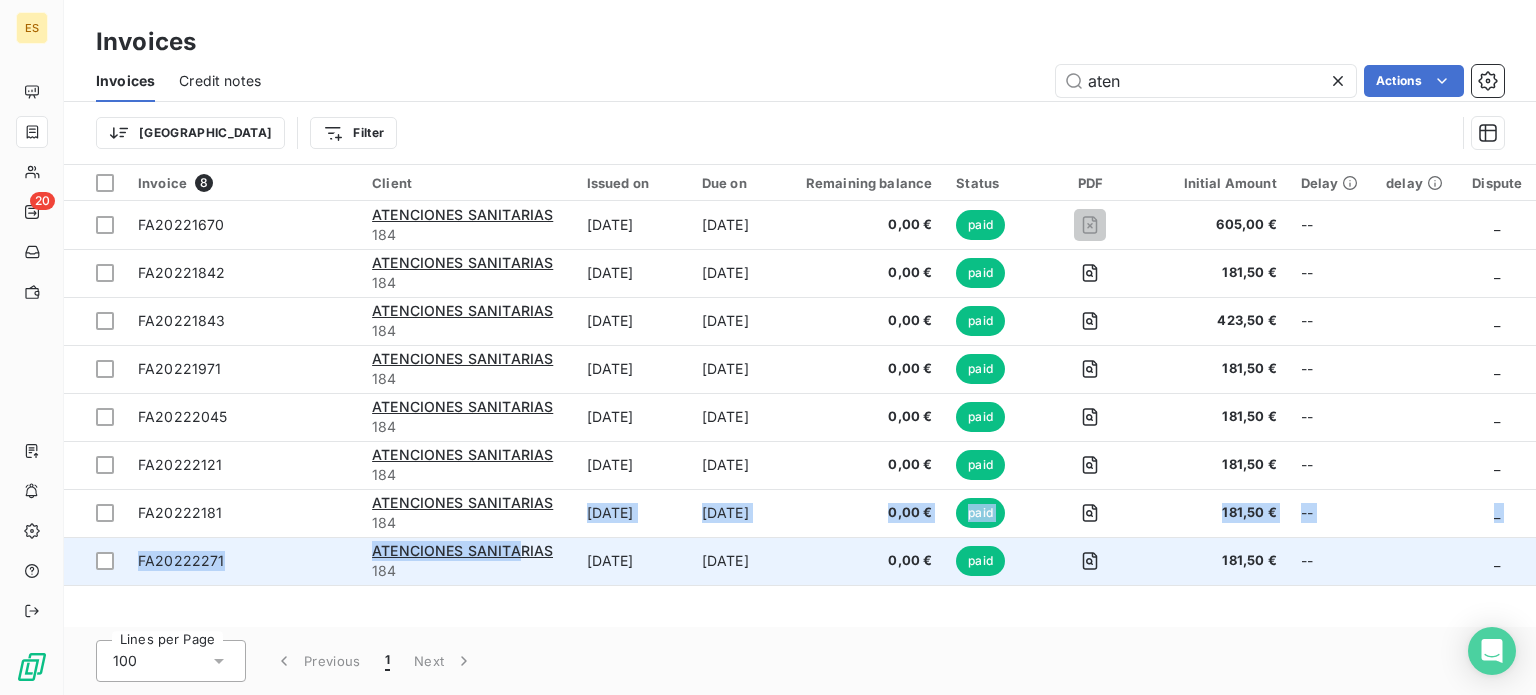 click on "FA20221670 ATENCIONES SANITARIAS 184 [DATE] [DATE] 0,00 € paid 605,00 € -- _ FA20221842 ATENCIONES SANITARIAS 184 [DATE] [DATE] 0,00 € paid 181,50 € -- _ FA20221843 ATENCIONES SANITARIAS 184 [DATE] [DATE] 0,00 € paid 423,50 € -- _ FA20221971 ATENCIONES SANITARIAS 184 [DATE] [DATE] 0,00 € paid 181,50 € -- _ FA20222045 ATENCIONES SANITARIAS 184 [DATE] [DATE] 0,00 € paid 181,50 € -- _ FA20222121 ATENCIONES SANITARIAS 184 [DATE] [DATE] 0,00 € paid 181,50 € -- _ FA20222181 ATENCIONES SANITARIAS 184 [DATE] [DATE] 0,00 € paid 181,50 € -- _ FA20222271 ATENCIONES SANITARIAS 184 [DATE] [DATE] 0,00 € paid 181,50 € -- _" at bounding box center (800, 393) 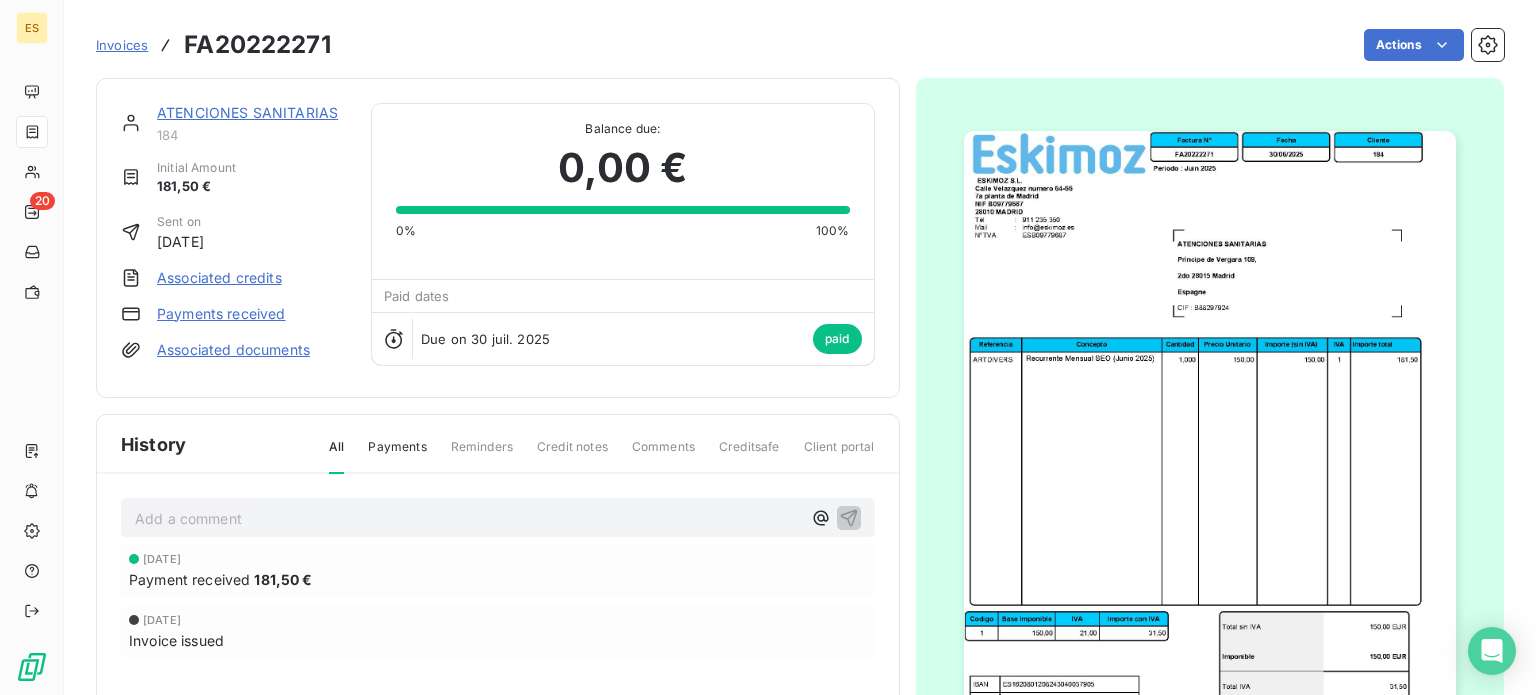 click at bounding box center [1210, 478] 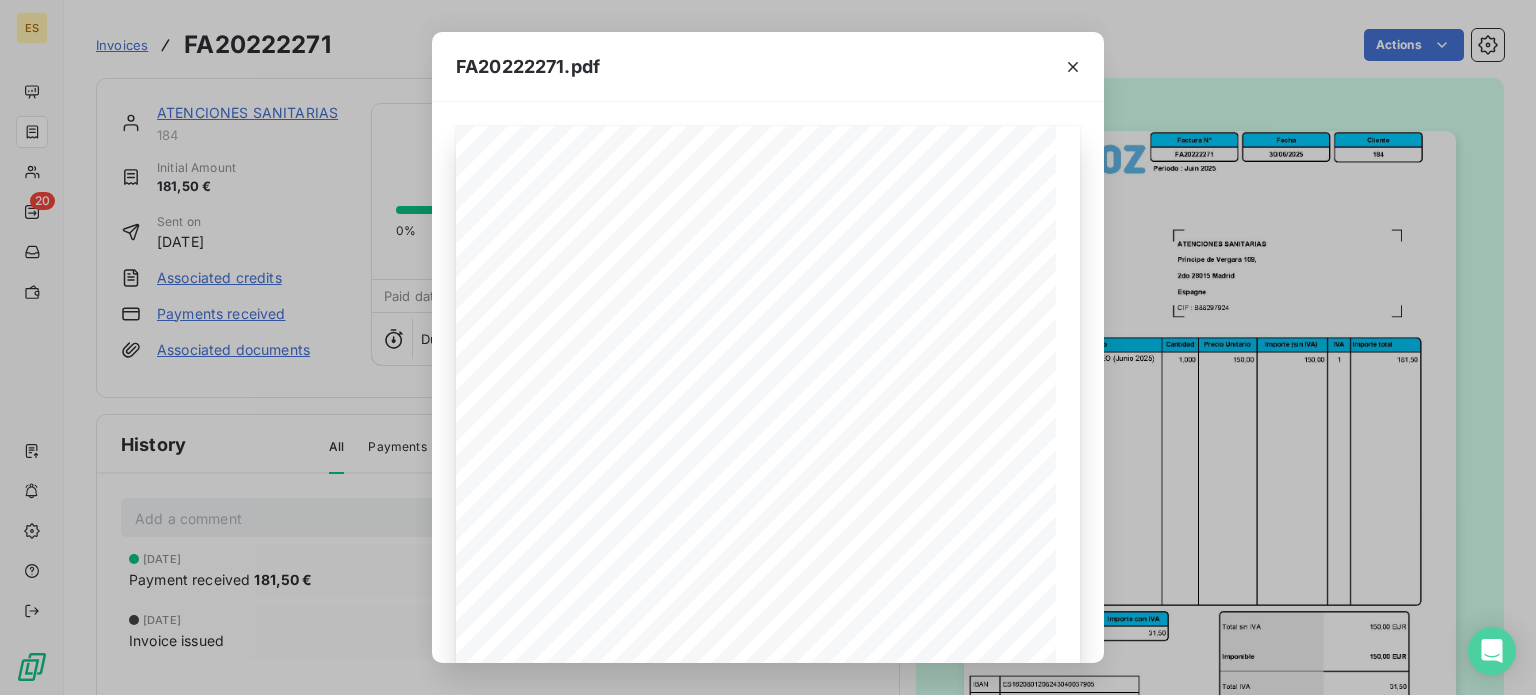 drag, startPoint x: 1076, startPoint y: 63, endPoint x: 444, endPoint y: 168, distance: 640.66296 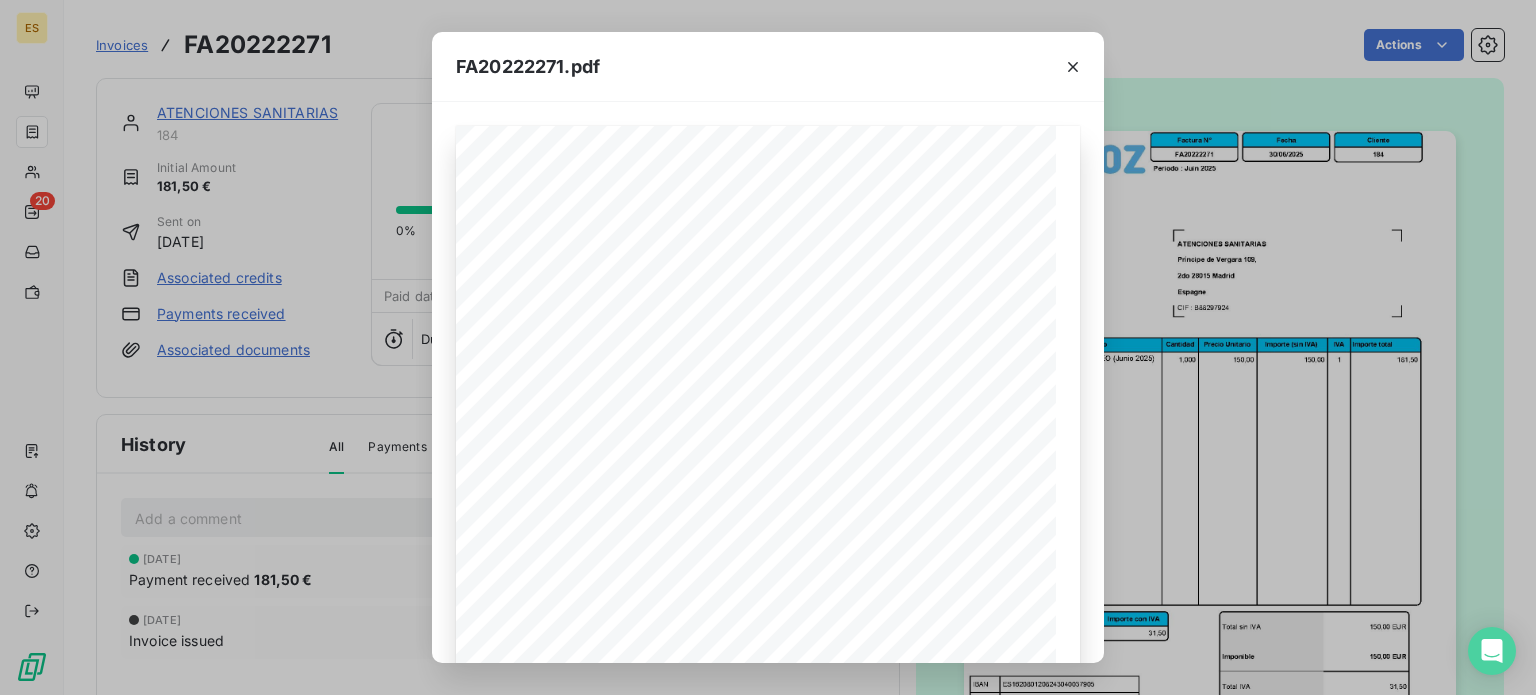 click 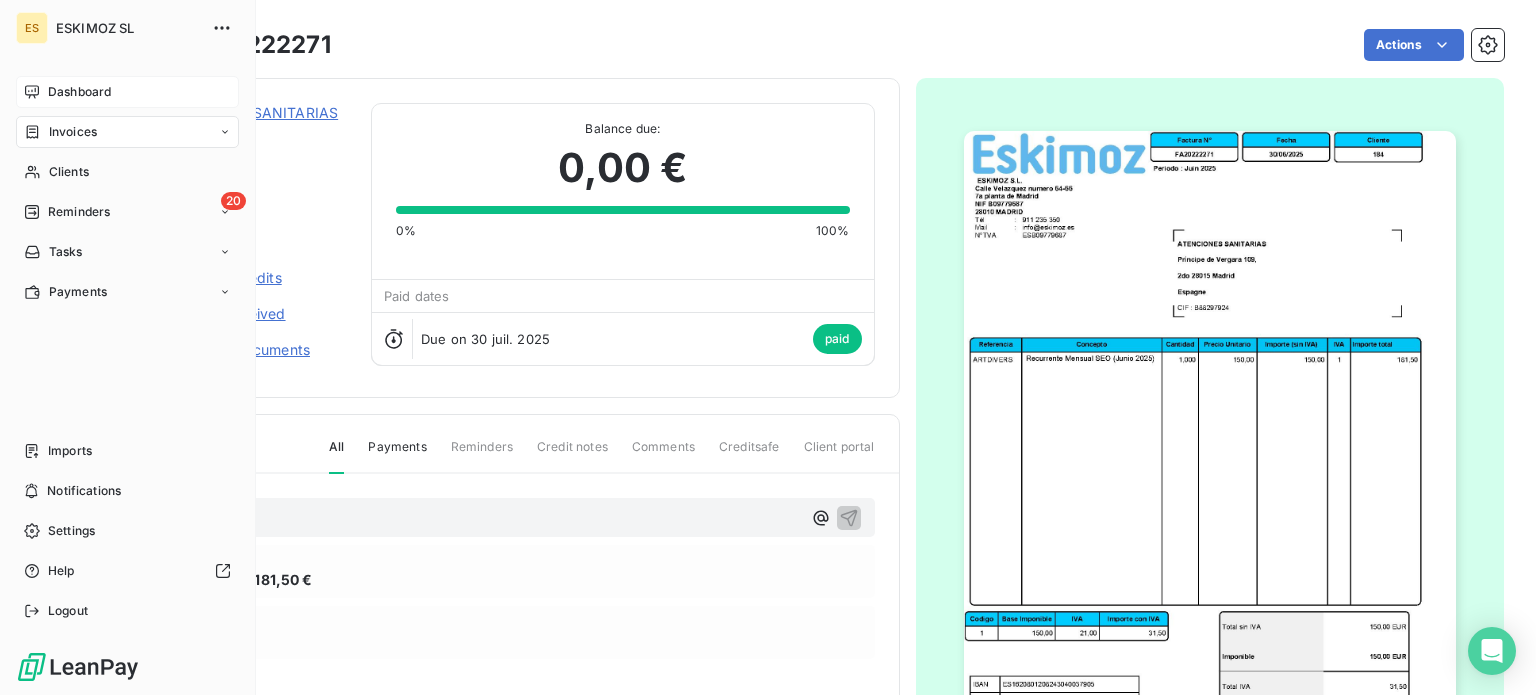 click on "Dashboard" at bounding box center (79, 92) 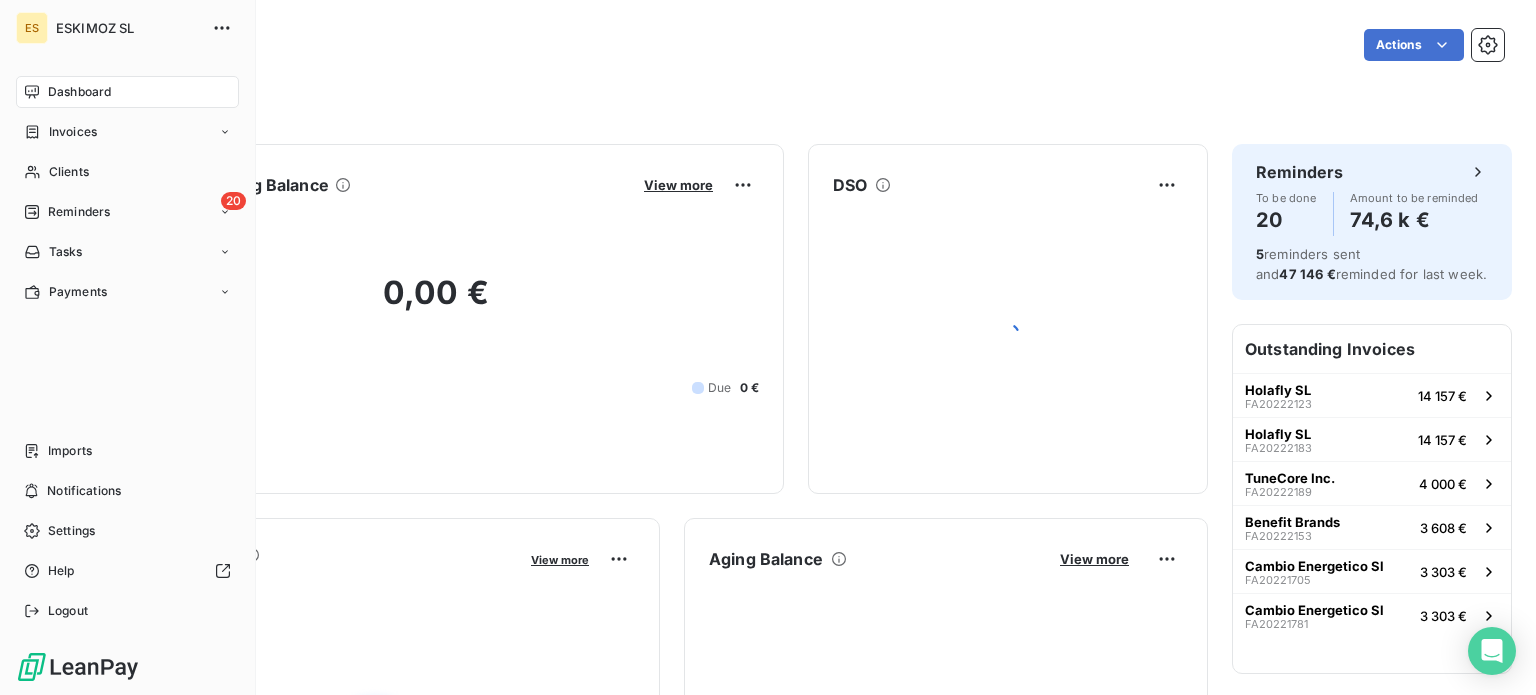 drag, startPoint x: 44, startPoint y: 83, endPoint x: 620, endPoint y: 124, distance: 577.45734 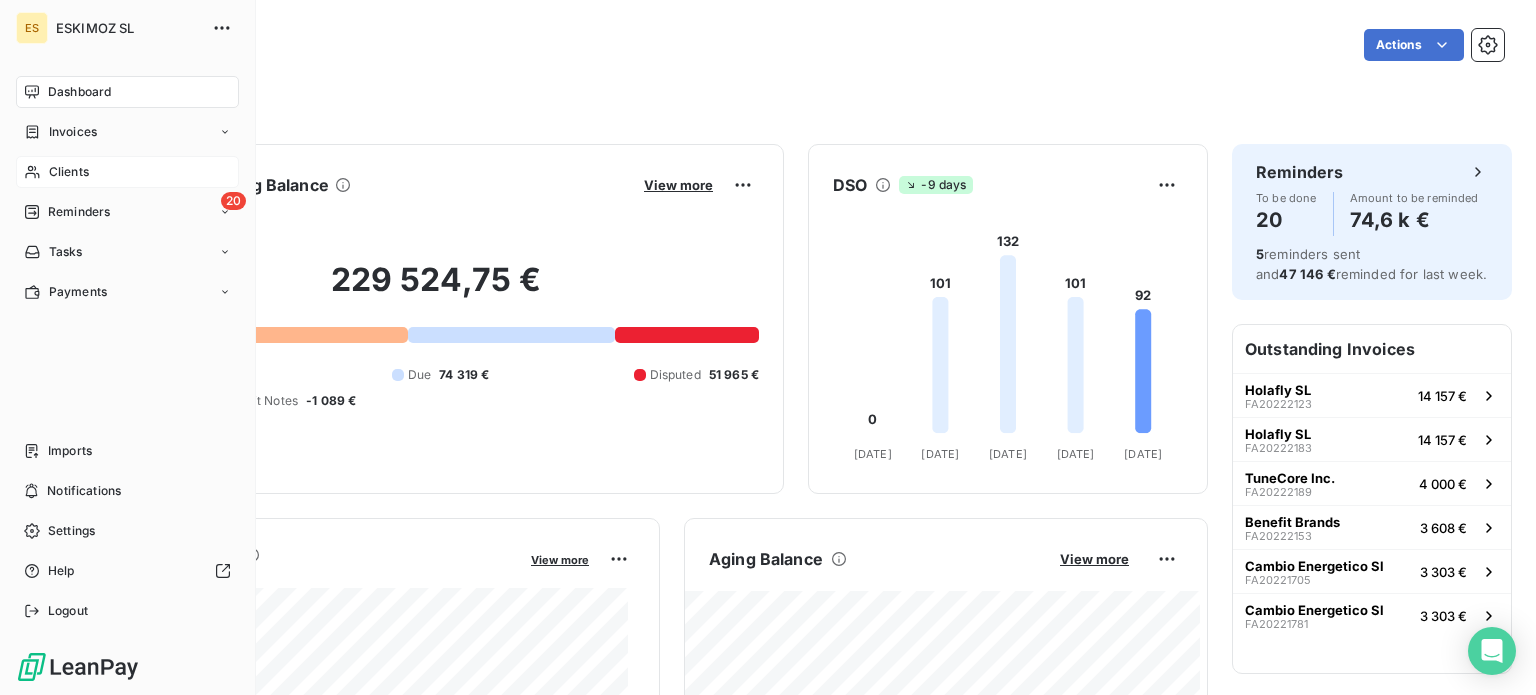 click on "Clients" at bounding box center [127, 172] 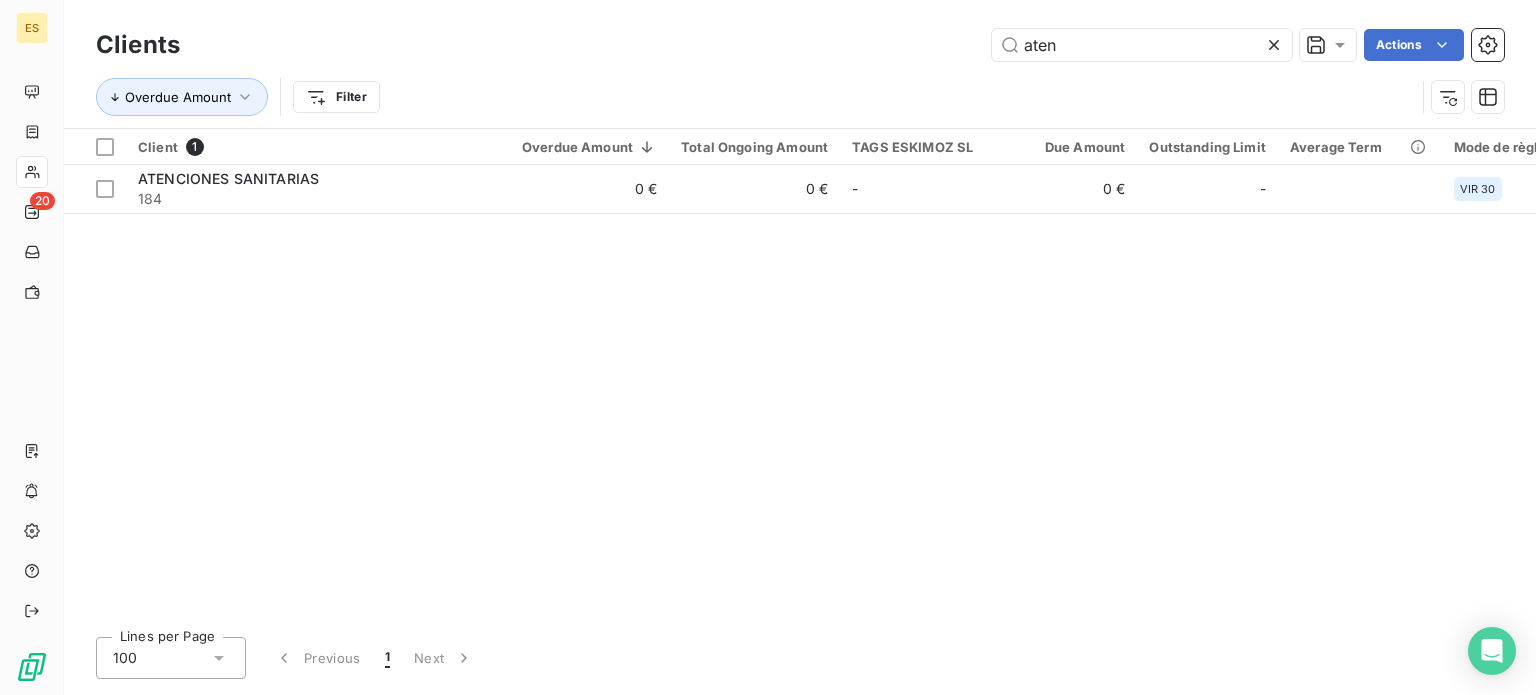 drag, startPoint x: 1113, startPoint y: 50, endPoint x: 721, endPoint y: 41, distance: 392.1033 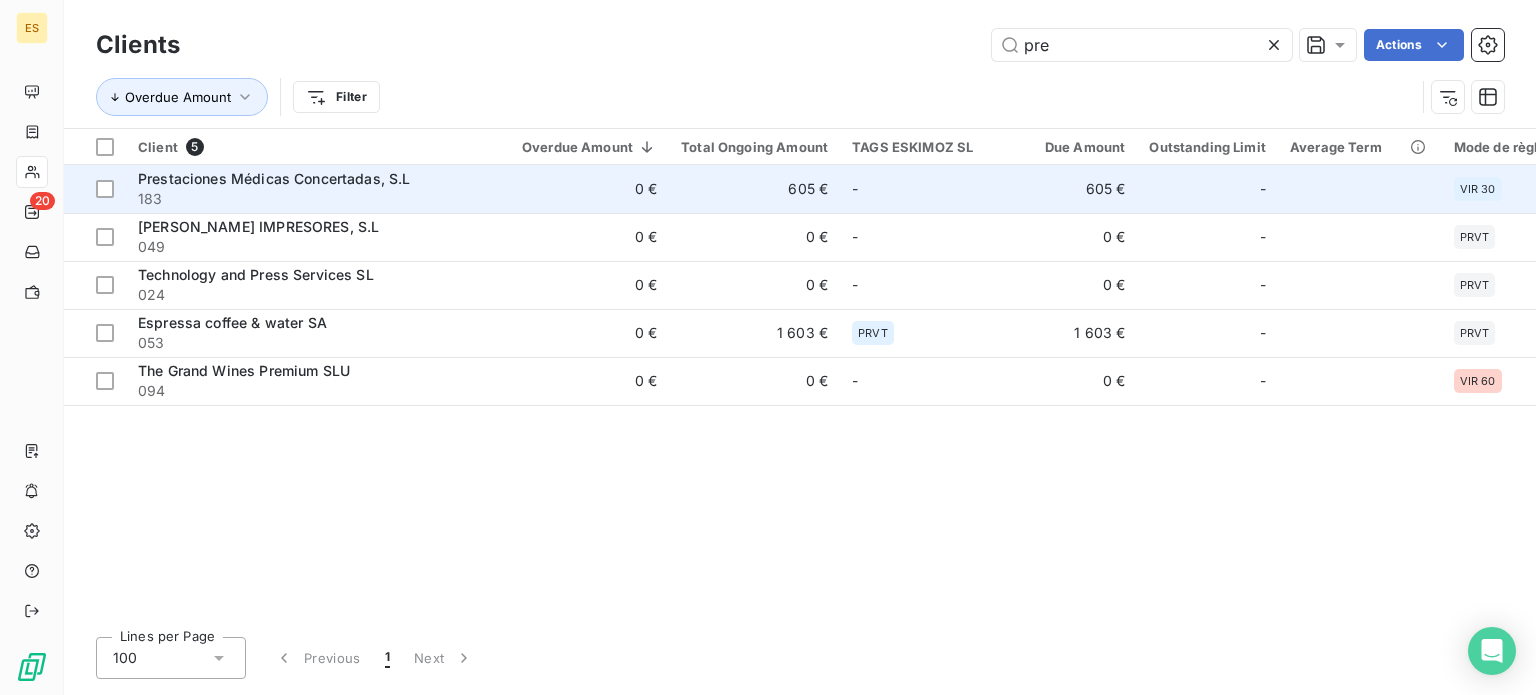 type on "pre" 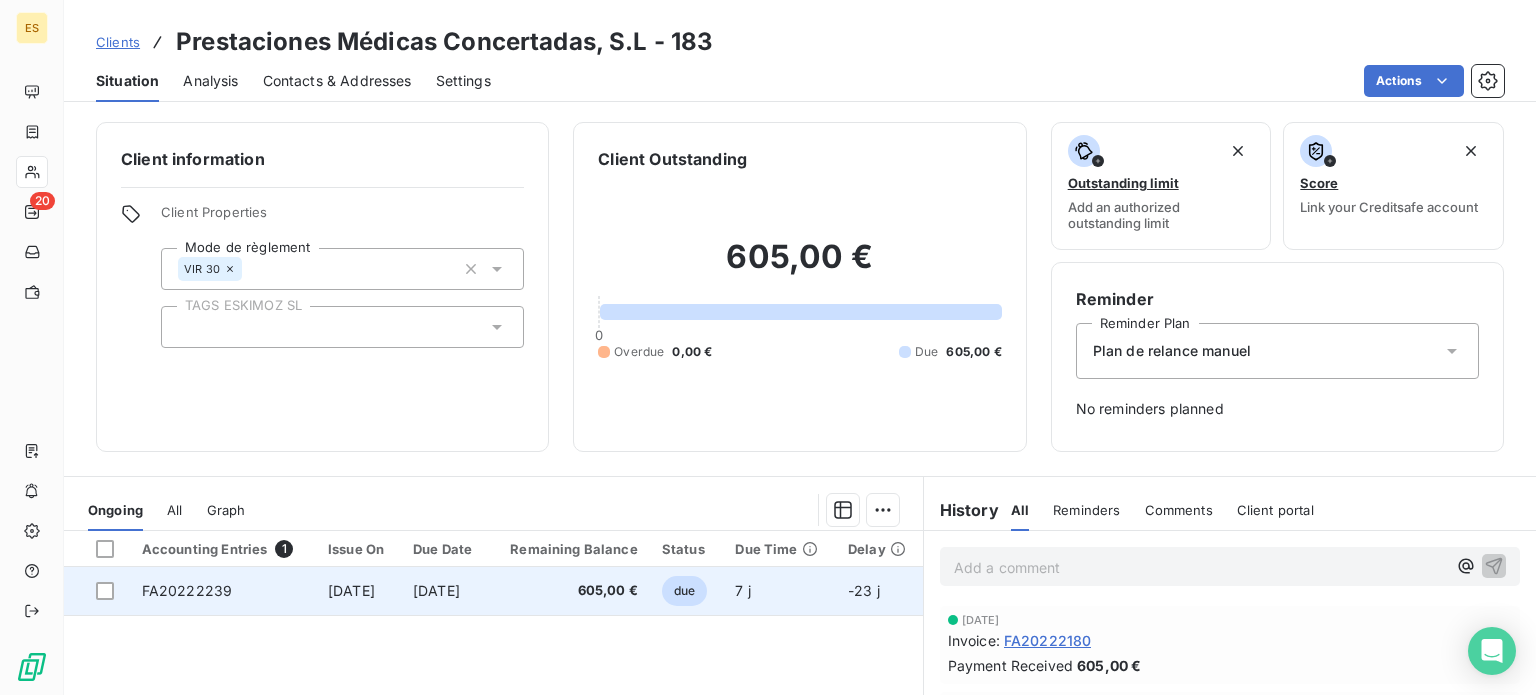 click on "[DATE]" at bounding box center (358, 591) 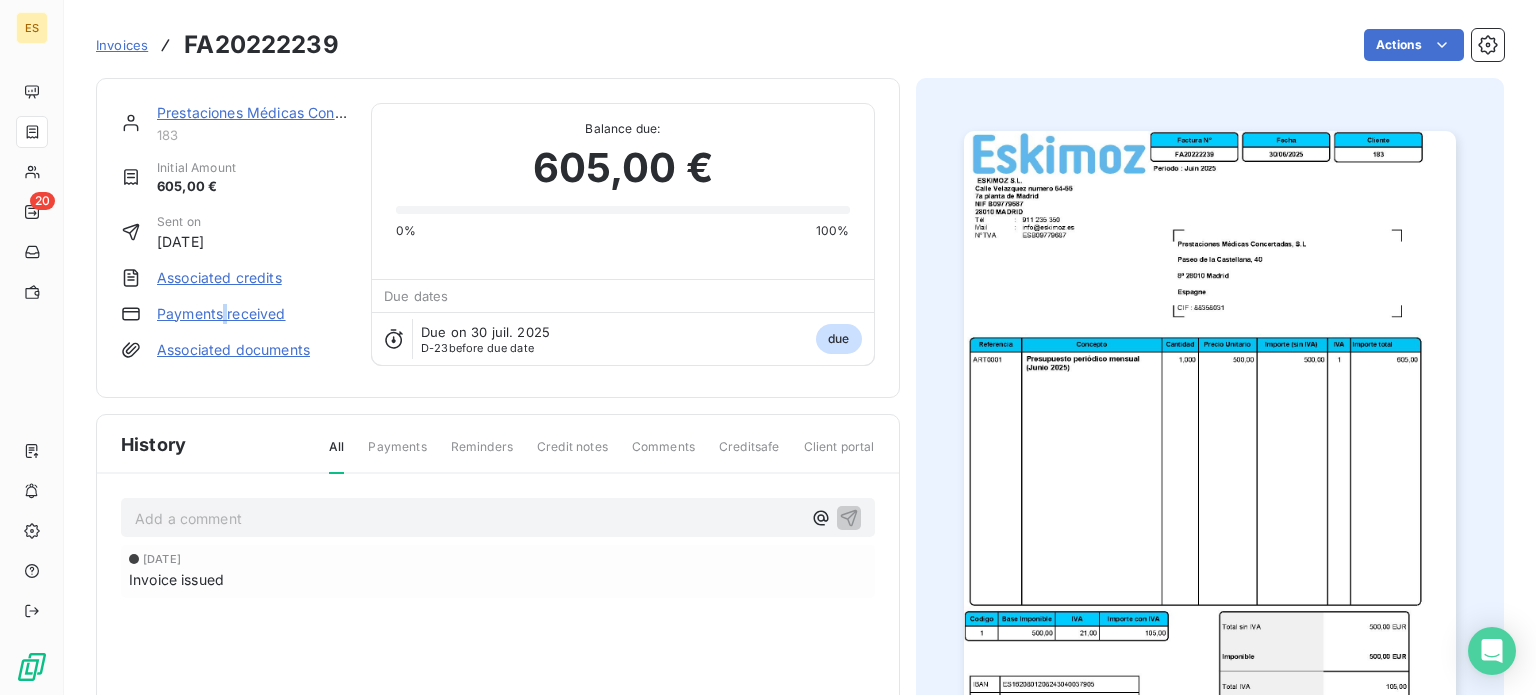 click on "Payments received" at bounding box center [221, 314] 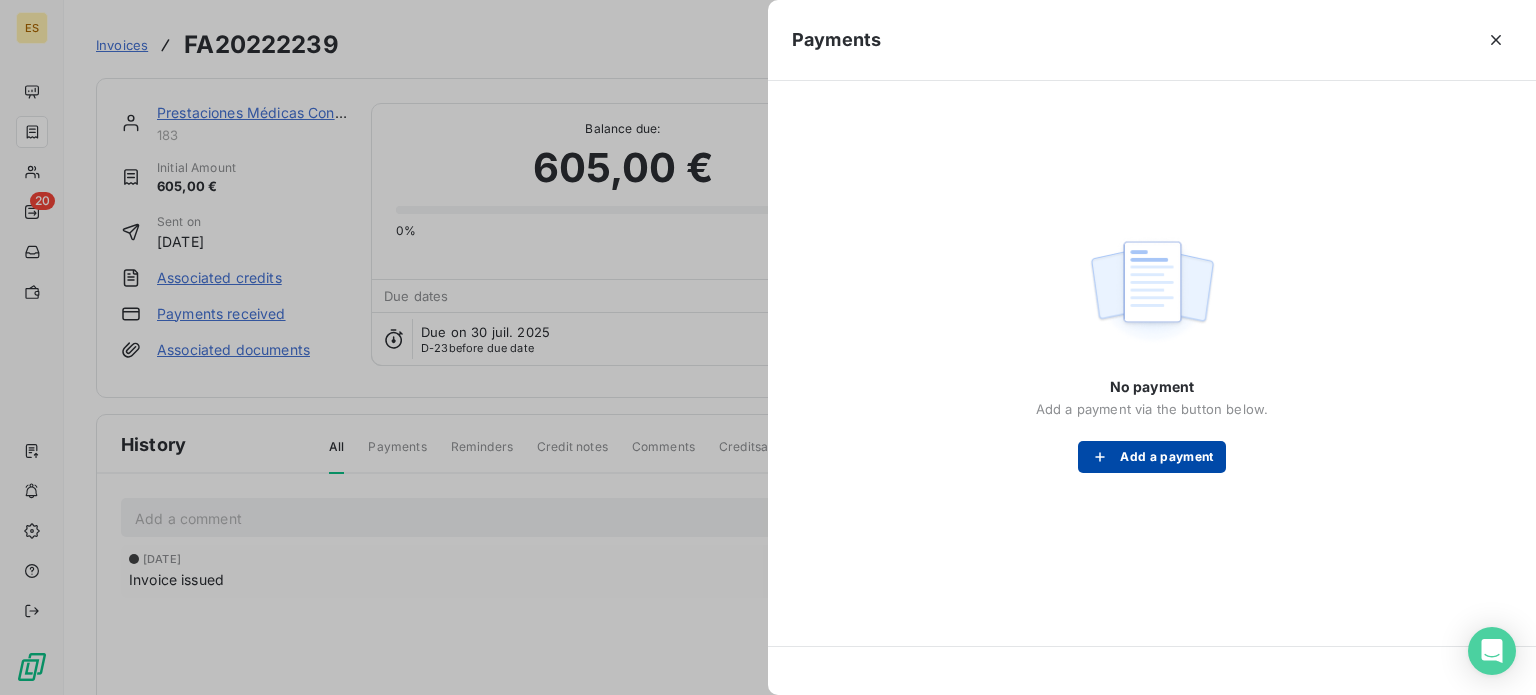 click on "Add a payment" at bounding box center (1151, 457) 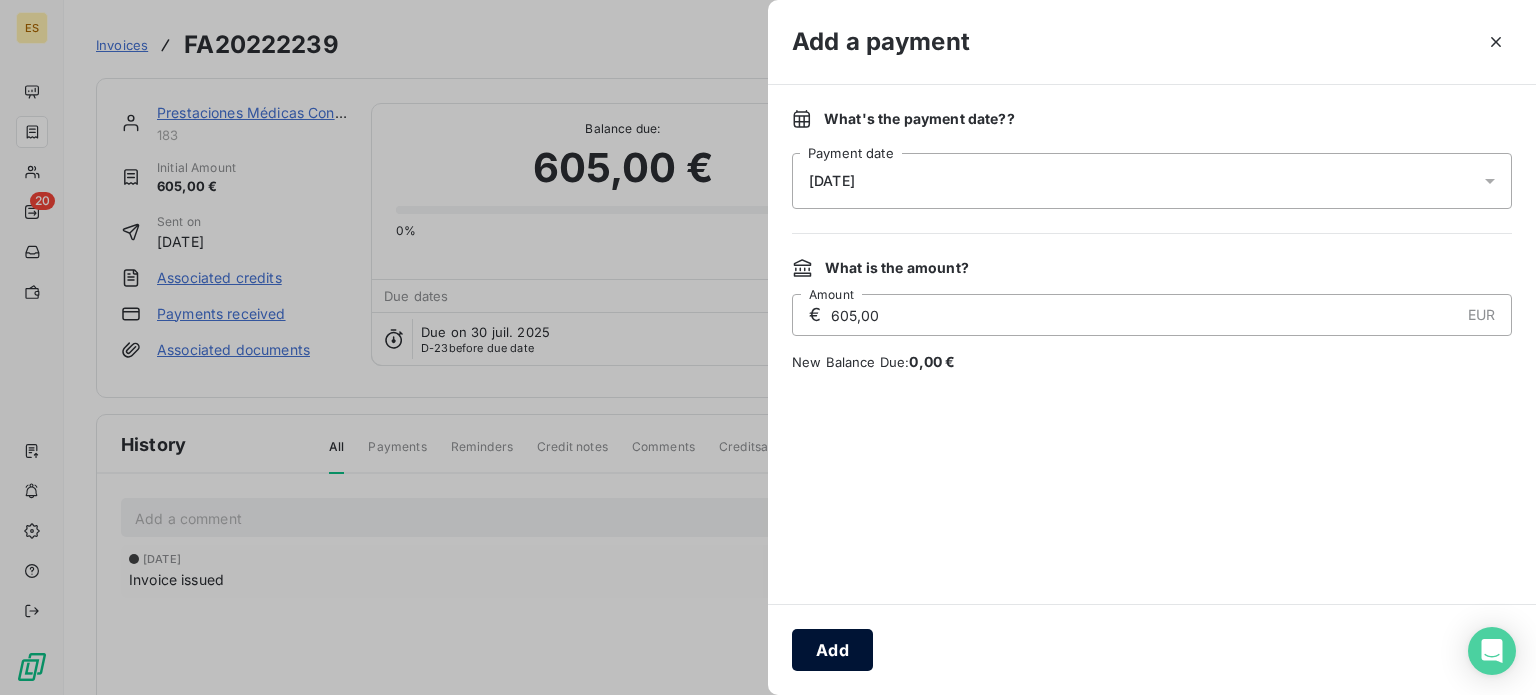 click on "Add" at bounding box center [832, 650] 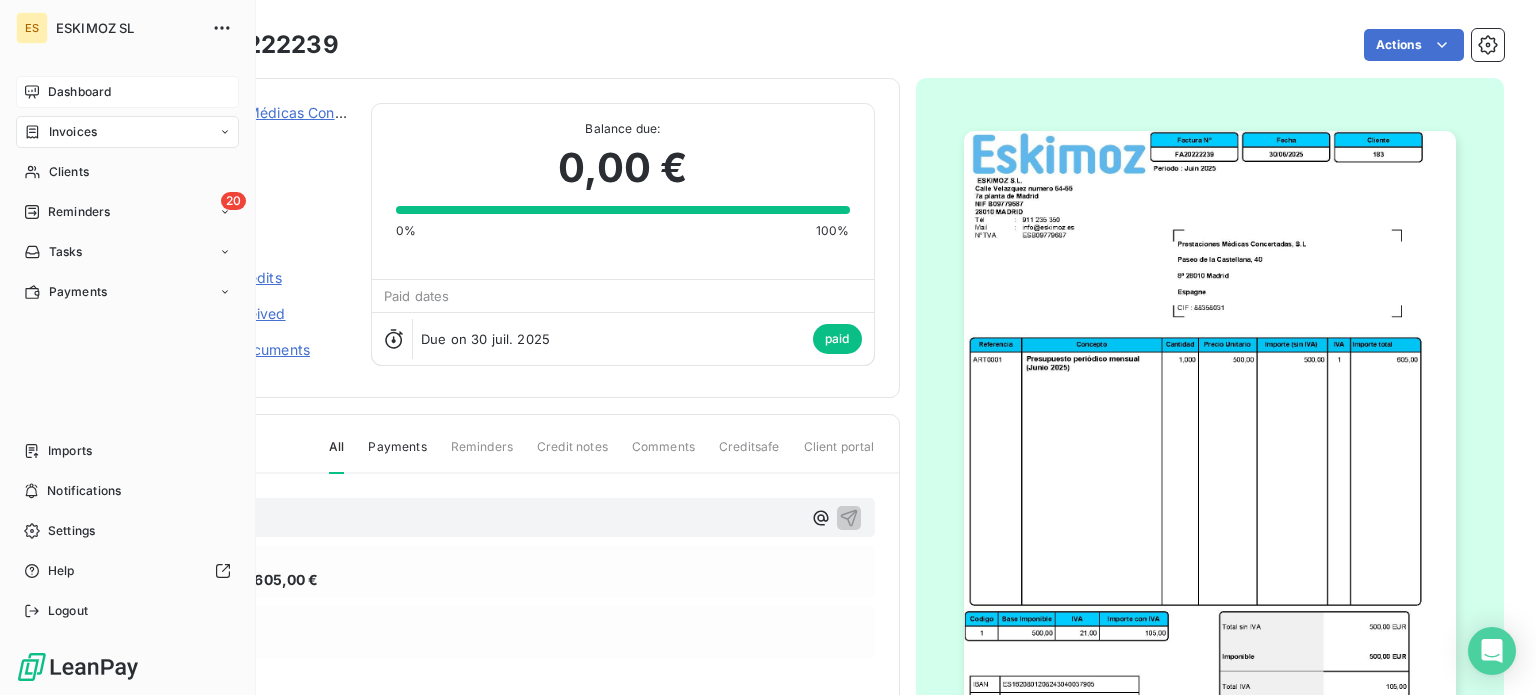 click on "Dashboard" at bounding box center [127, 92] 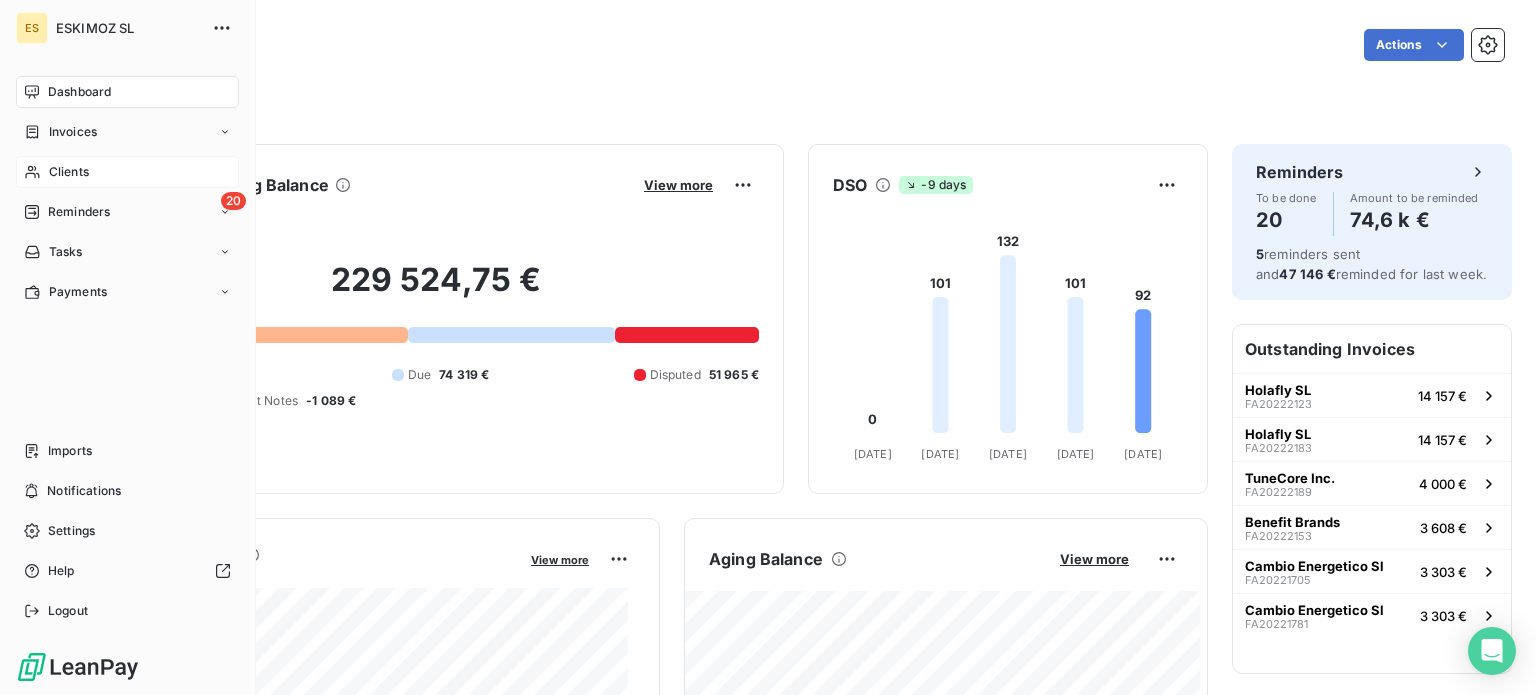 click on "Clients" at bounding box center (69, 172) 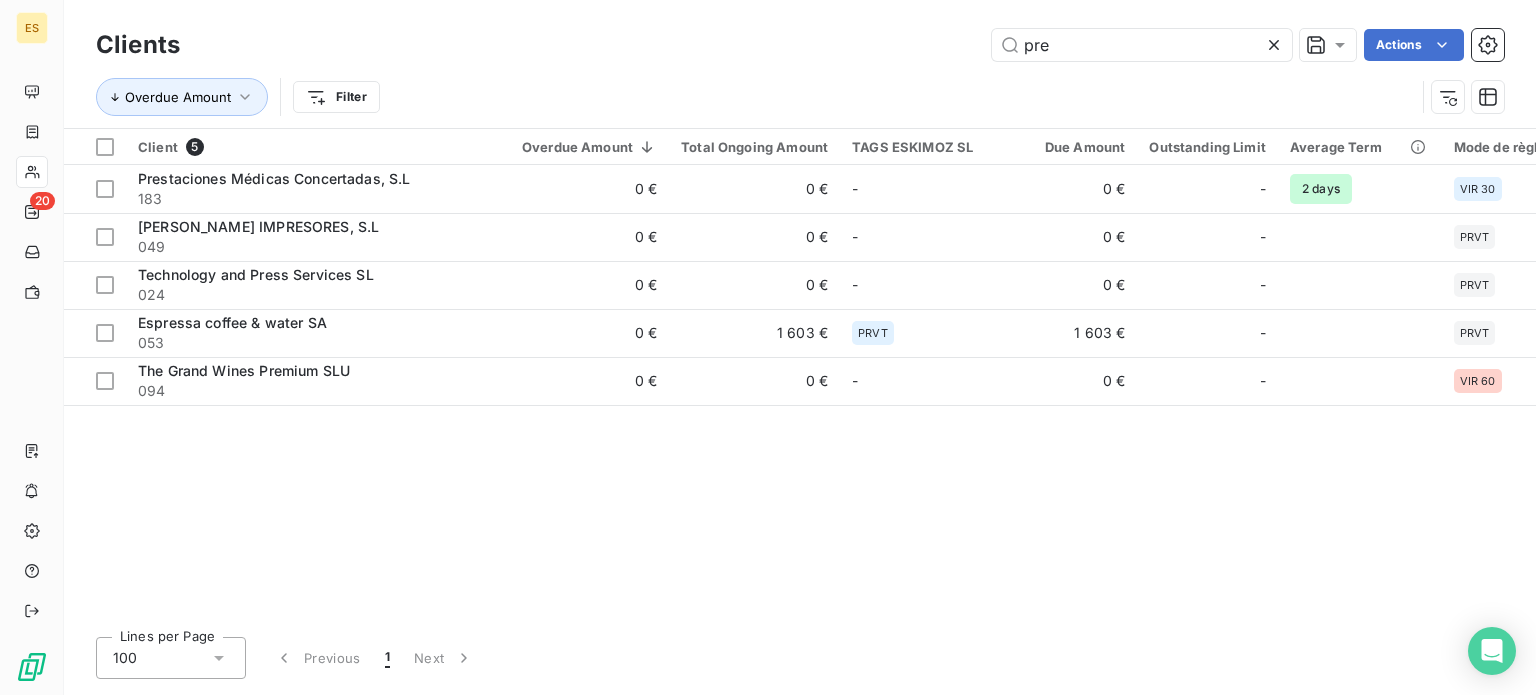 drag, startPoint x: 1078, startPoint y: 43, endPoint x: 710, endPoint y: 67, distance: 368.78177 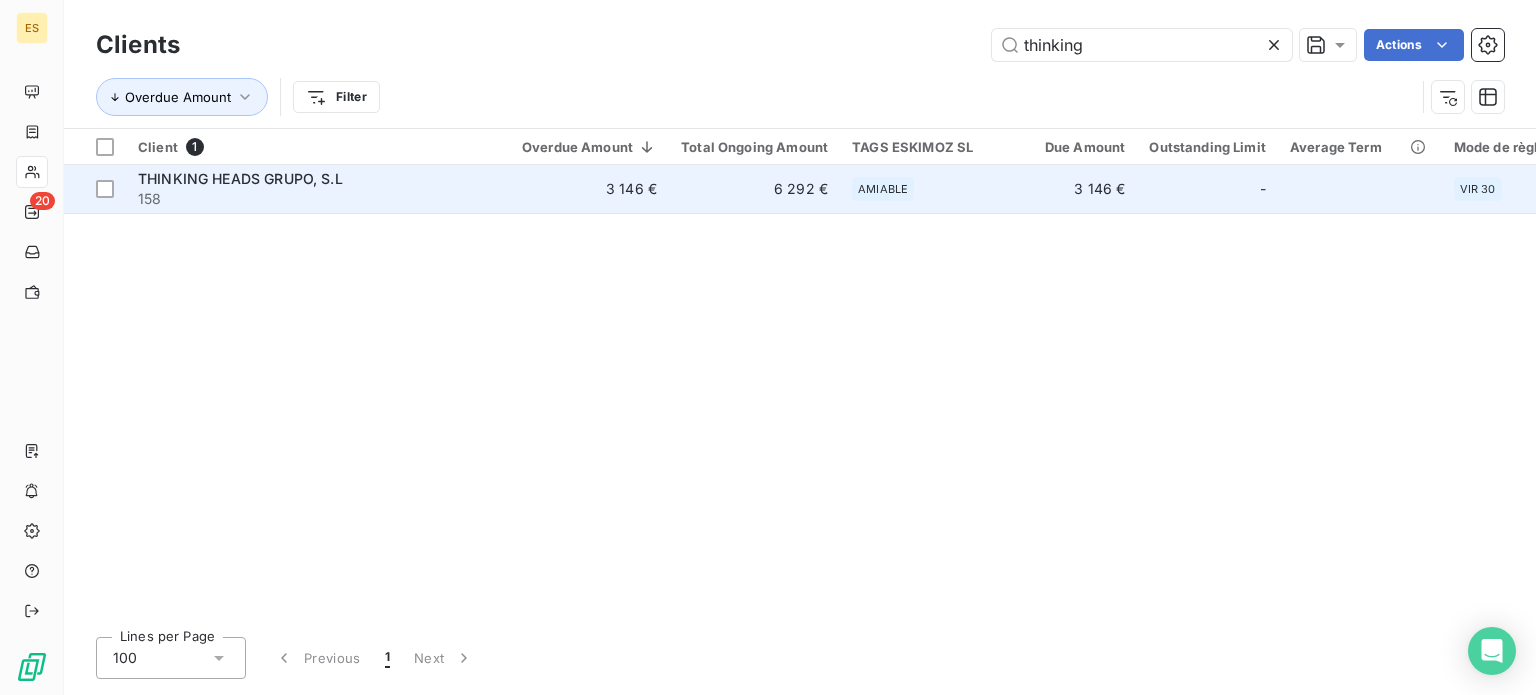 type on "thinking" 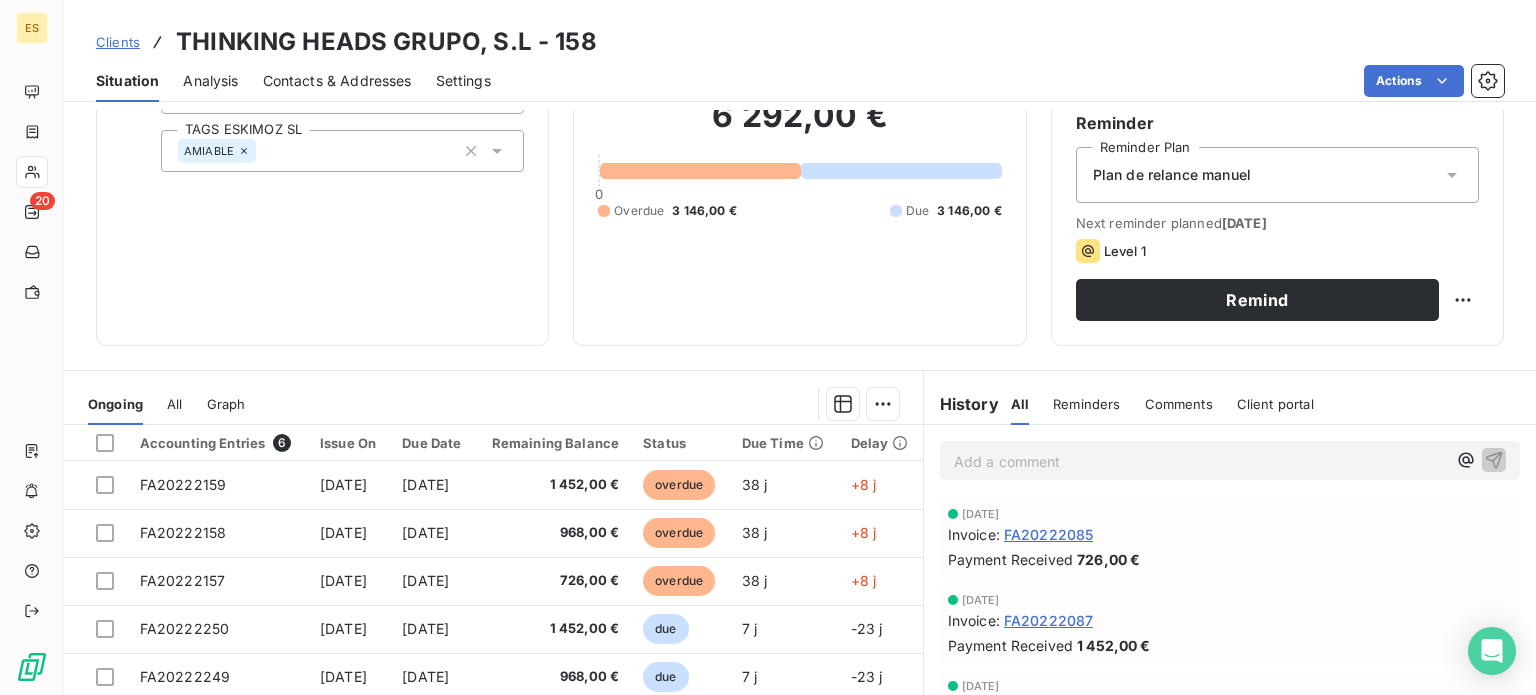 scroll, scrollTop: 350, scrollLeft: 0, axis: vertical 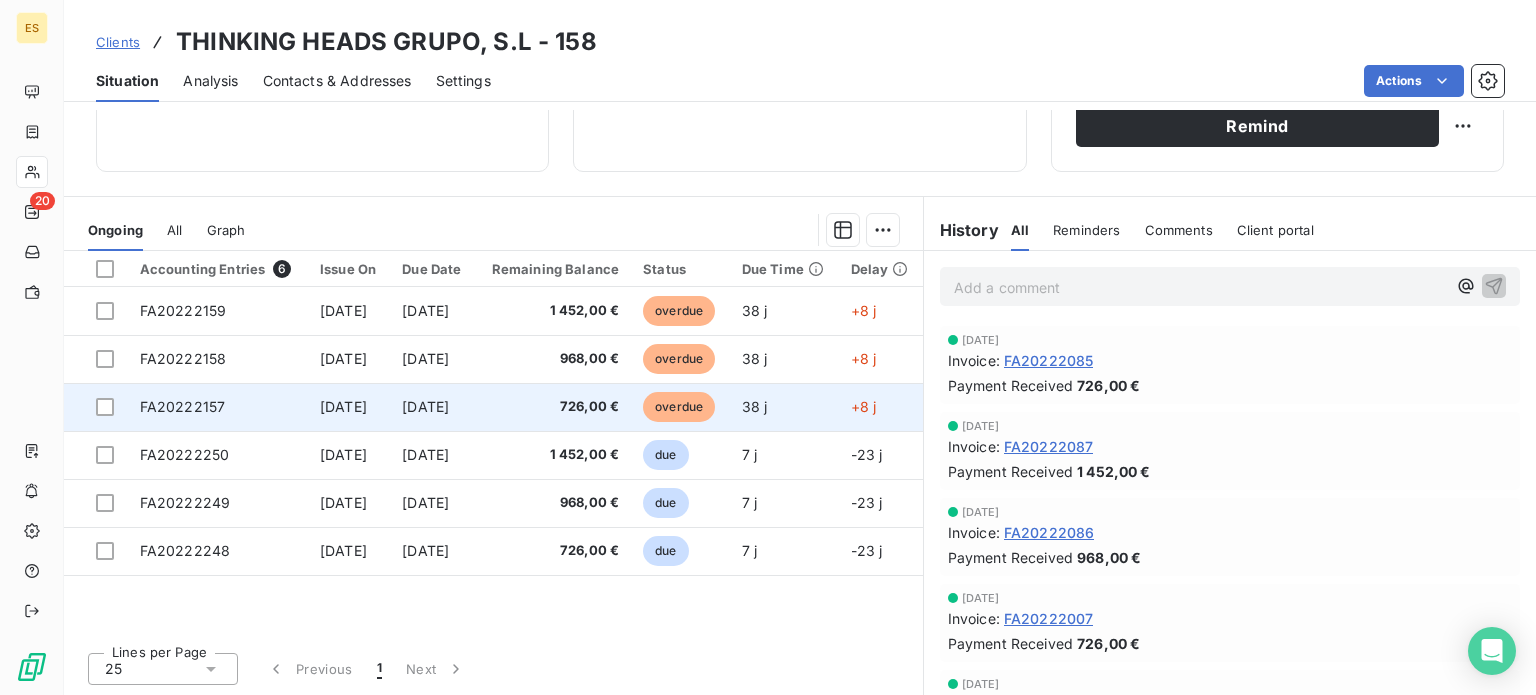 click at bounding box center (96, 407) 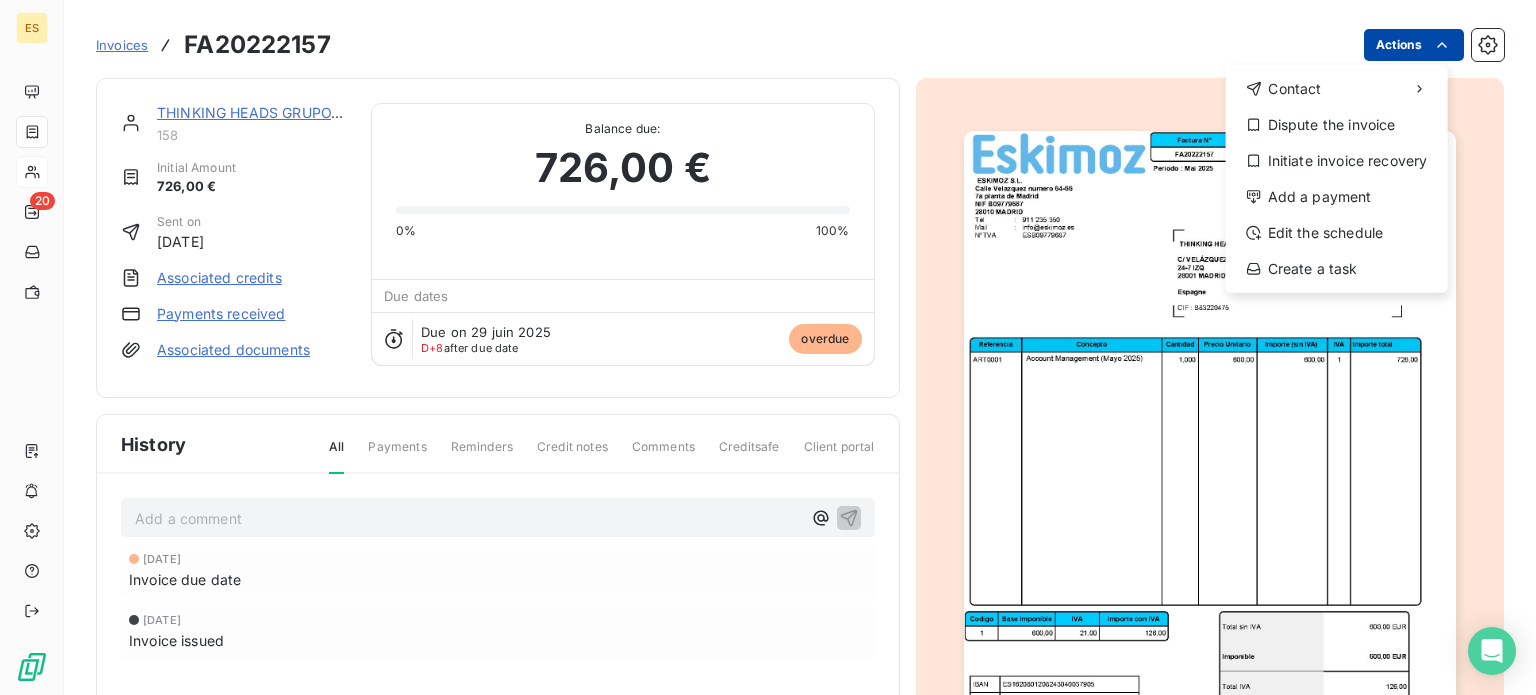 click on "ES 20 Invoices FA20222157 Actions Contact Dispute the invoice Initiate invoice recovery Add a payment Edit the schedule Create a task THINKING HEADS GRUPO, S.L 158 Initial Amount 726,00 € Sent on [DATE] Associated credits Payments received Associated documents Balance due: 726,00 € 0% 100% Due dates Due on 29 juin 2025 D+8  after due date overdue History All Payments Reminders Credit notes Comments Creditsafe Client portal Add a comment ﻿ [DATE] Invoice due date [DATE] Invoice issued" at bounding box center (768, 347) 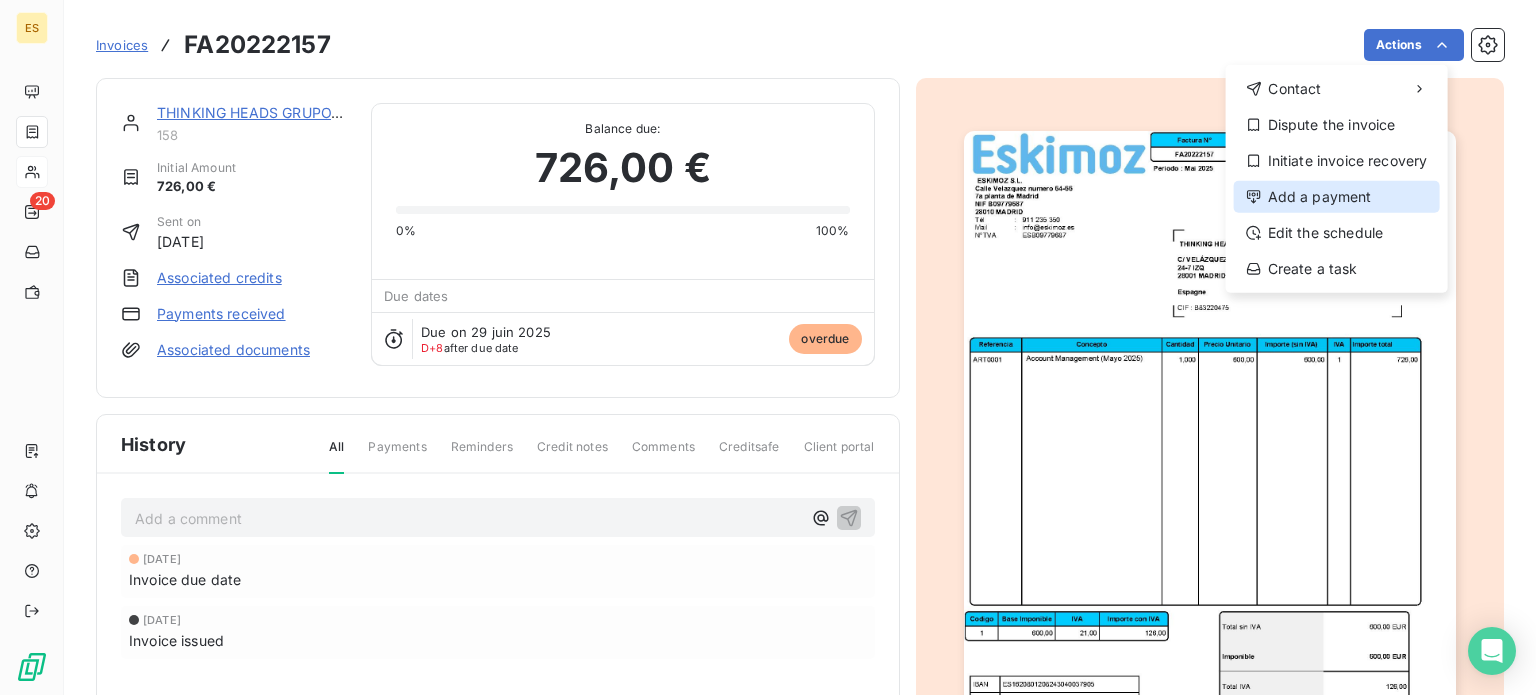click on "Add a payment" at bounding box center [1337, 197] 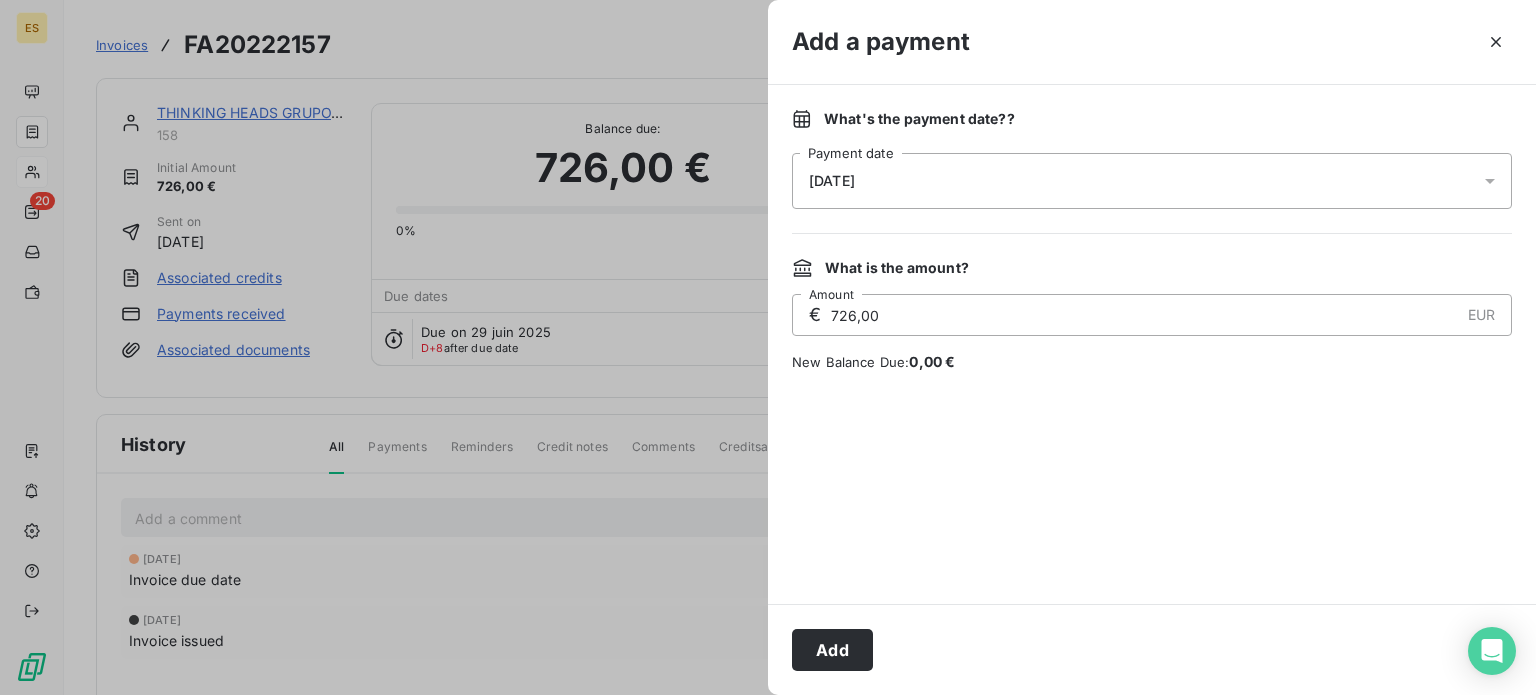 click on "Add" at bounding box center (832, 650) 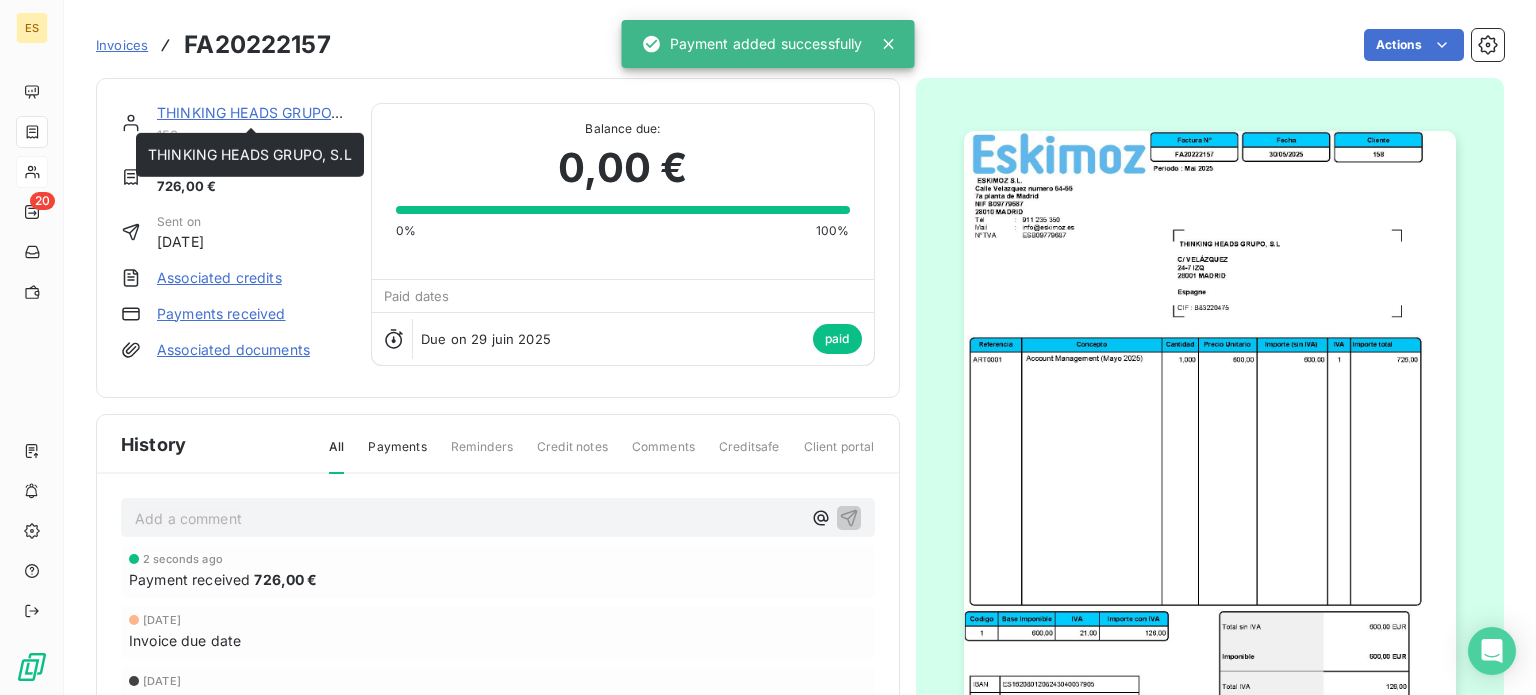 click on "THINKING HEADS GRUPO, S.L" at bounding box center [259, 112] 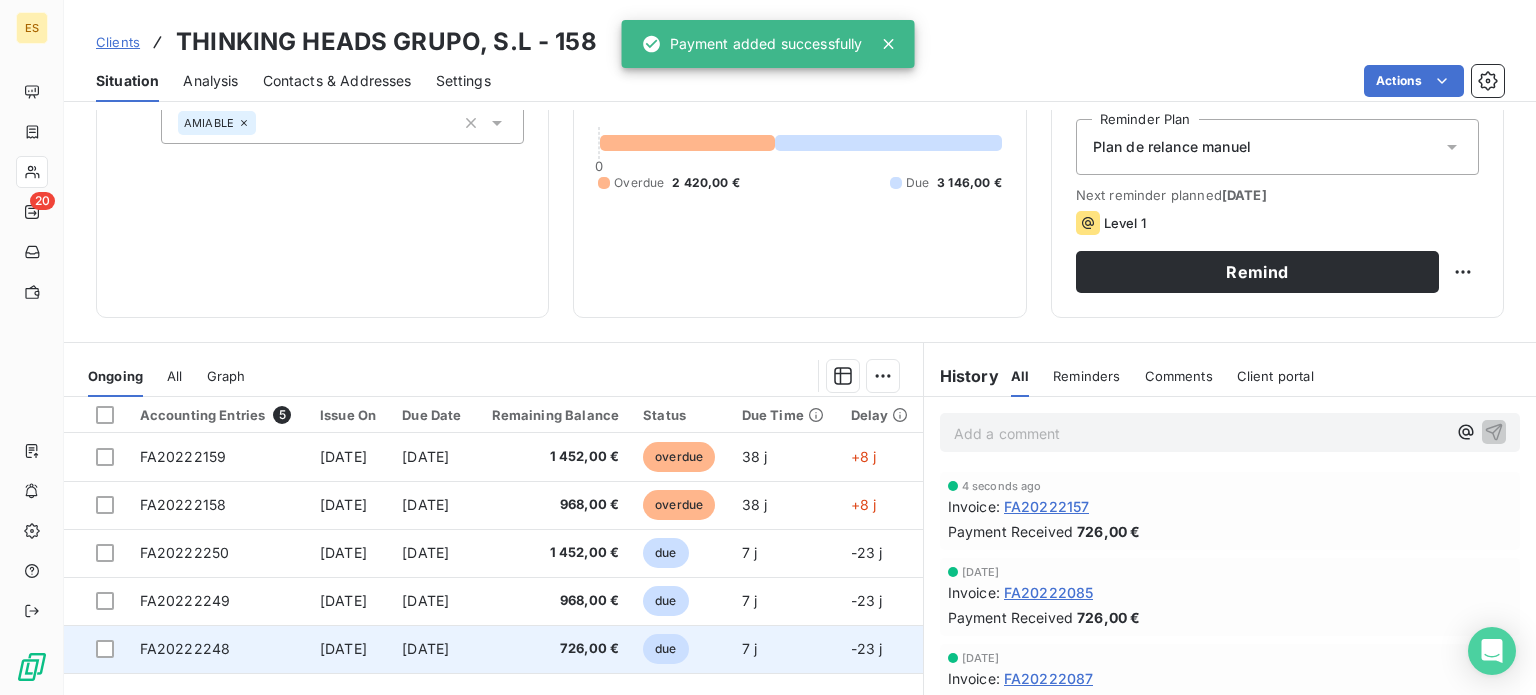 scroll, scrollTop: 350, scrollLeft: 0, axis: vertical 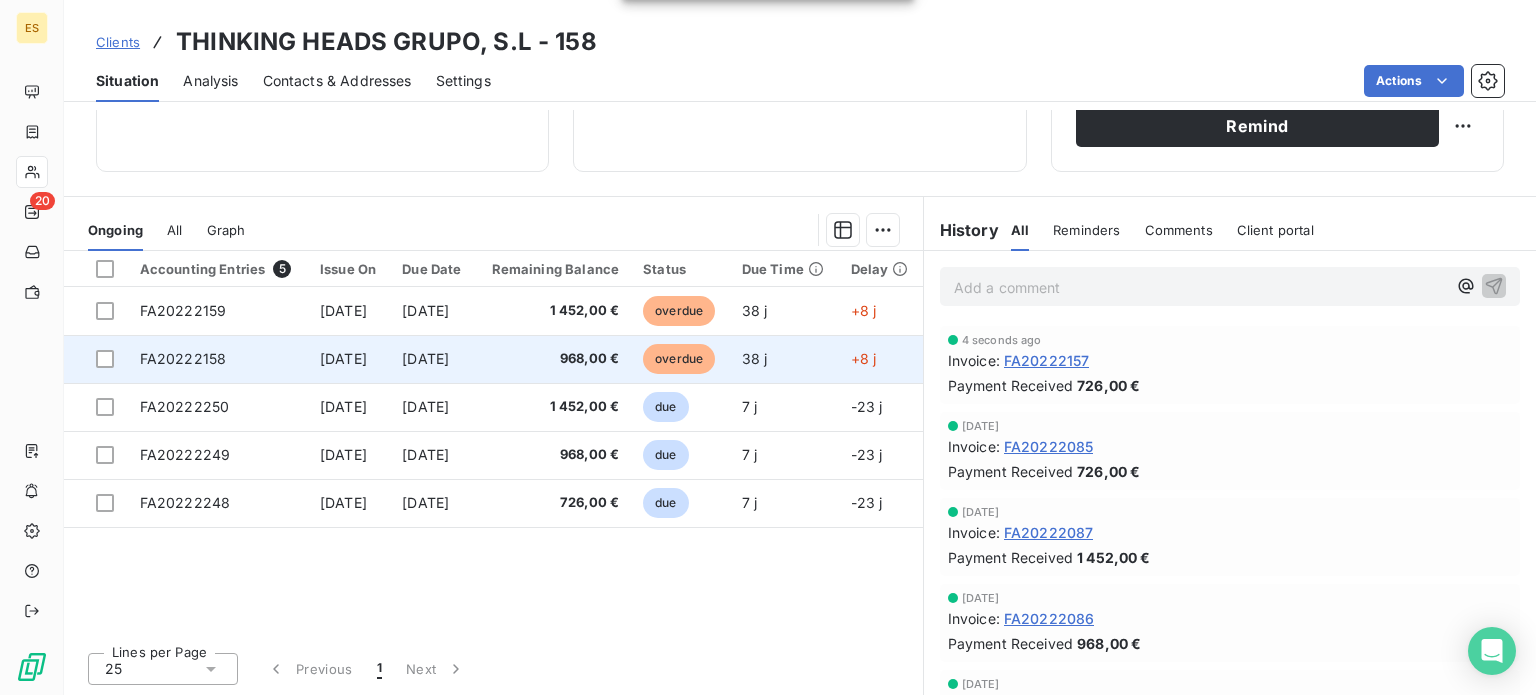 click on "968,00 €" at bounding box center [554, 359] 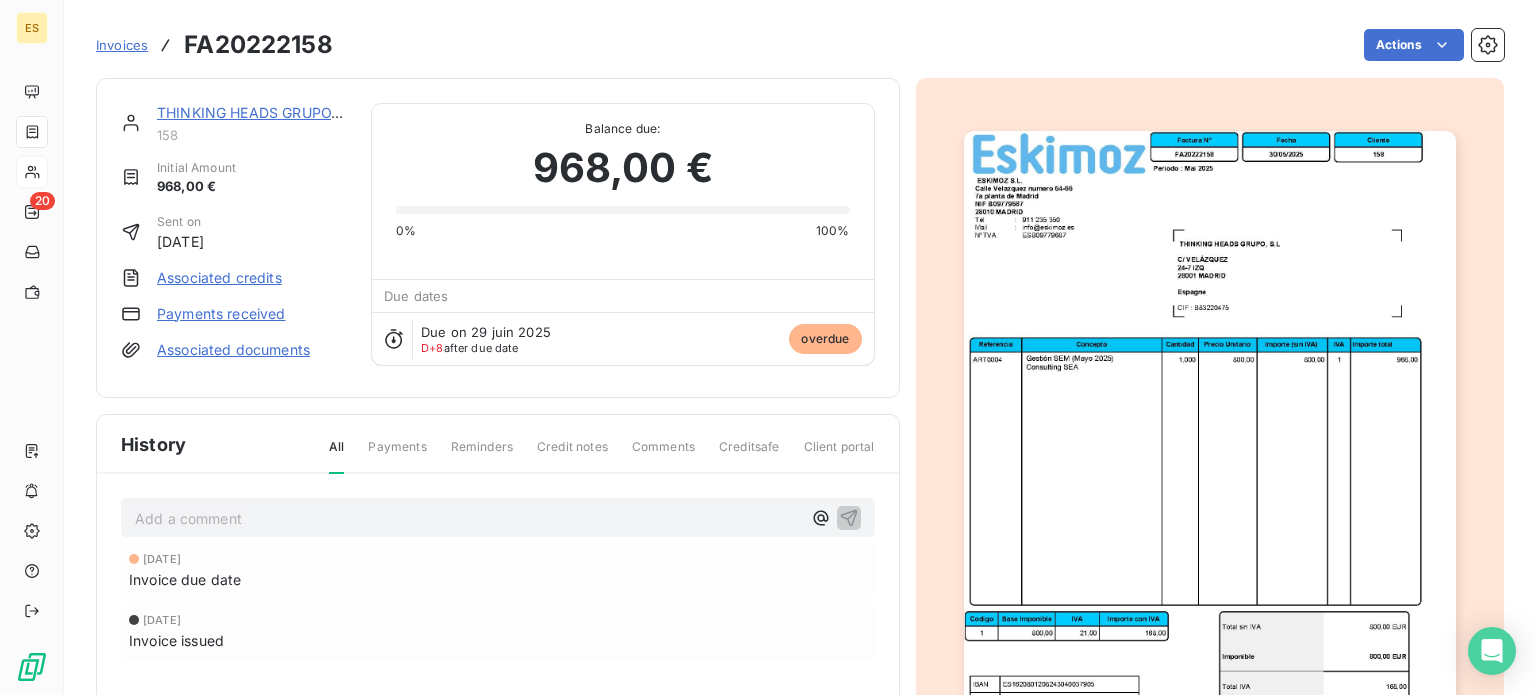 click on "Payments received" at bounding box center (221, 314) 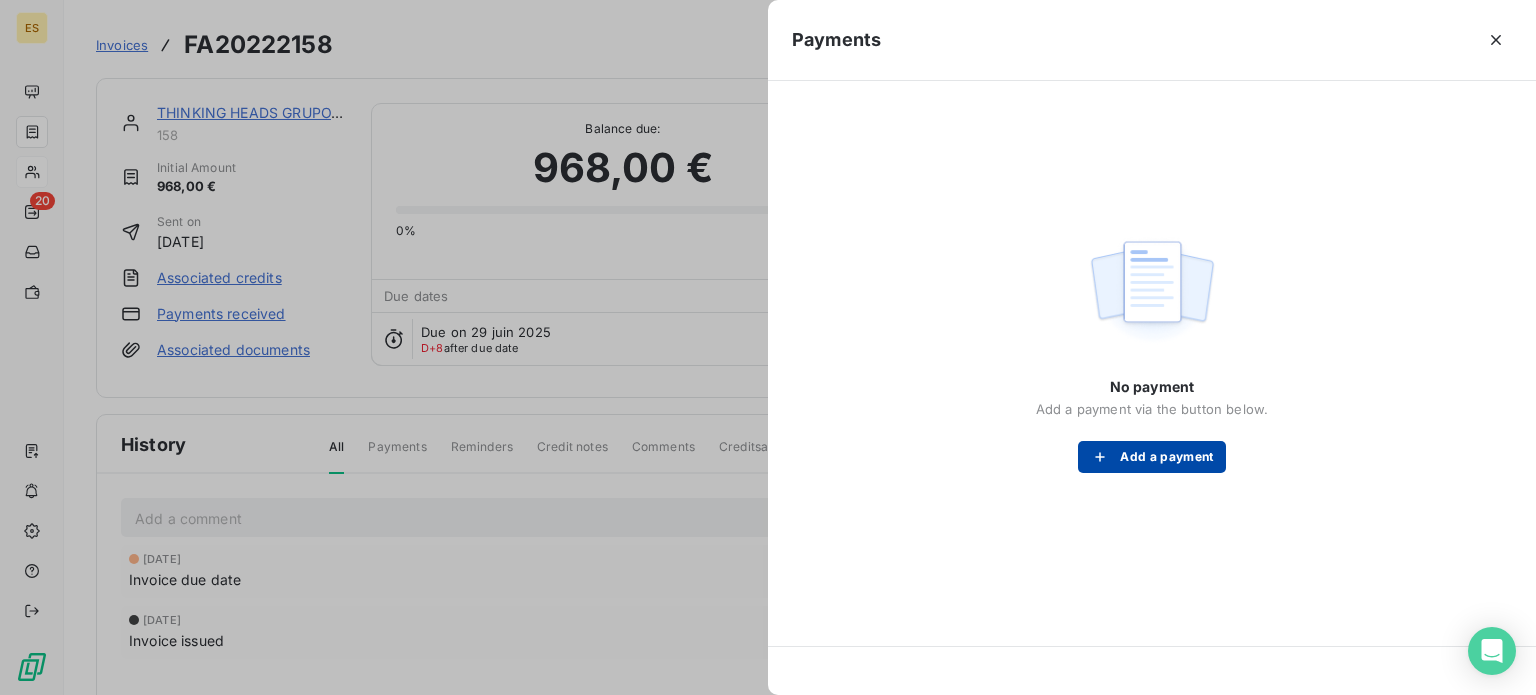click at bounding box center [1105, 457] 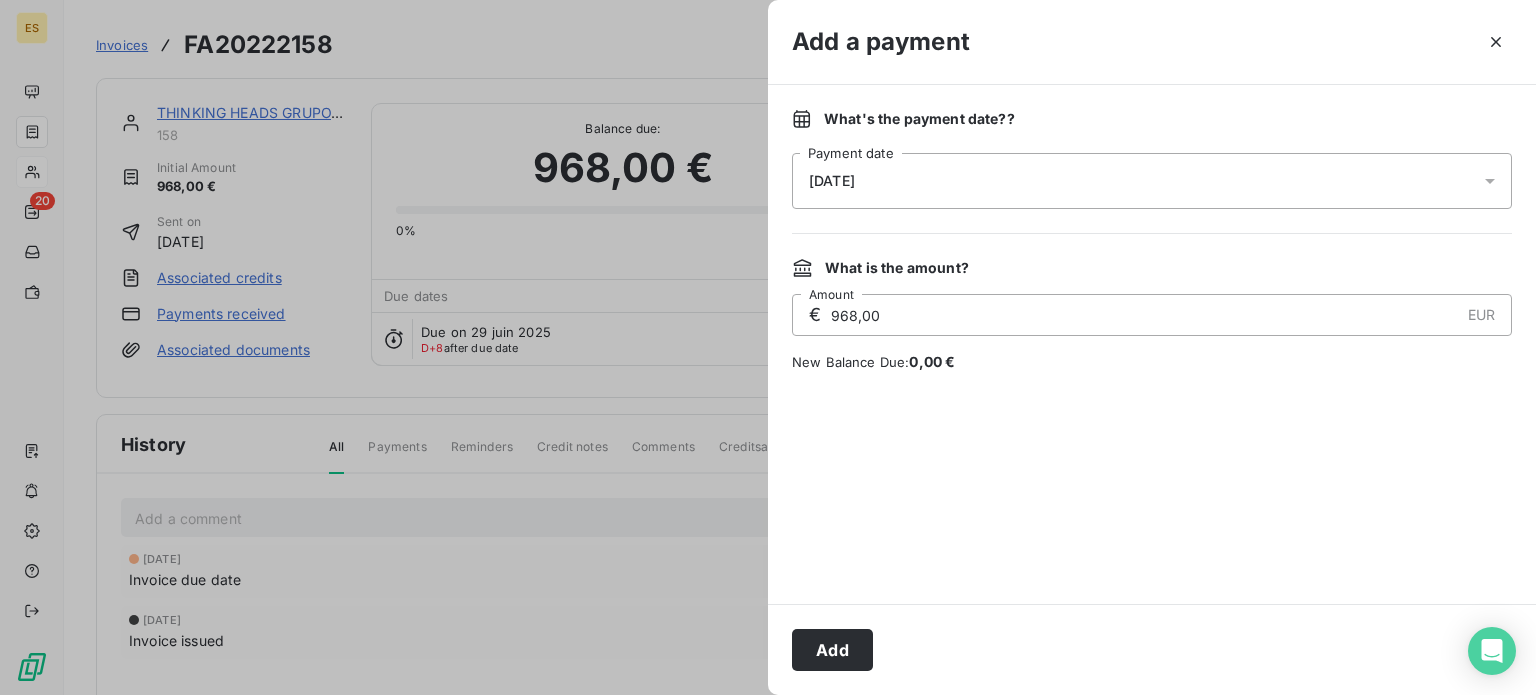 click on "Add" at bounding box center [1152, 649] 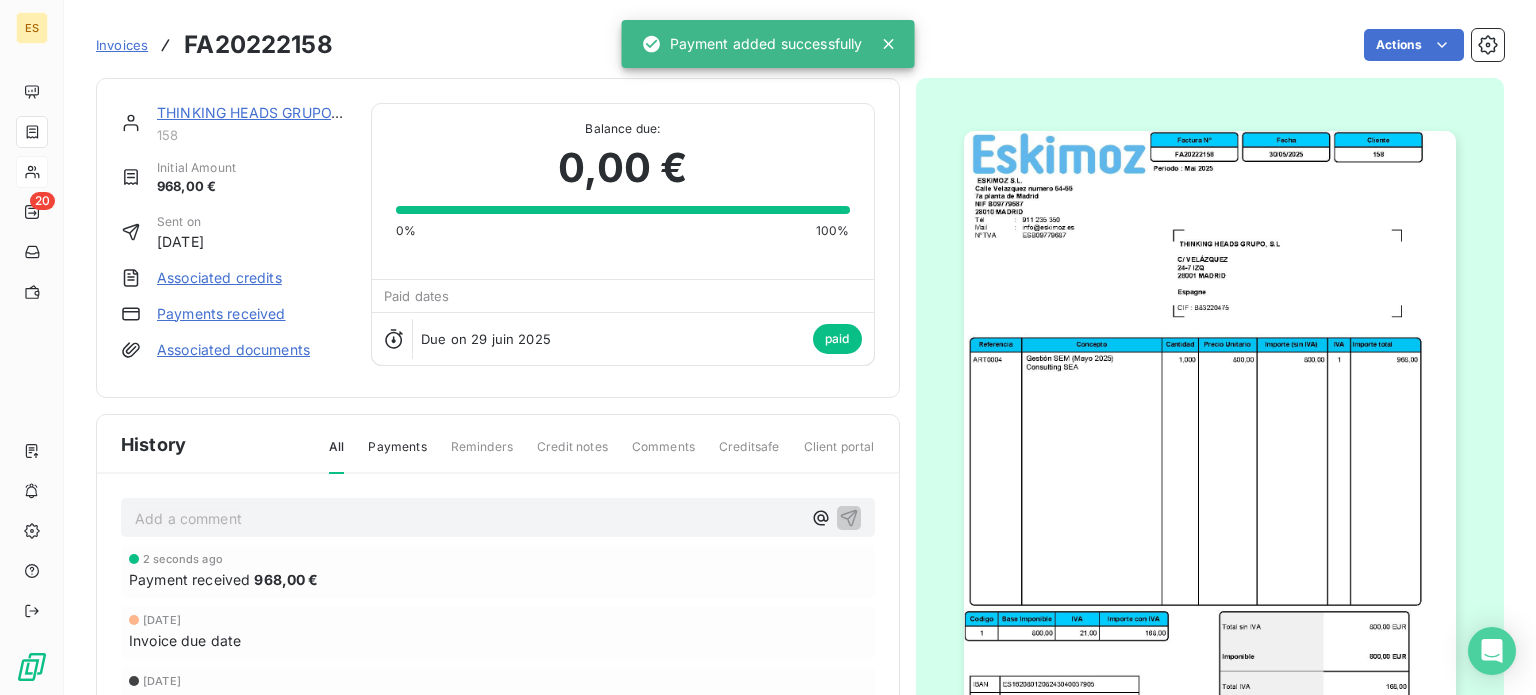 click on "THINKING HEADS GRUPO, S.L" at bounding box center [259, 112] 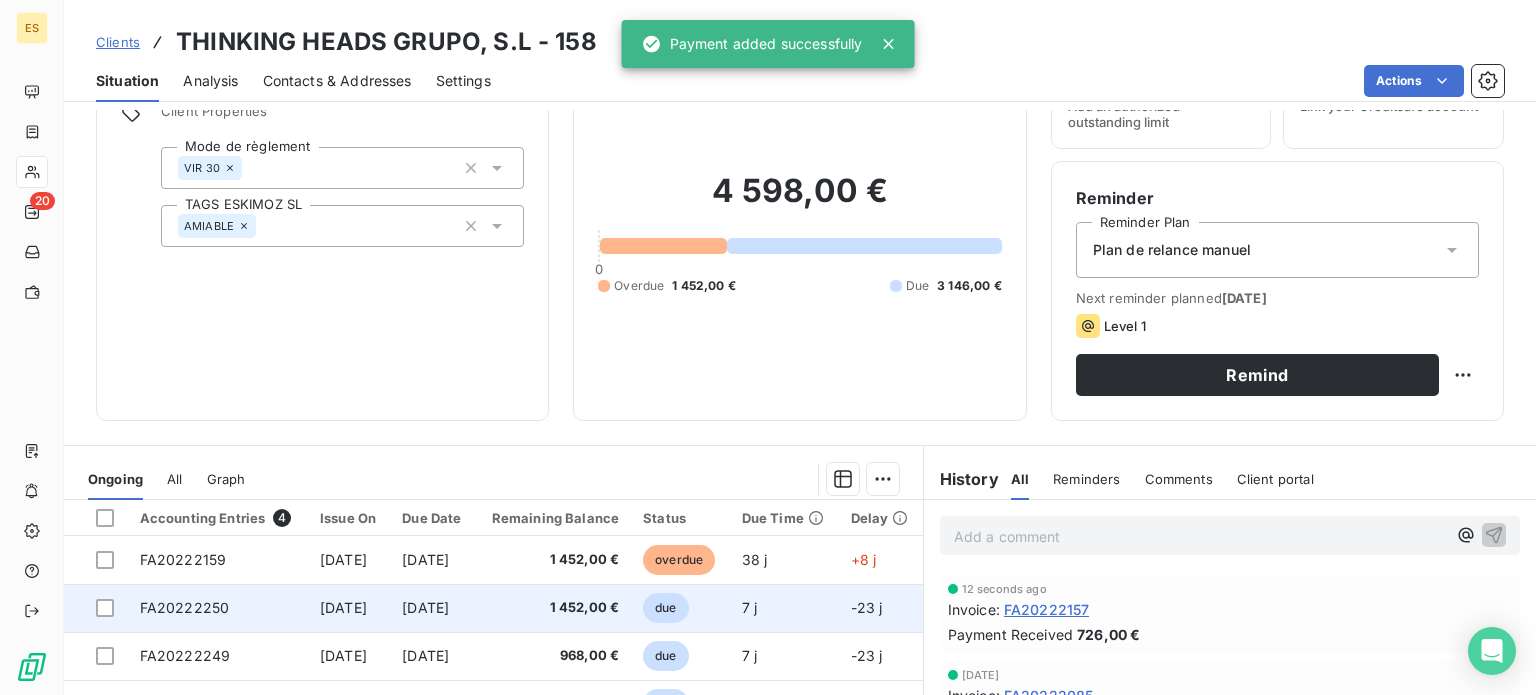 scroll, scrollTop: 200, scrollLeft: 0, axis: vertical 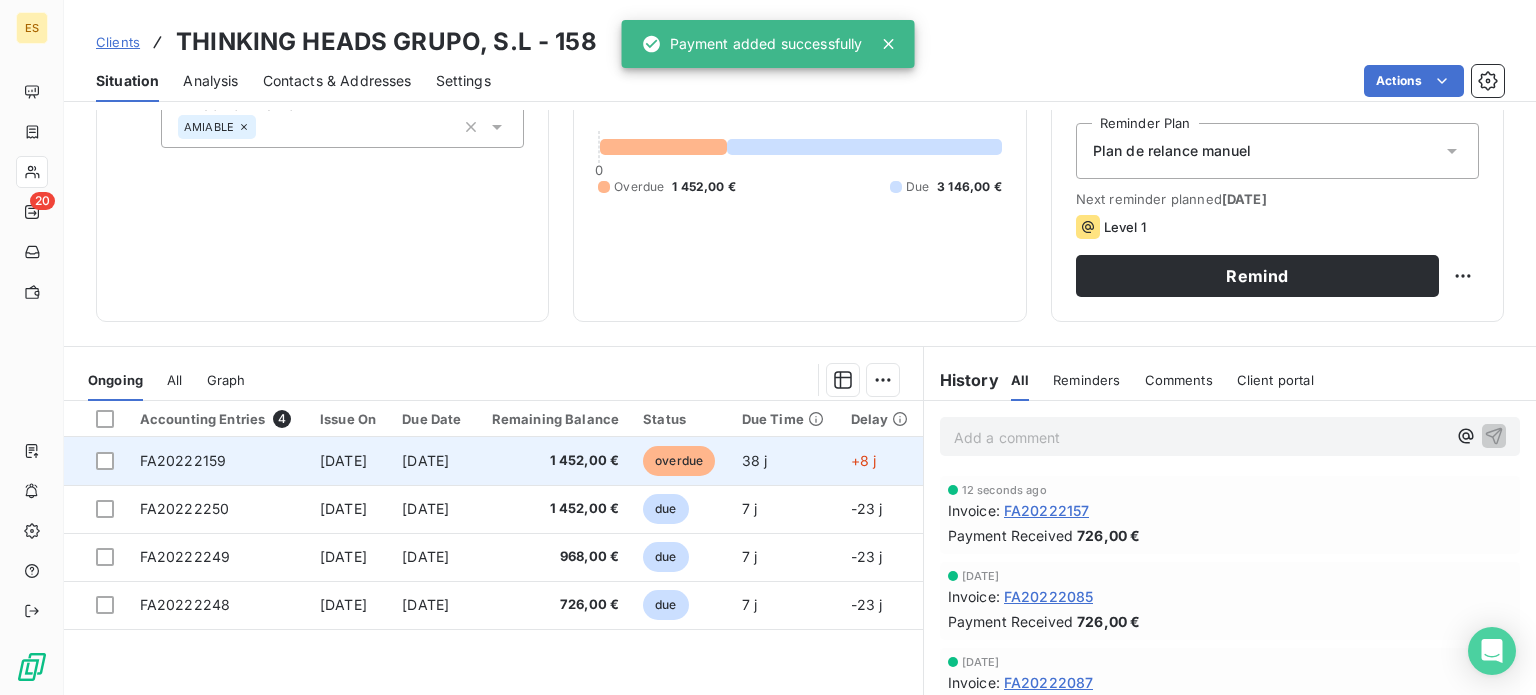 click on "1 452,00 €" at bounding box center (554, 461) 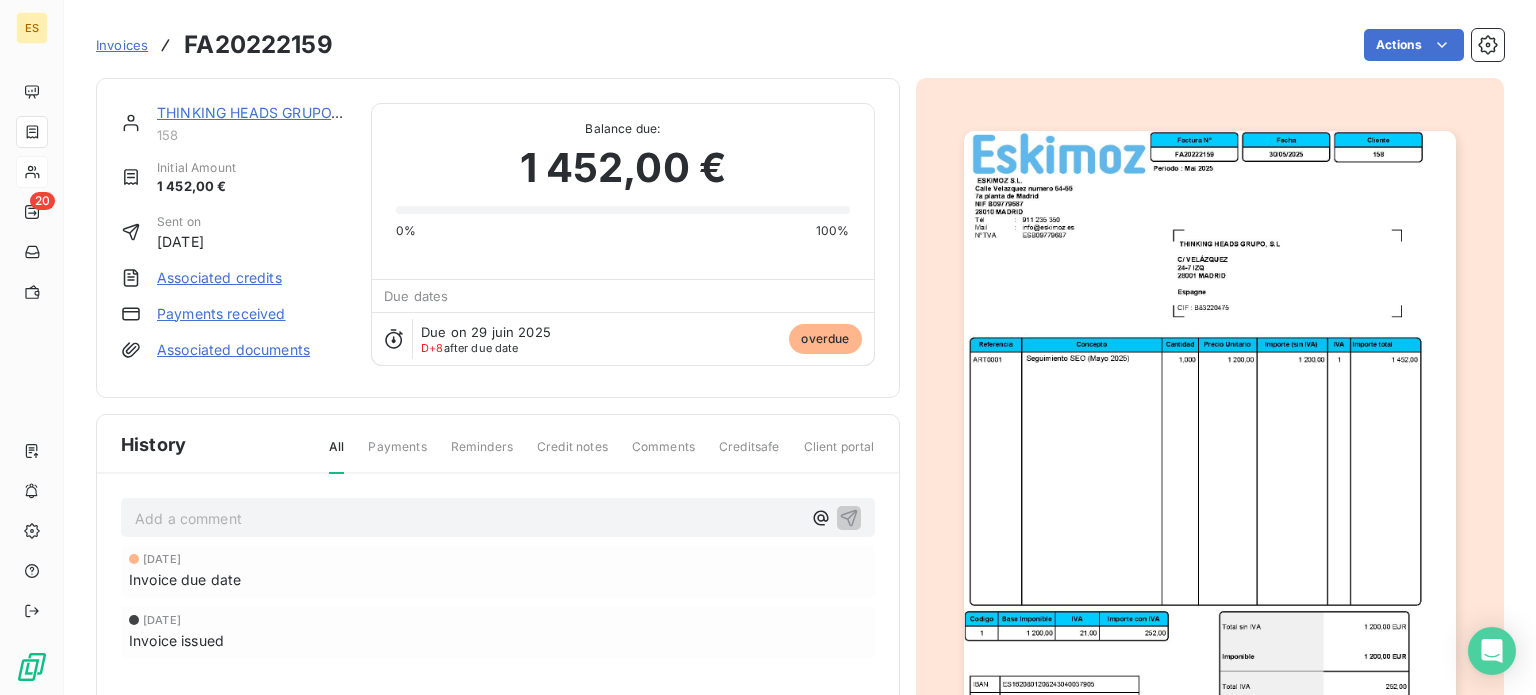 click on "Payments received" at bounding box center [221, 314] 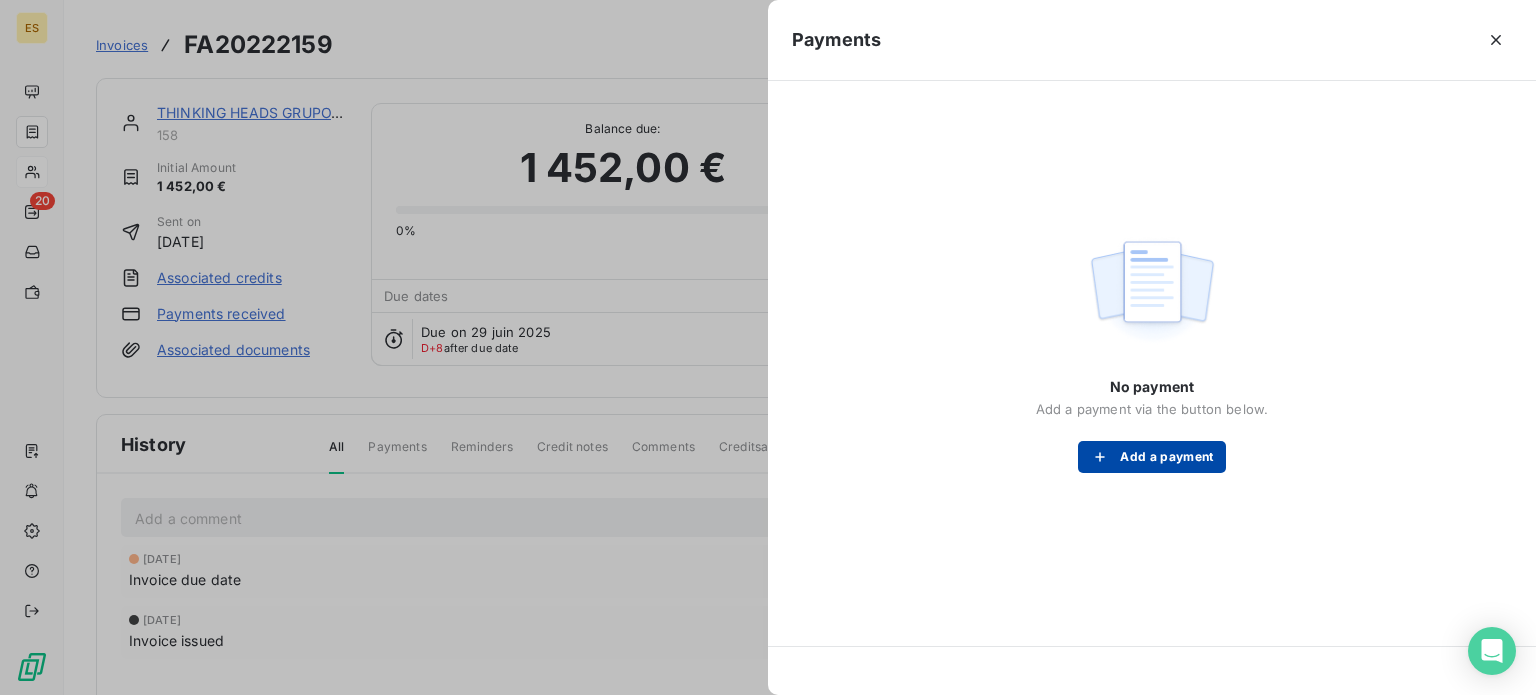 click on "Add a payment" at bounding box center [1151, 457] 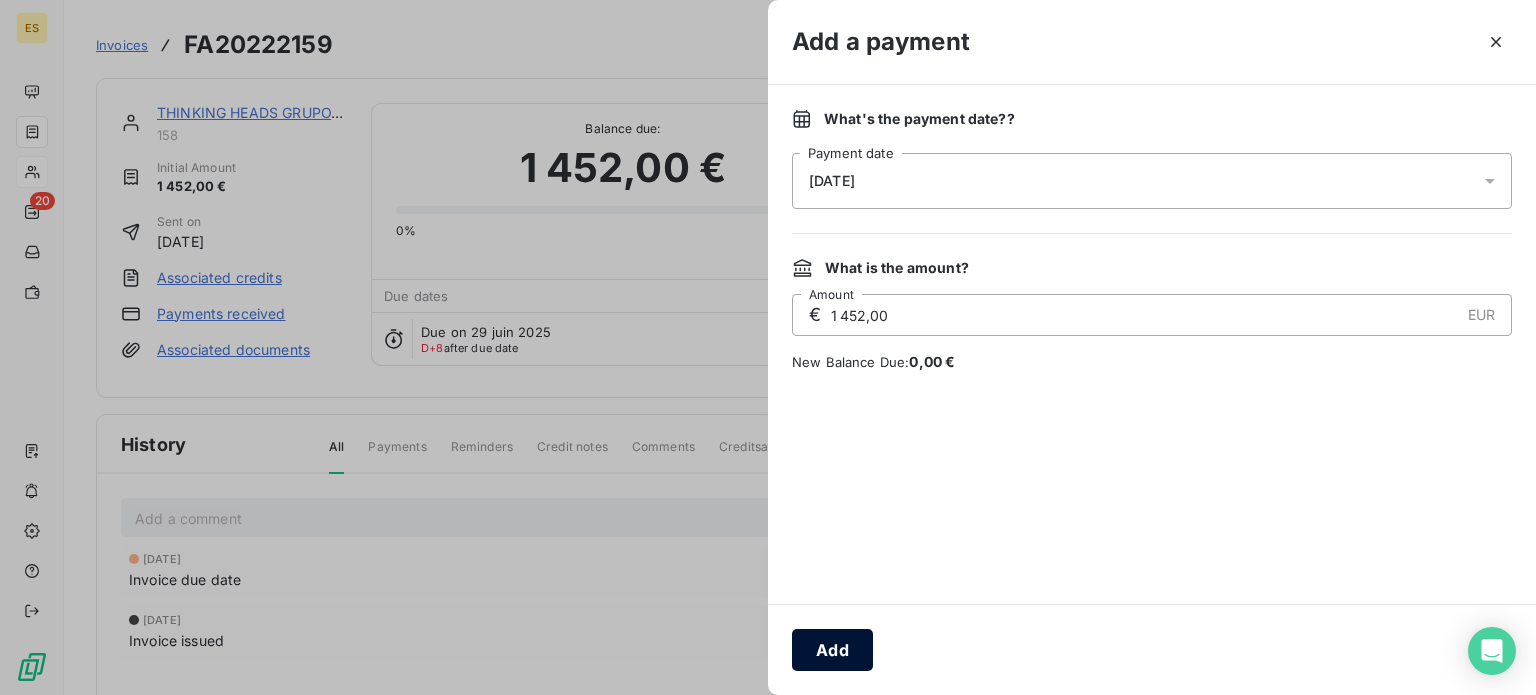 click on "Add" at bounding box center (832, 650) 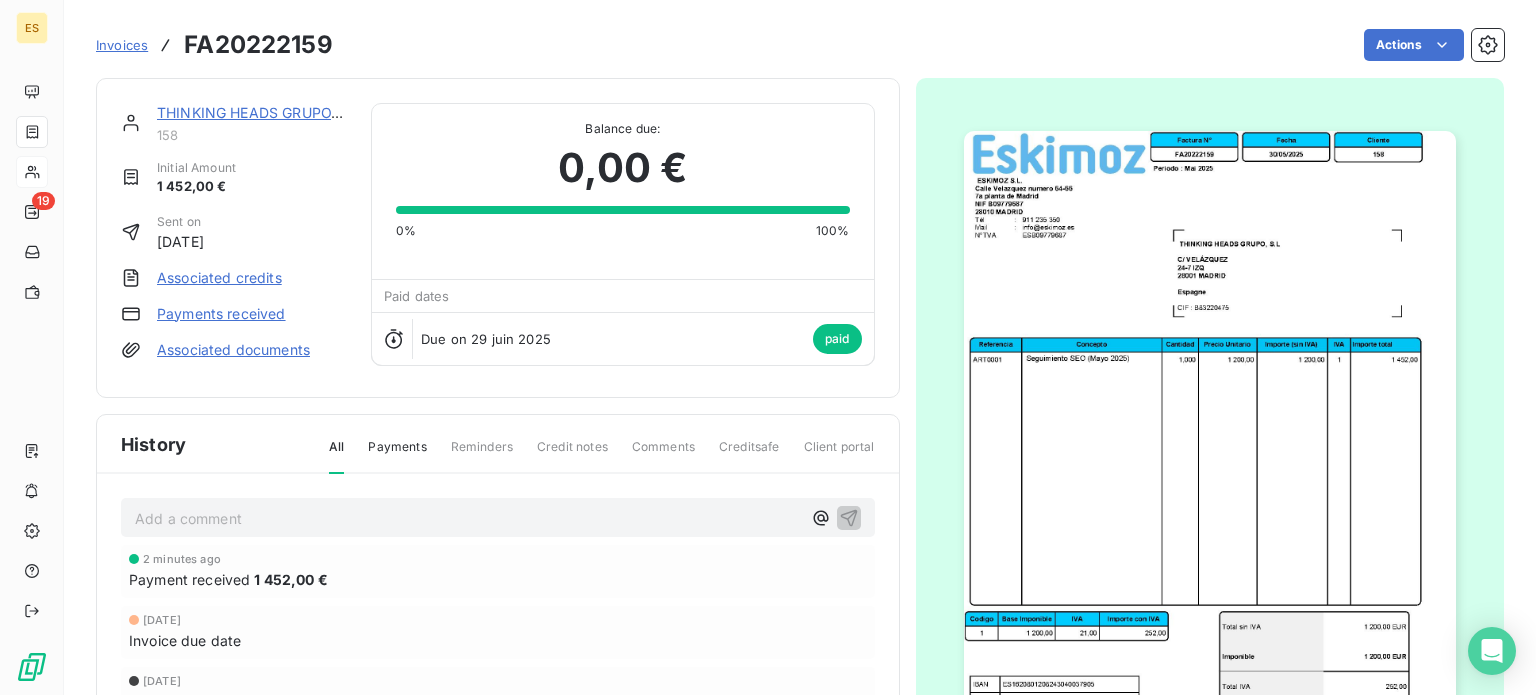 click on "THINKING HEADS GRUPO, S.L" at bounding box center [252, 113] 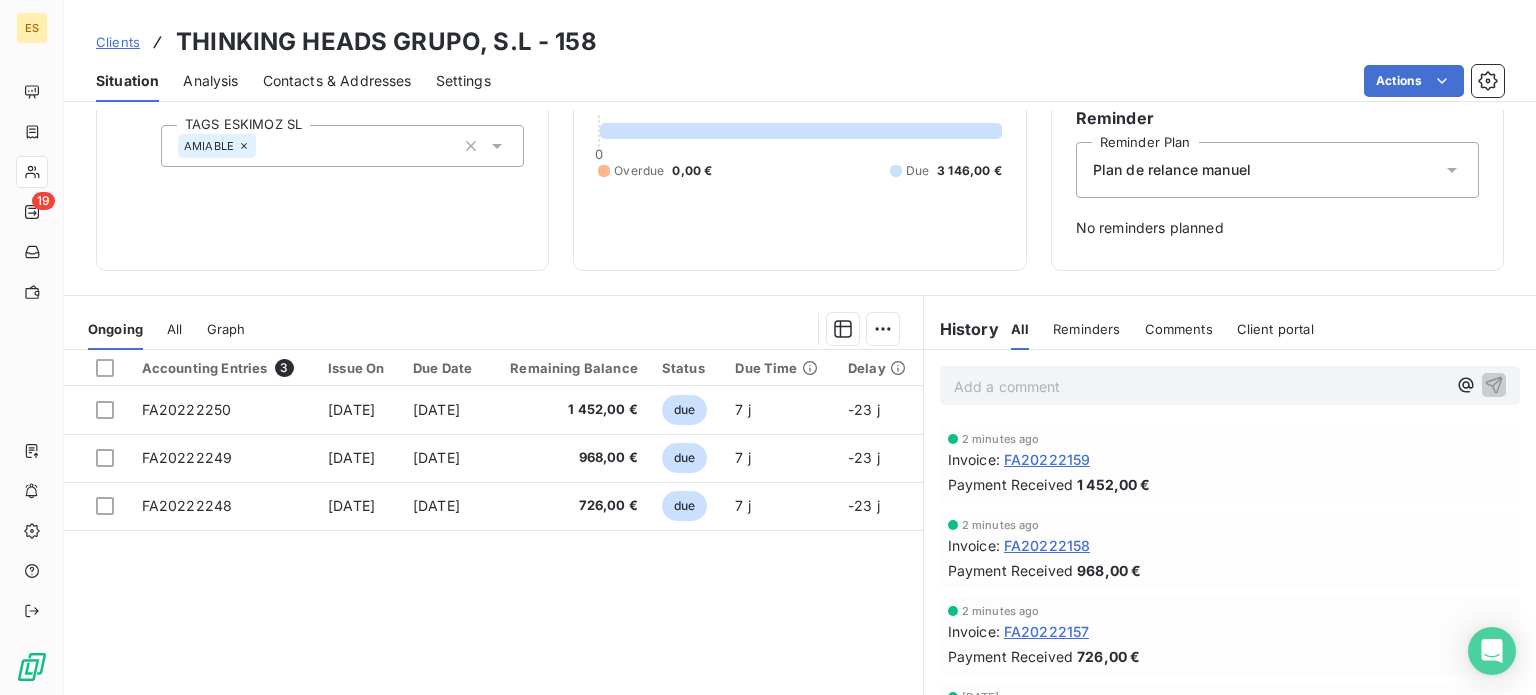 scroll, scrollTop: 0, scrollLeft: 0, axis: both 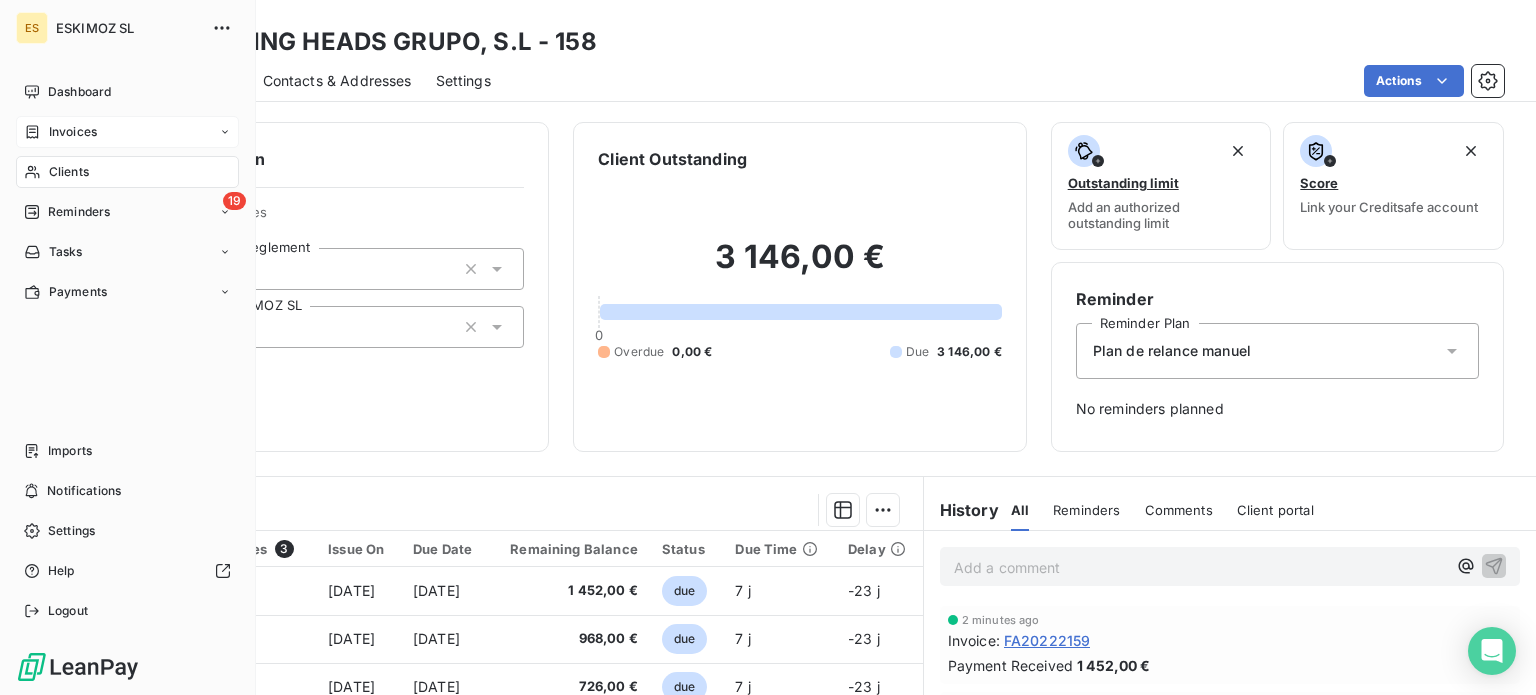 click on "Invoices" at bounding box center (73, 132) 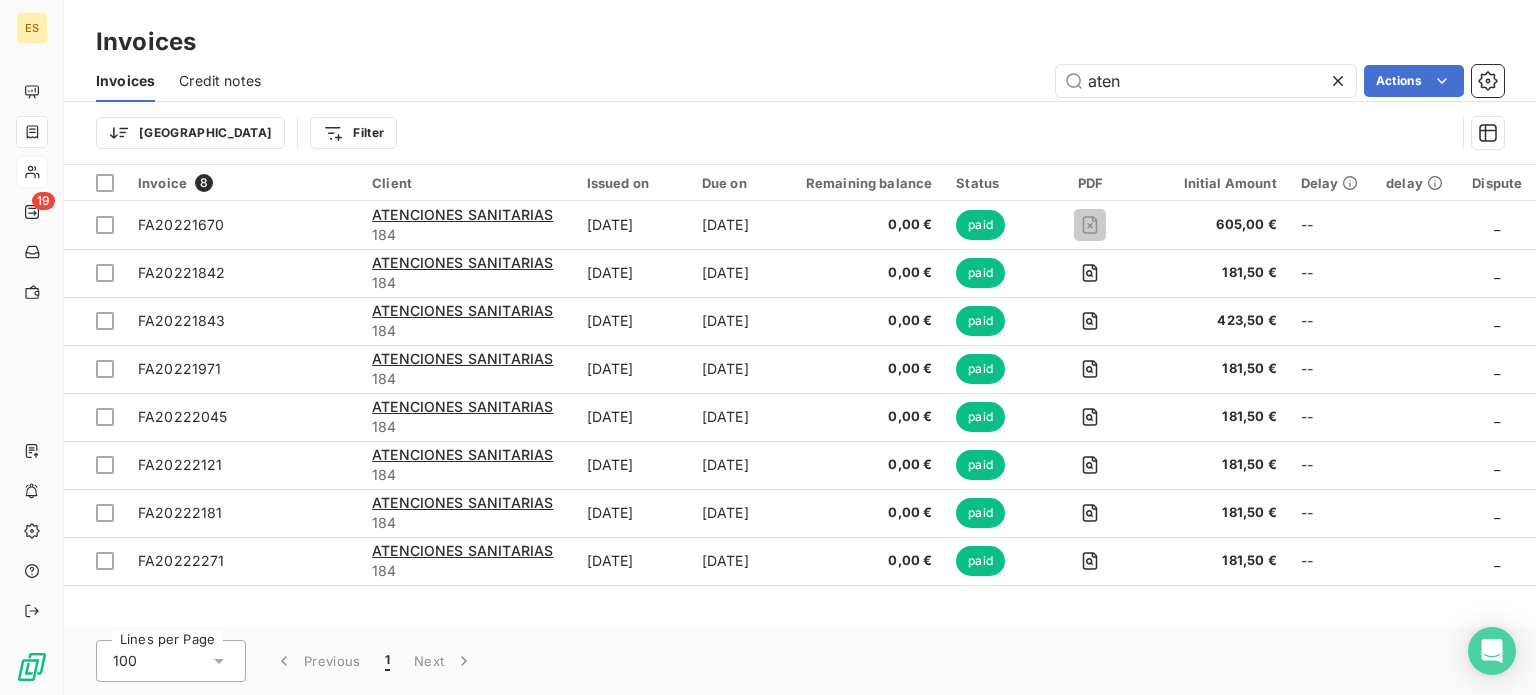 drag, startPoint x: 1163, startPoint y: 78, endPoint x: 581, endPoint y: 26, distance: 584.3184 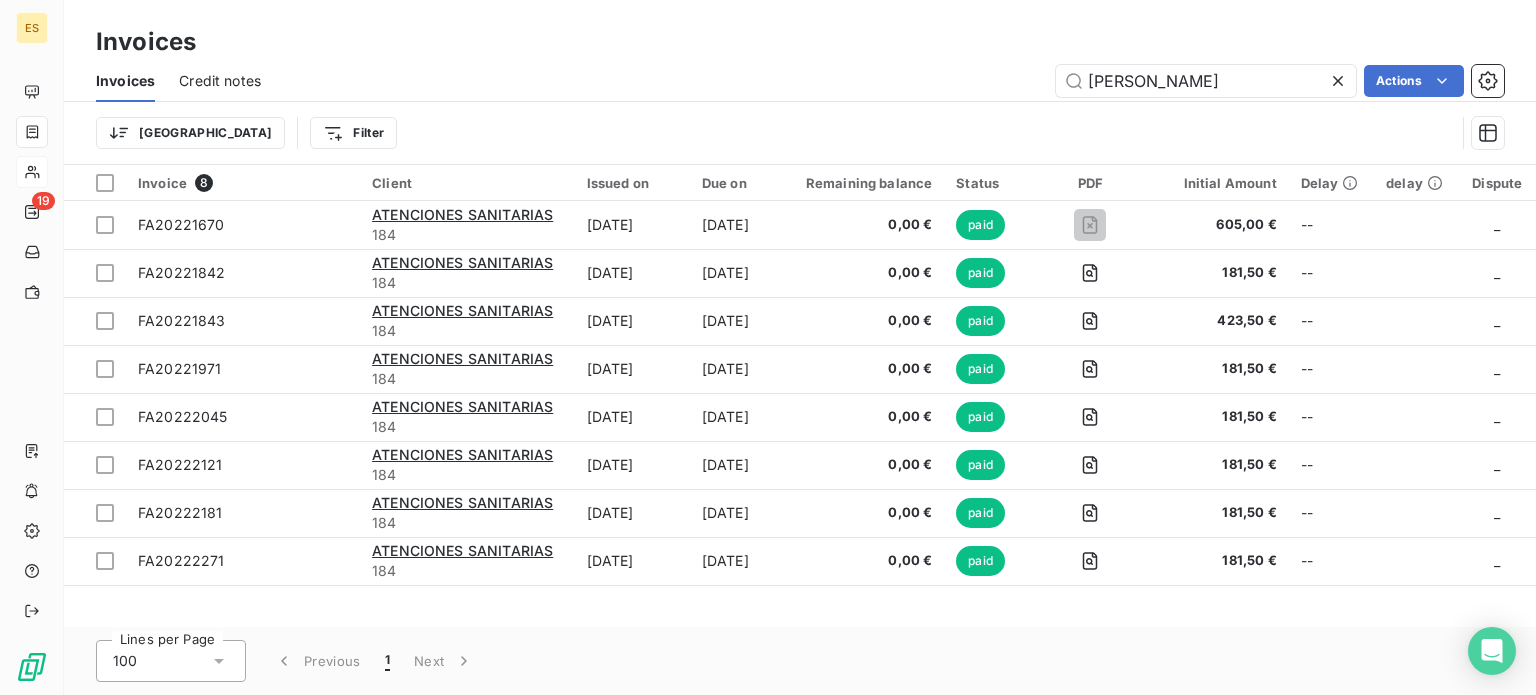 type on "[PERSON_NAME]" 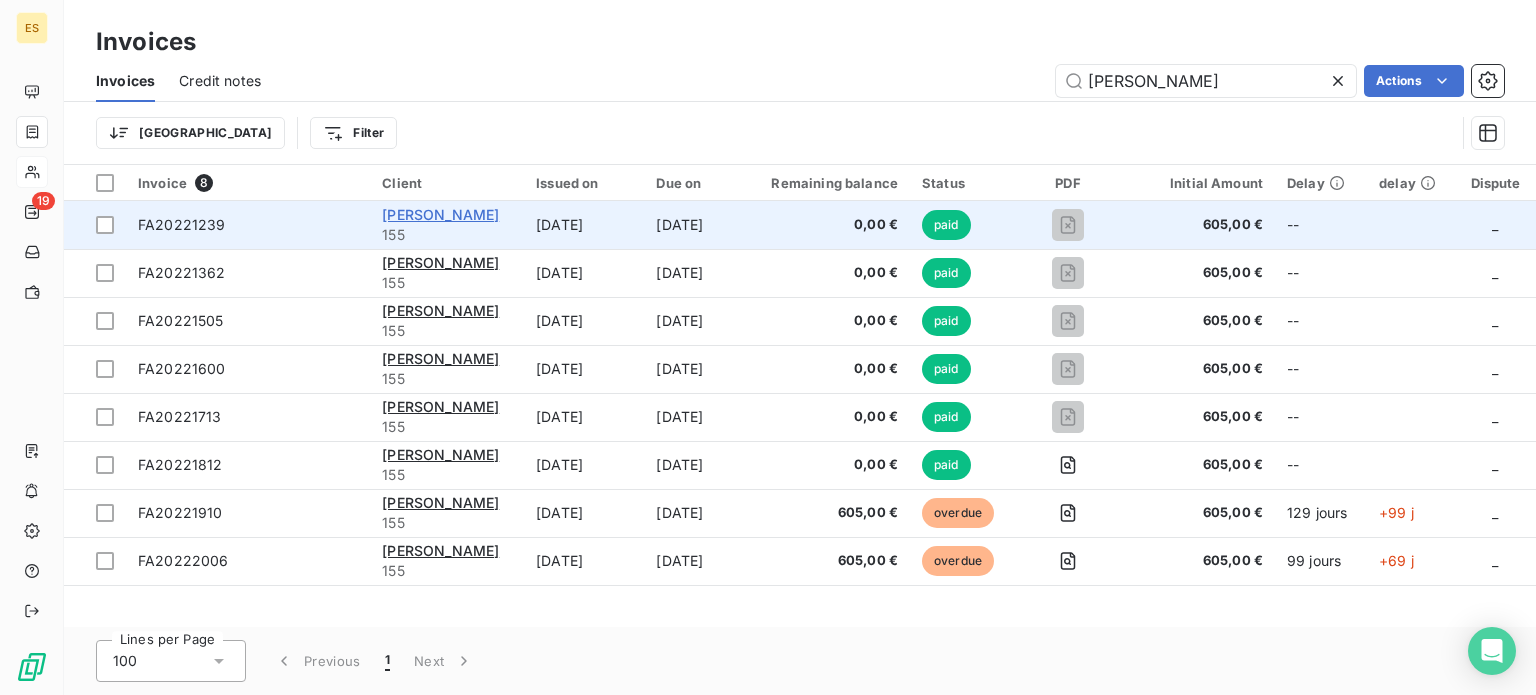 click on "[PERSON_NAME]" at bounding box center [440, 214] 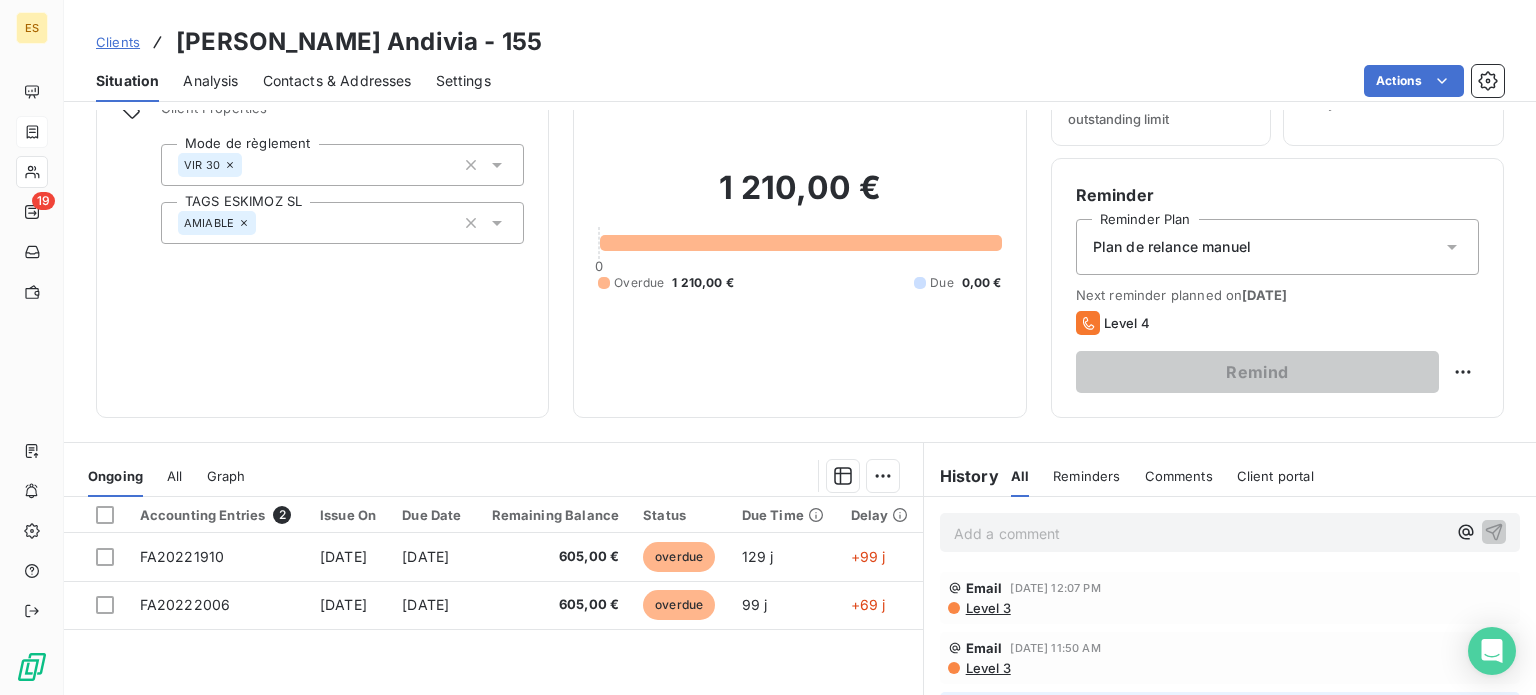 scroll, scrollTop: 300, scrollLeft: 0, axis: vertical 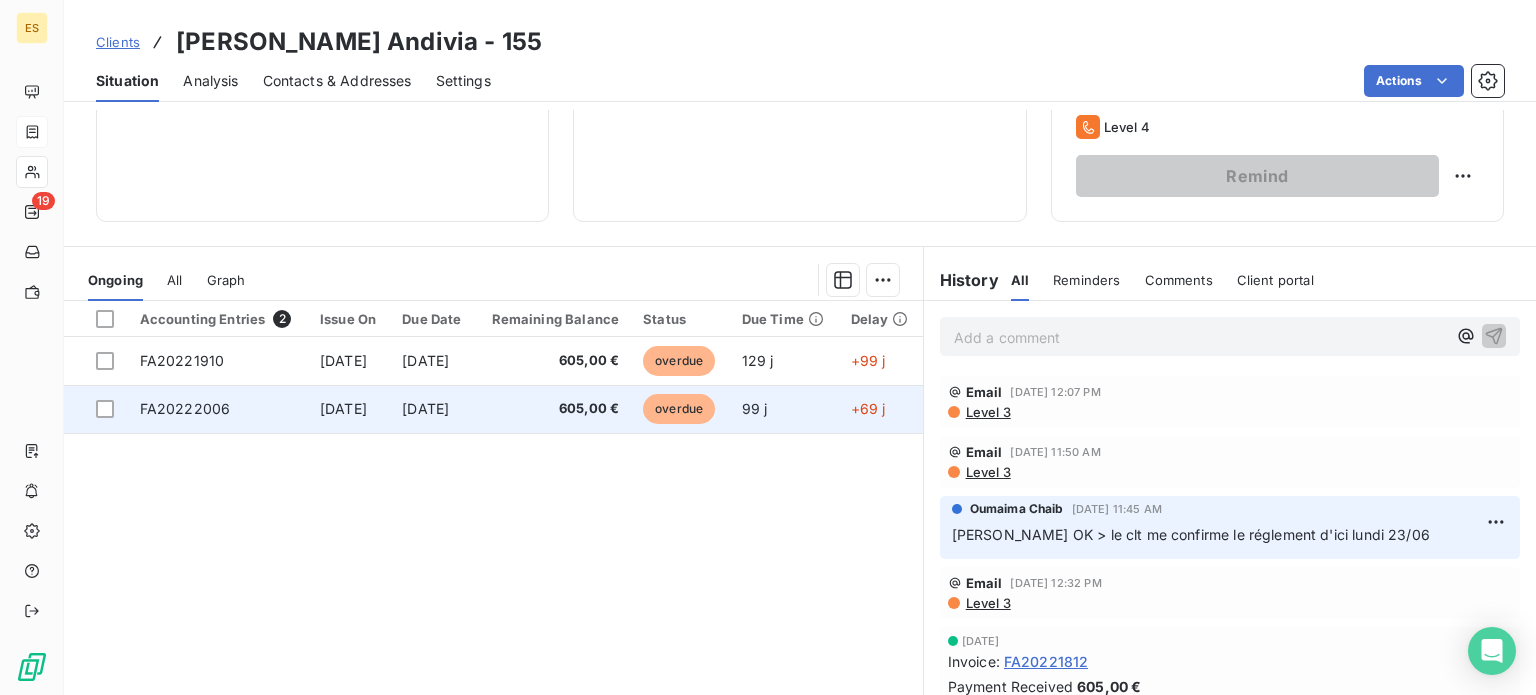 click on "[DATE]" at bounding box center (343, 408) 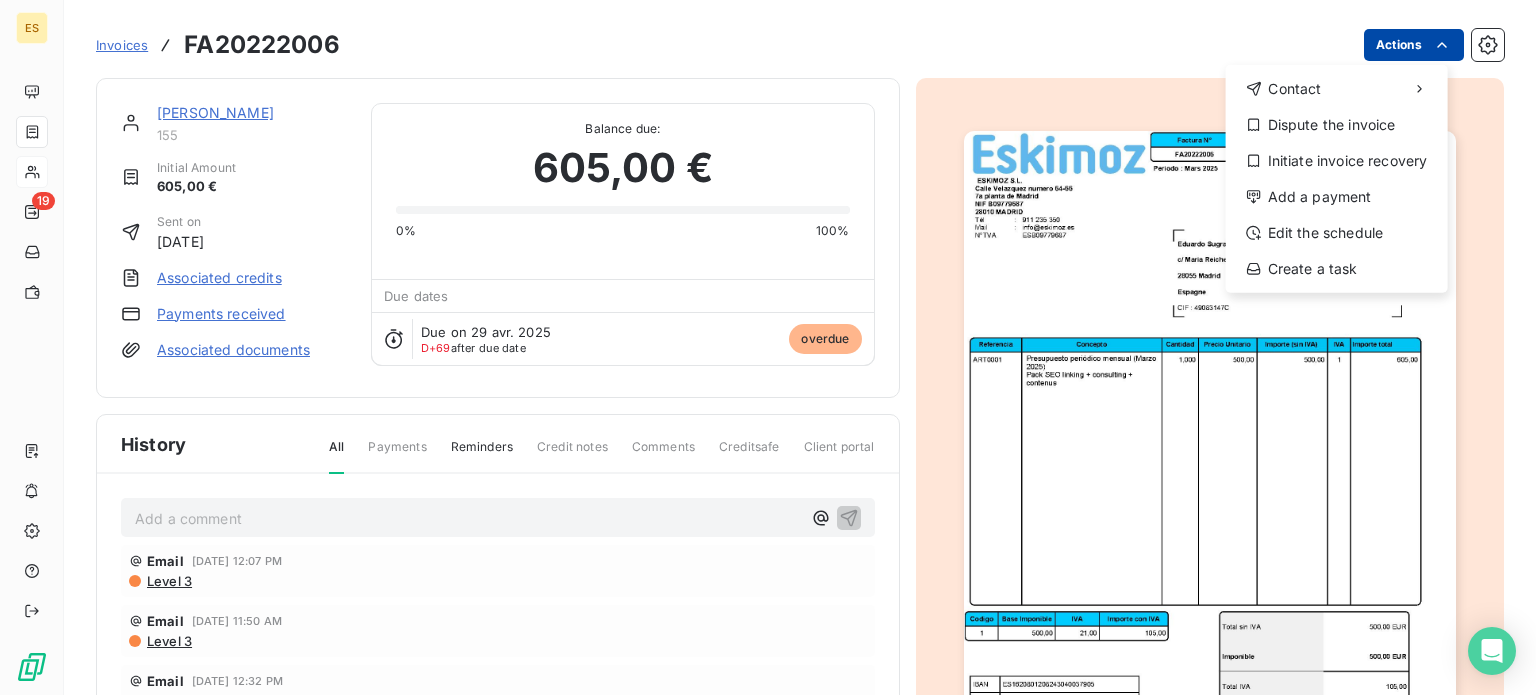 click on "ES 19 Invoices FA20222006 Actions Contact Dispute the invoice Initiate invoice recovery Add a payment Edit the schedule Create a task [PERSON_NAME] Andivia 155 Initial Amount 605,00 € Sent on [DATE] Associated credits Payments received Associated documents Balance due: 605,00 € 0% 100% Due dates Due on 29 avr. 2025 D+69  after due date overdue History All Payments Reminders Credit notes Comments Creditsafe Client portal Add a comment ﻿ Email [DATE] 12:07 PM Level 3 Email [DATE] 11:50 AM Level 3 Email [DATE] 12:32 PM Level 3 [DATE] Invoice due date [DATE] Invoice issued" at bounding box center (768, 347) 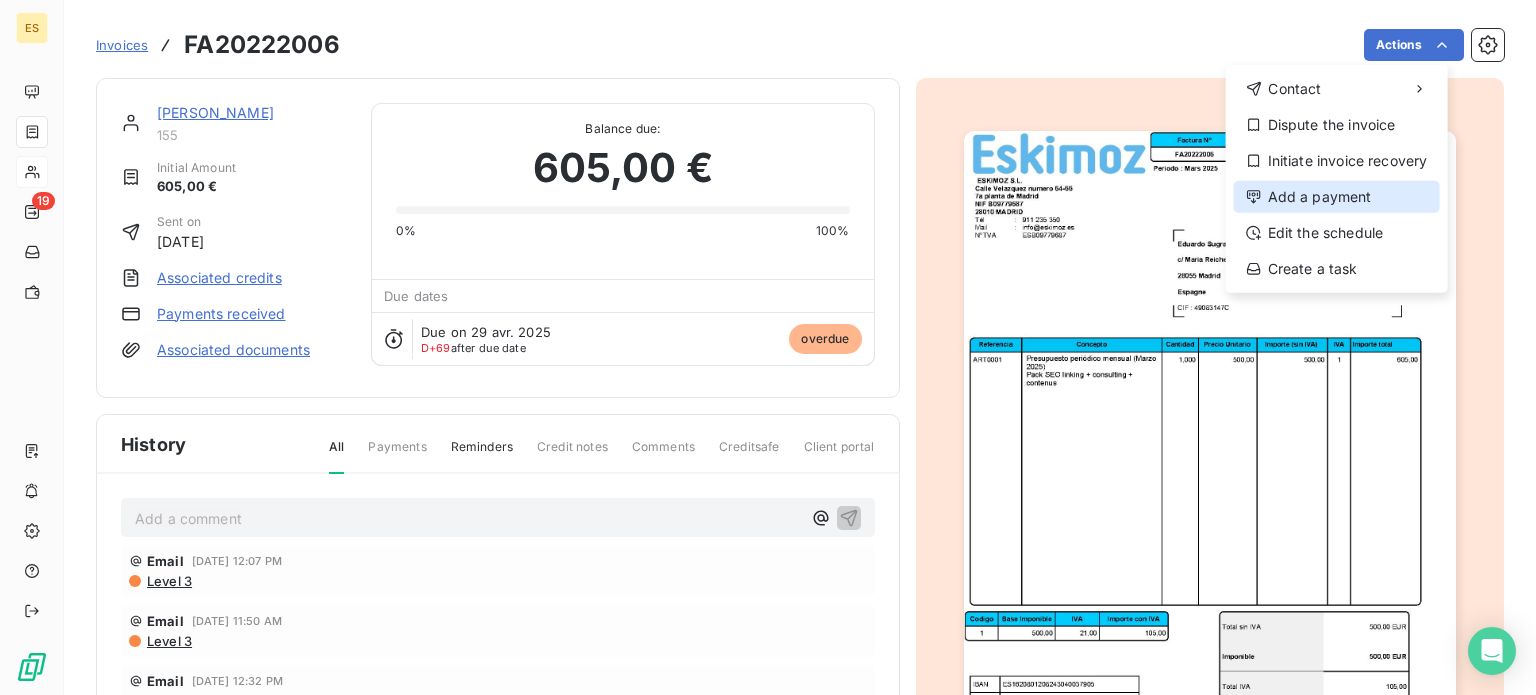 click on "Add a payment" at bounding box center [1337, 197] 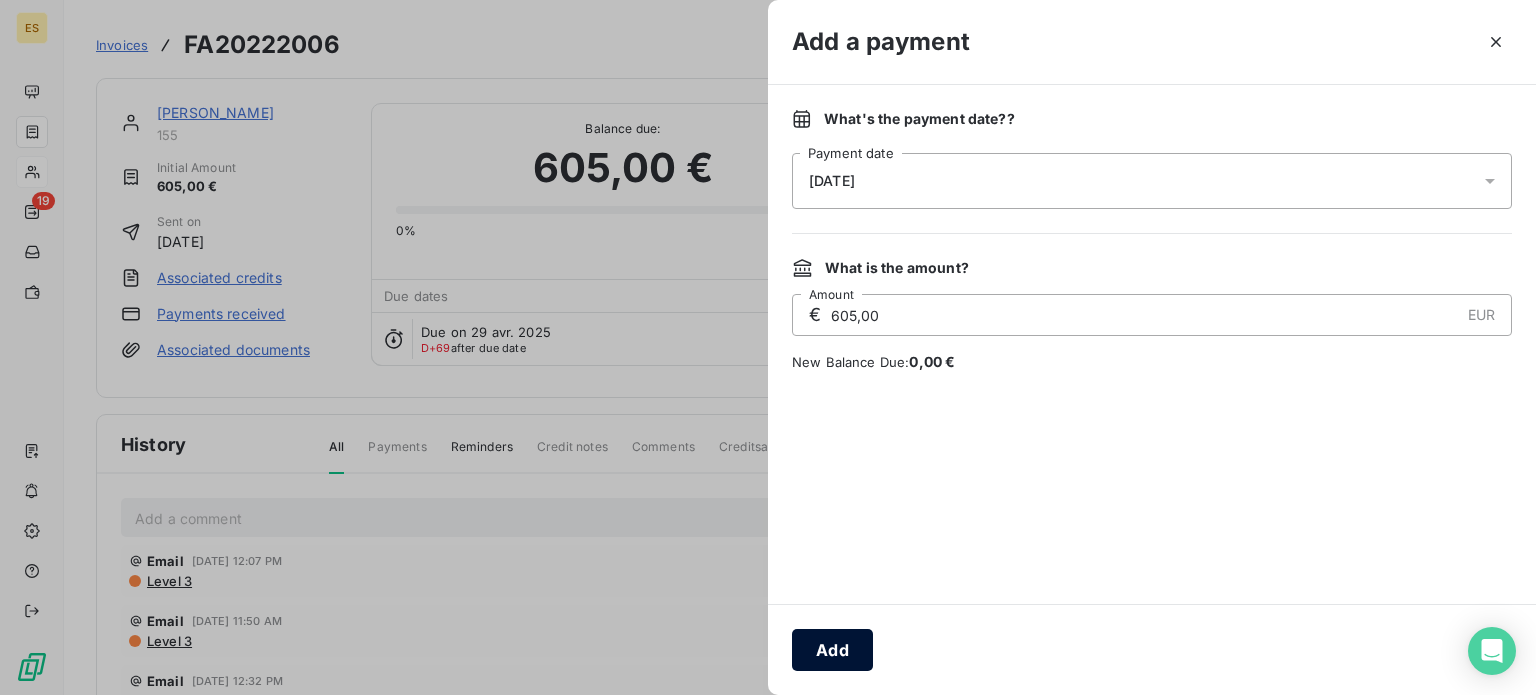 click on "Add" at bounding box center [832, 650] 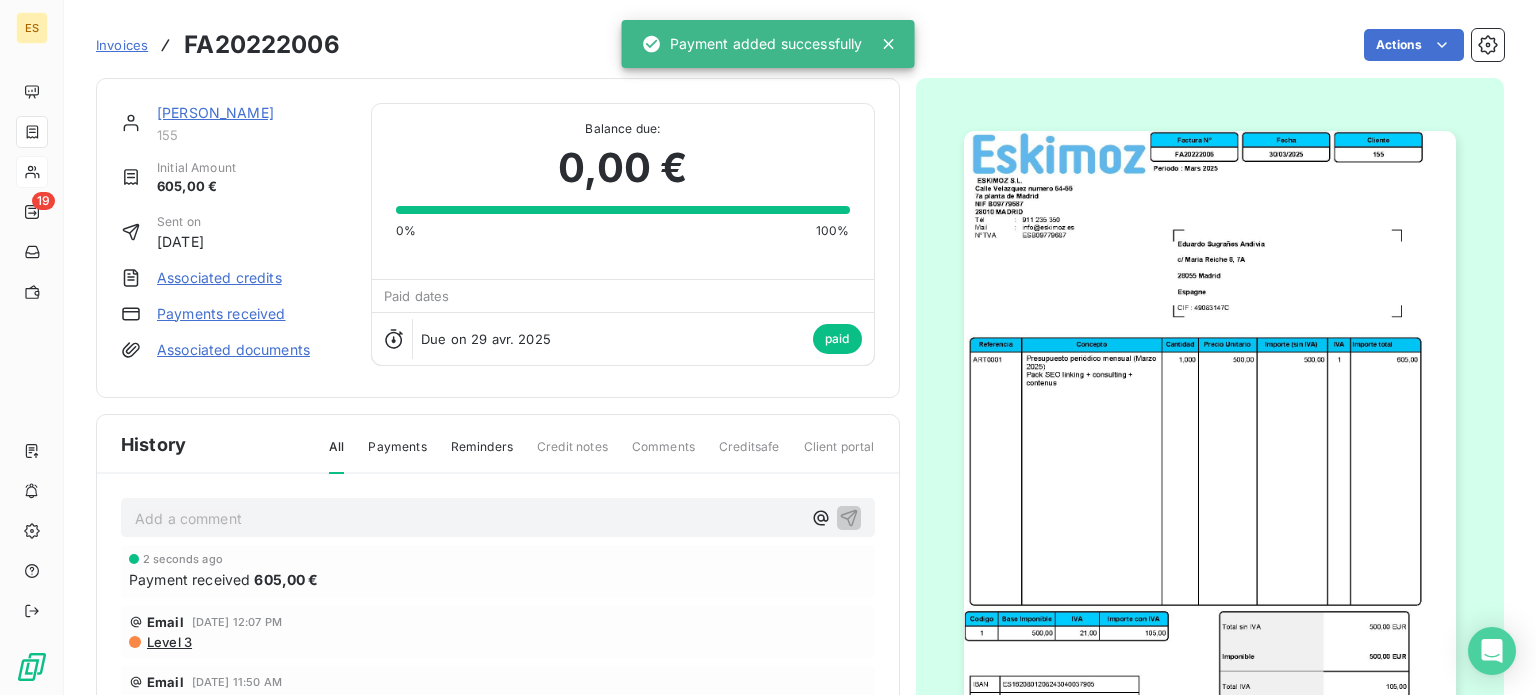 click on "[PERSON_NAME]" at bounding box center (215, 112) 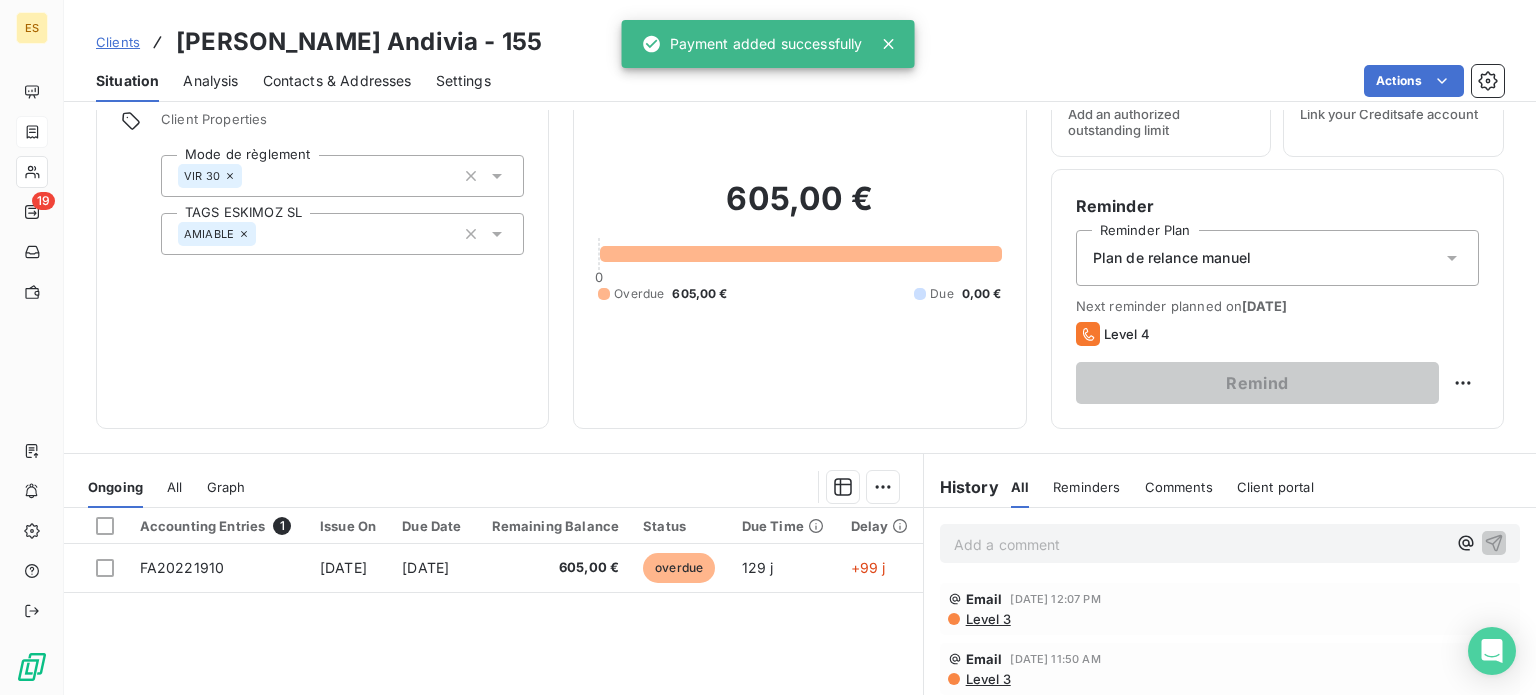 scroll, scrollTop: 200, scrollLeft: 0, axis: vertical 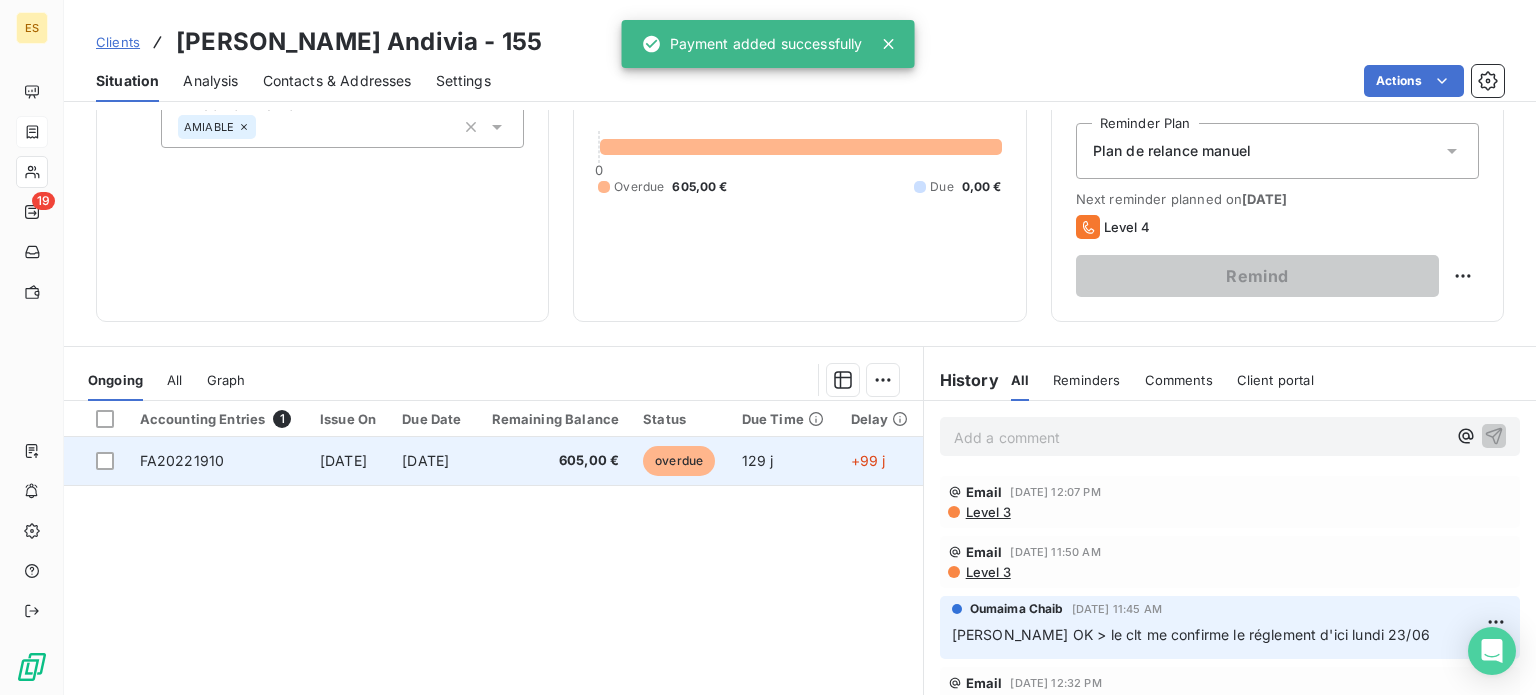 click on "605,00 €" at bounding box center [554, 461] 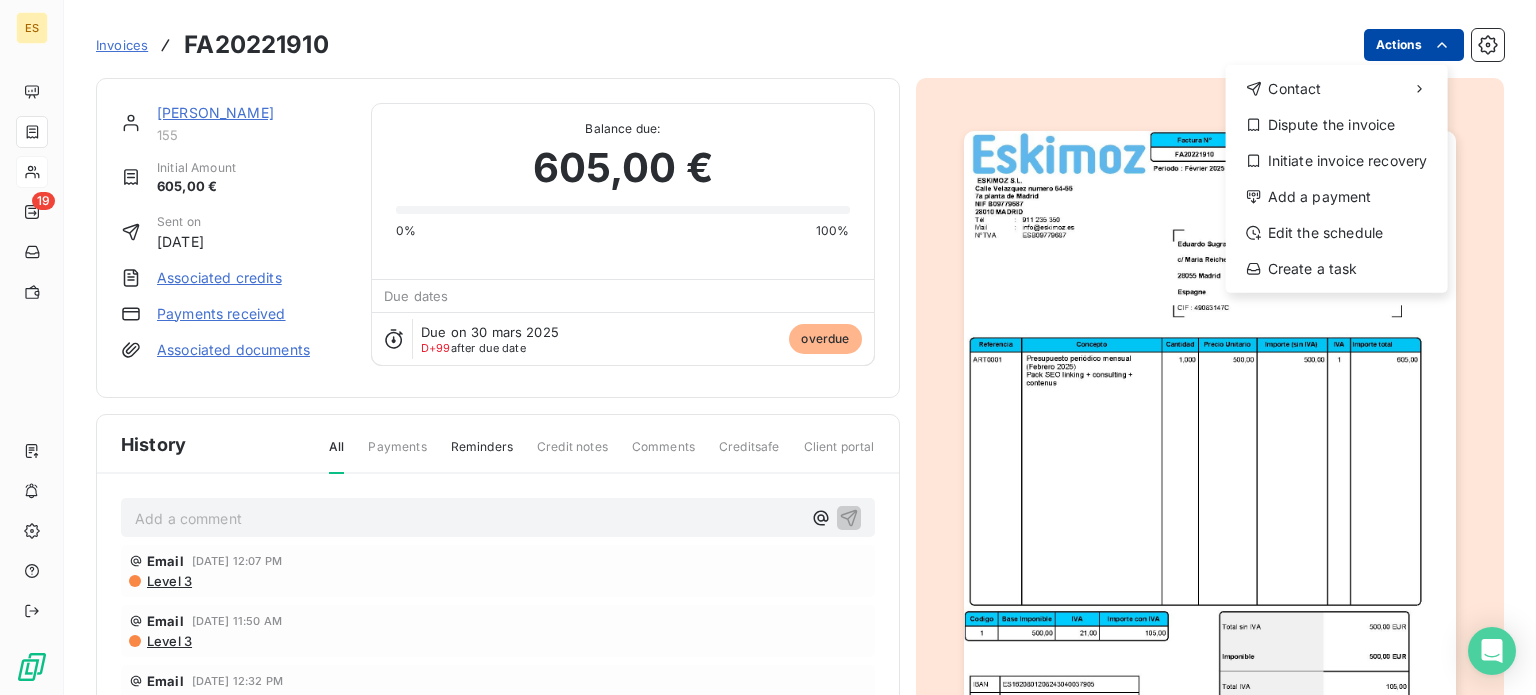 click on "ES 19 Invoices FA20221910 Actions Contact Dispute the invoice Initiate invoice recovery Add a payment Edit the schedule Create a task [PERSON_NAME] Andivia 155 Initial Amount 605,00 € Sent on [DATE] Associated credits Payments received Associated documents Balance due: 605,00 € 0% 100% Due dates Due on 30 mars 2025 D+99  after due date overdue History All Payments Reminders Credit notes Comments Creditsafe Client portal Add a comment ﻿ Email [DATE] 12:07 PM Level 3 Email [DATE] 11:50 AM Level 3 Email [DATE] 12:32 PM Level 3 [DATE] Invoice due date [DATE] Invoice issued" at bounding box center (768, 347) 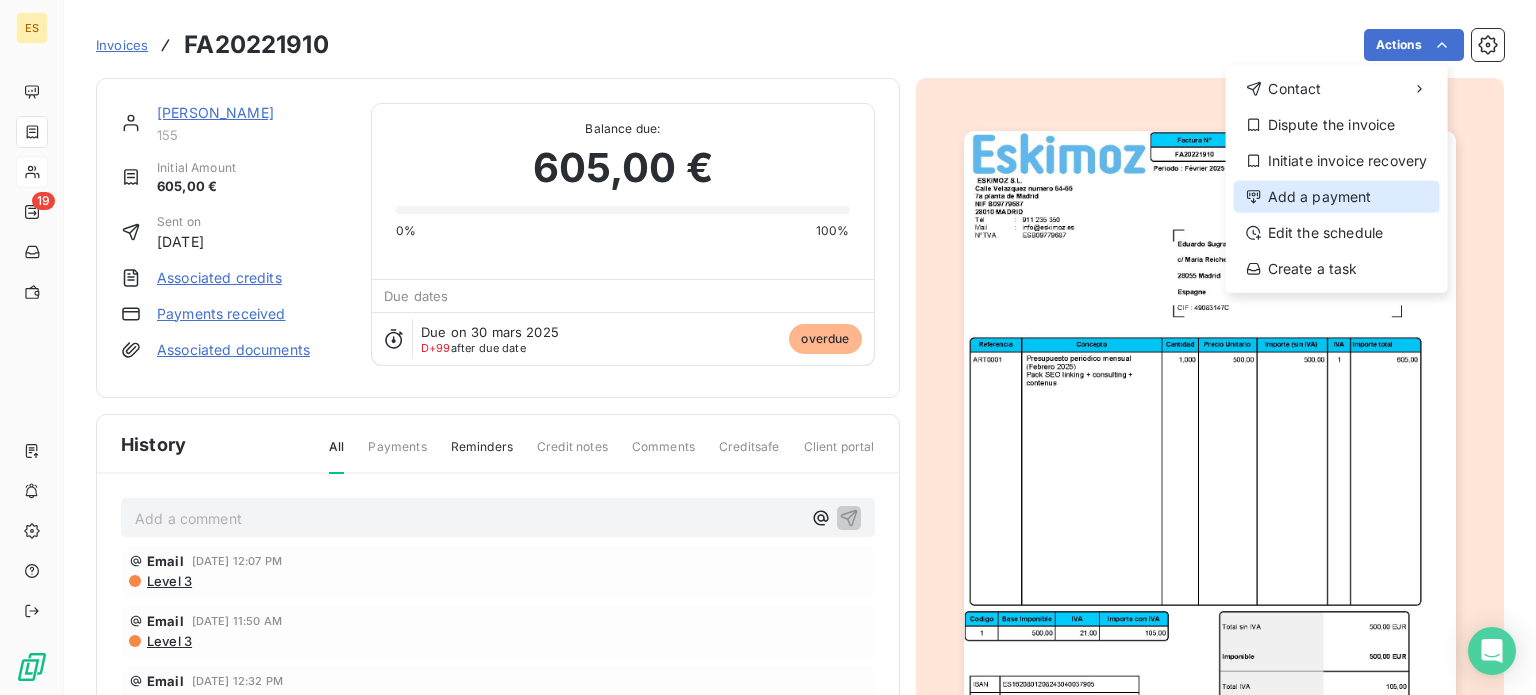 click on "Add a payment" at bounding box center (1337, 197) 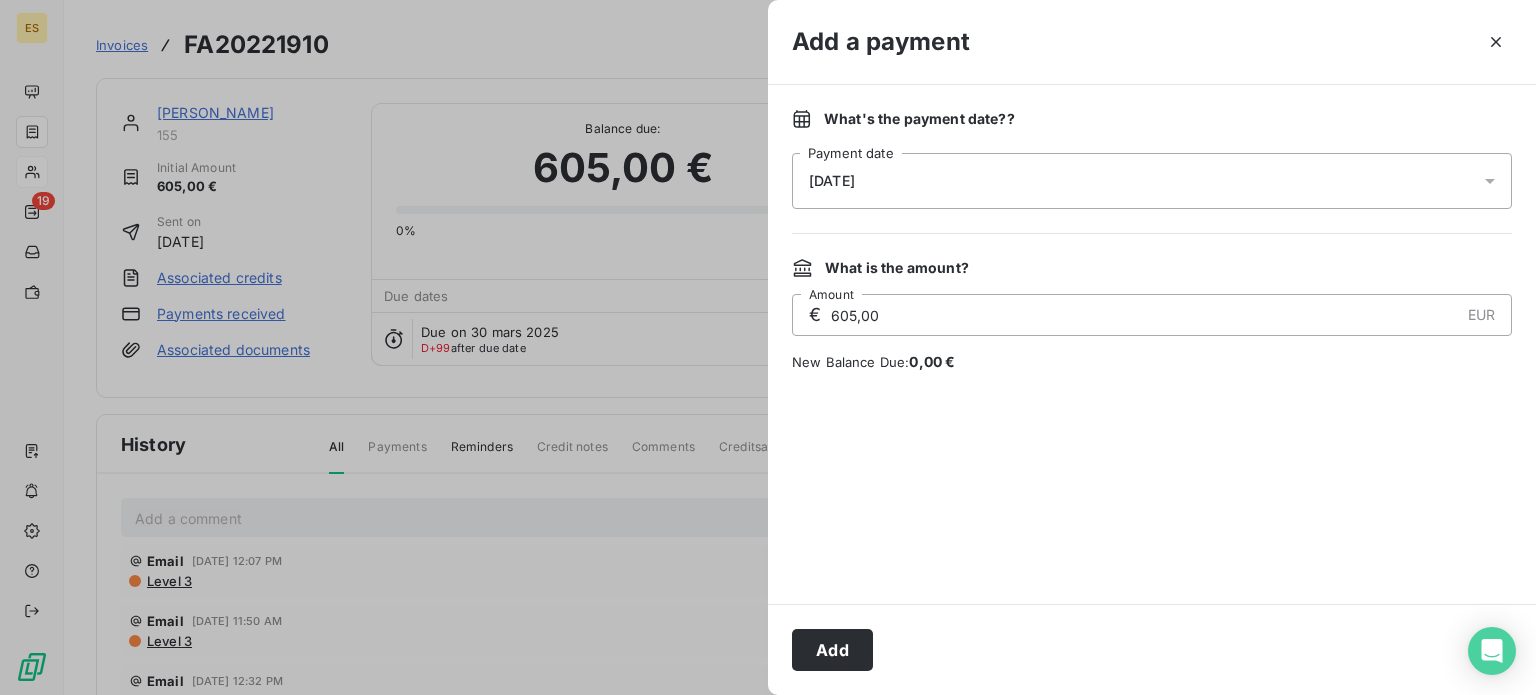 click on "Add" at bounding box center (1152, 649) 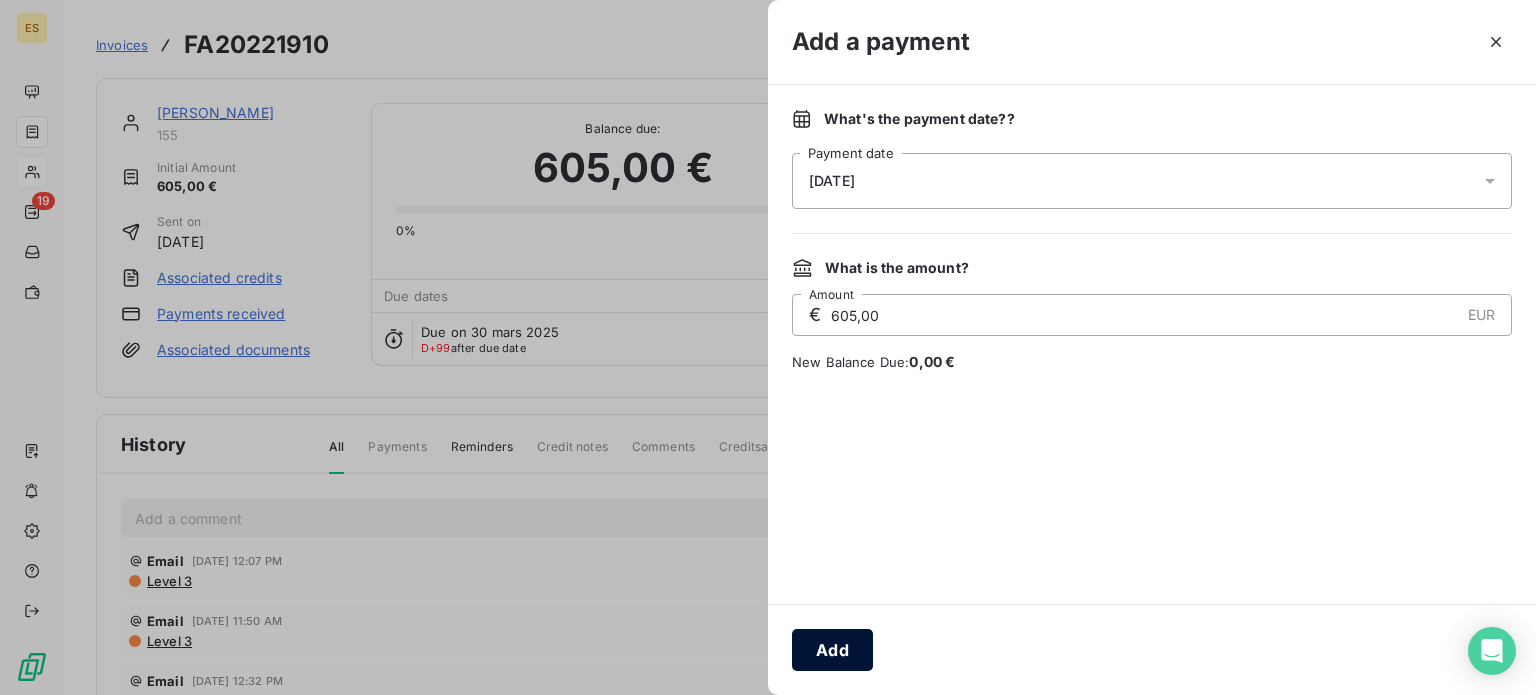 click on "Add" at bounding box center (832, 650) 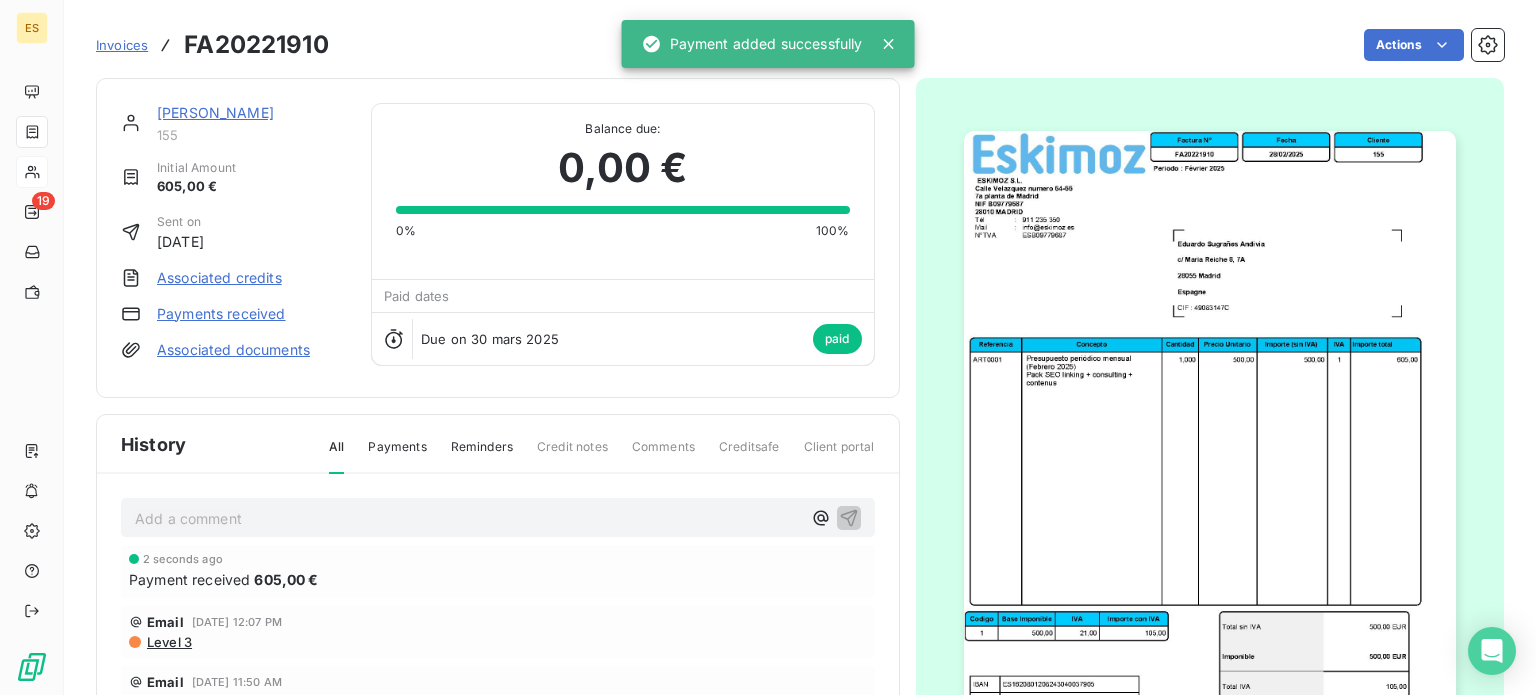 click on "[PERSON_NAME]" at bounding box center [215, 112] 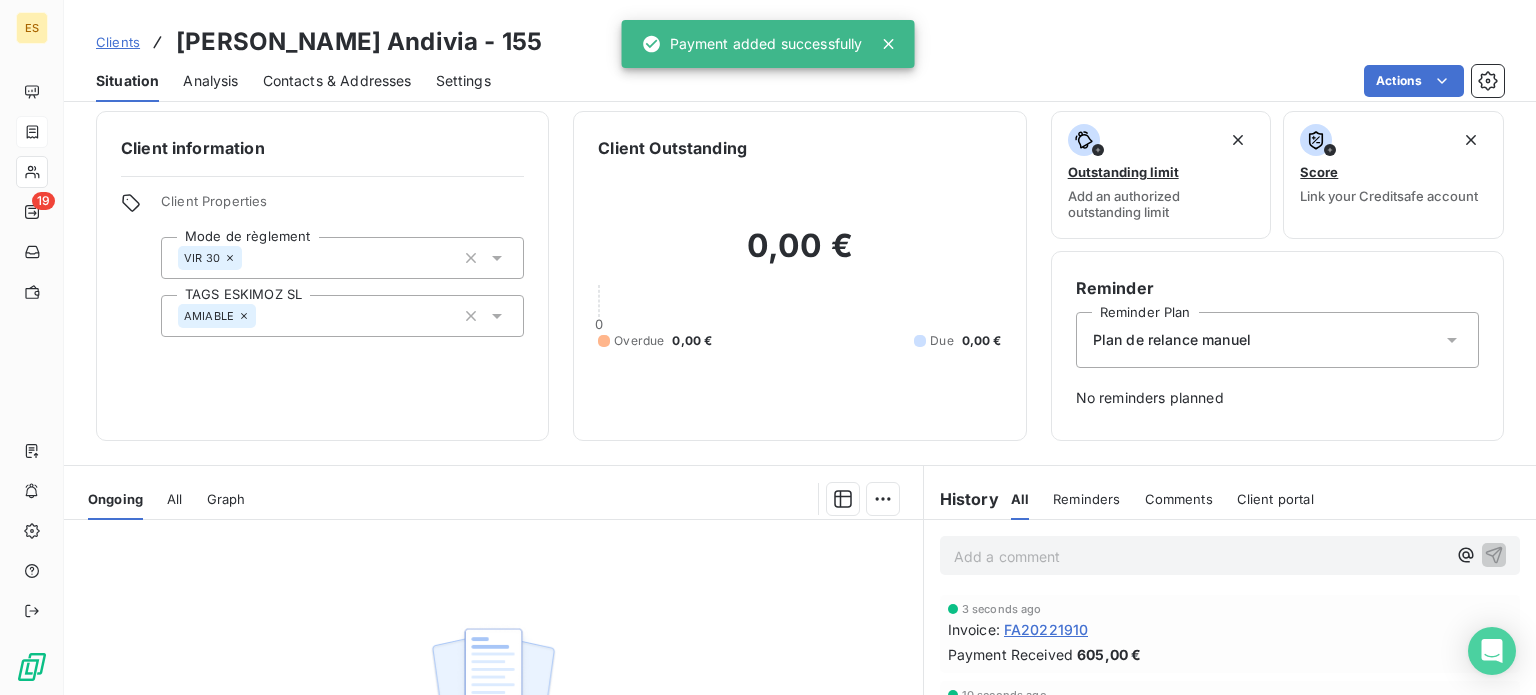 scroll, scrollTop: 0, scrollLeft: 0, axis: both 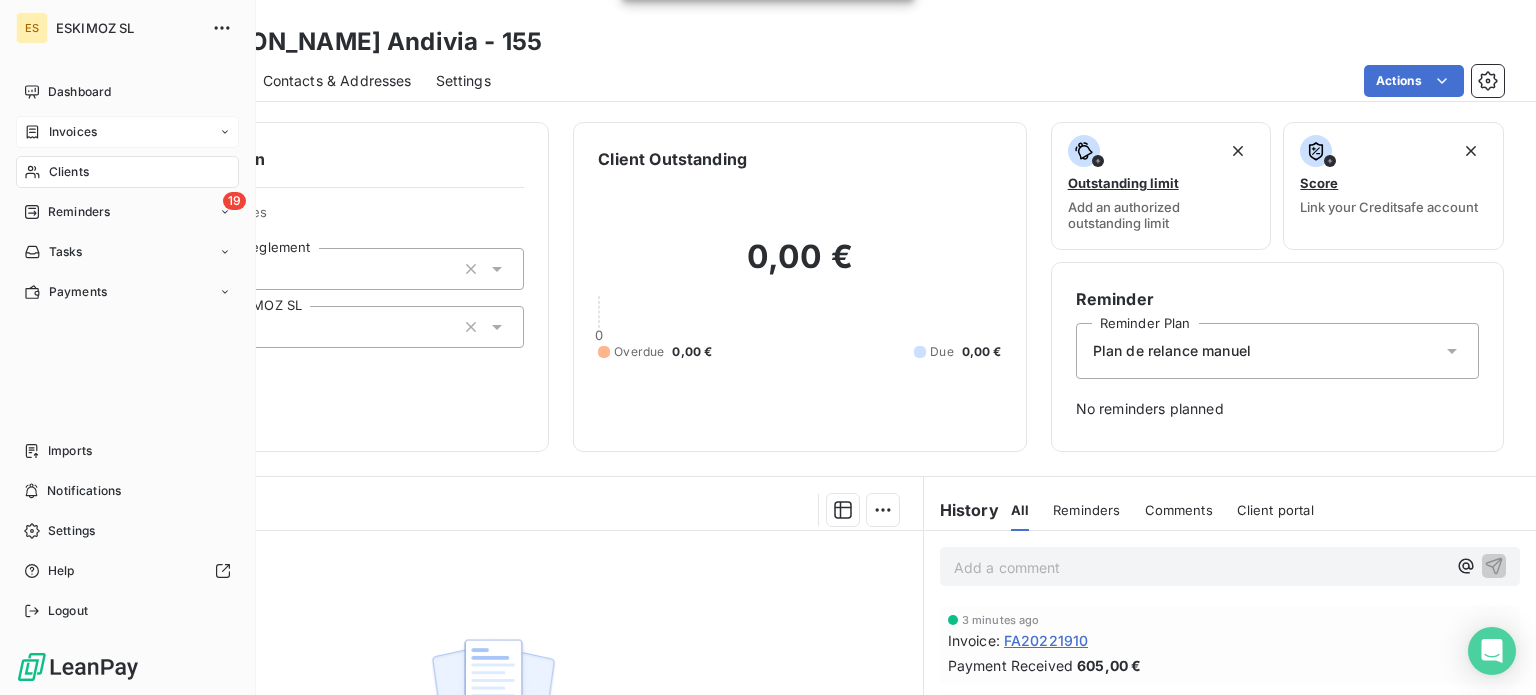 click on "Invoices" at bounding box center [73, 132] 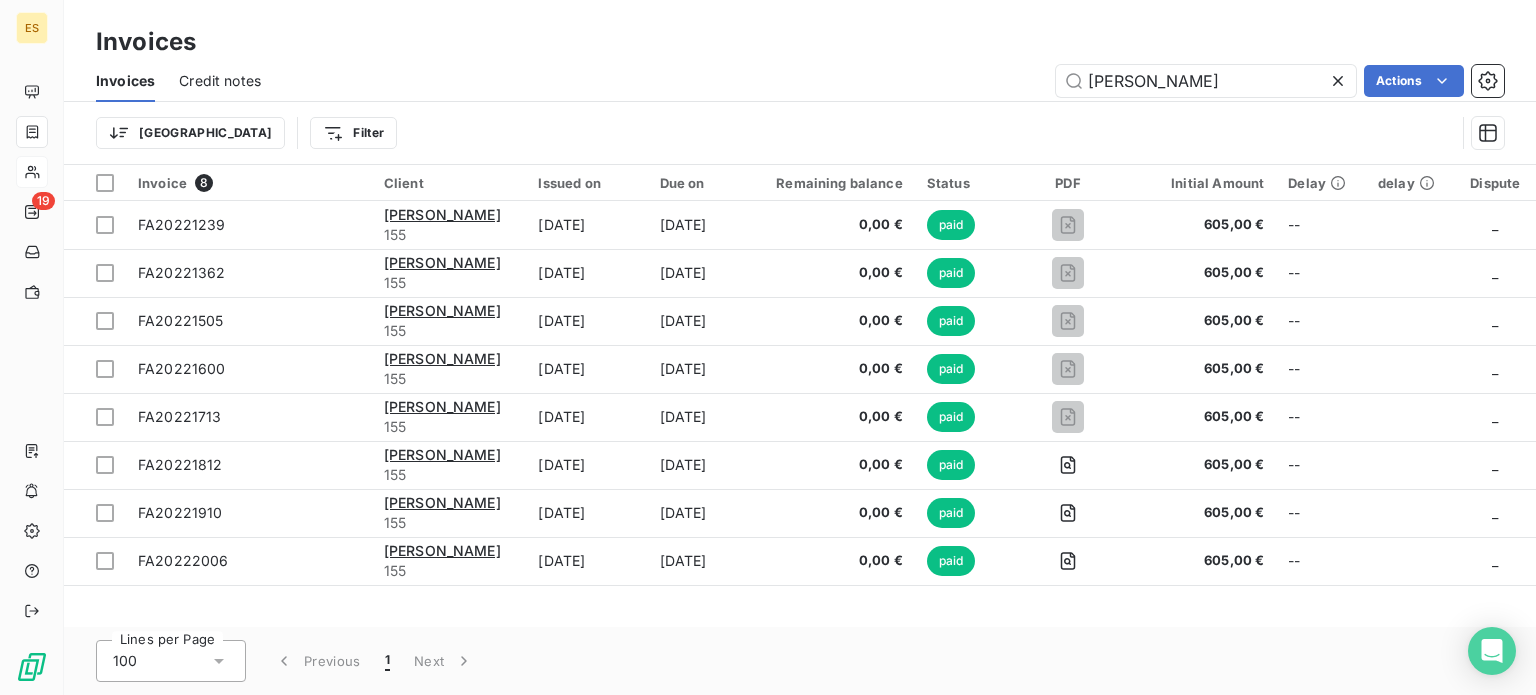 drag, startPoint x: 1102, startPoint y: 83, endPoint x: 668, endPoint y: 67, distance: 434.29483 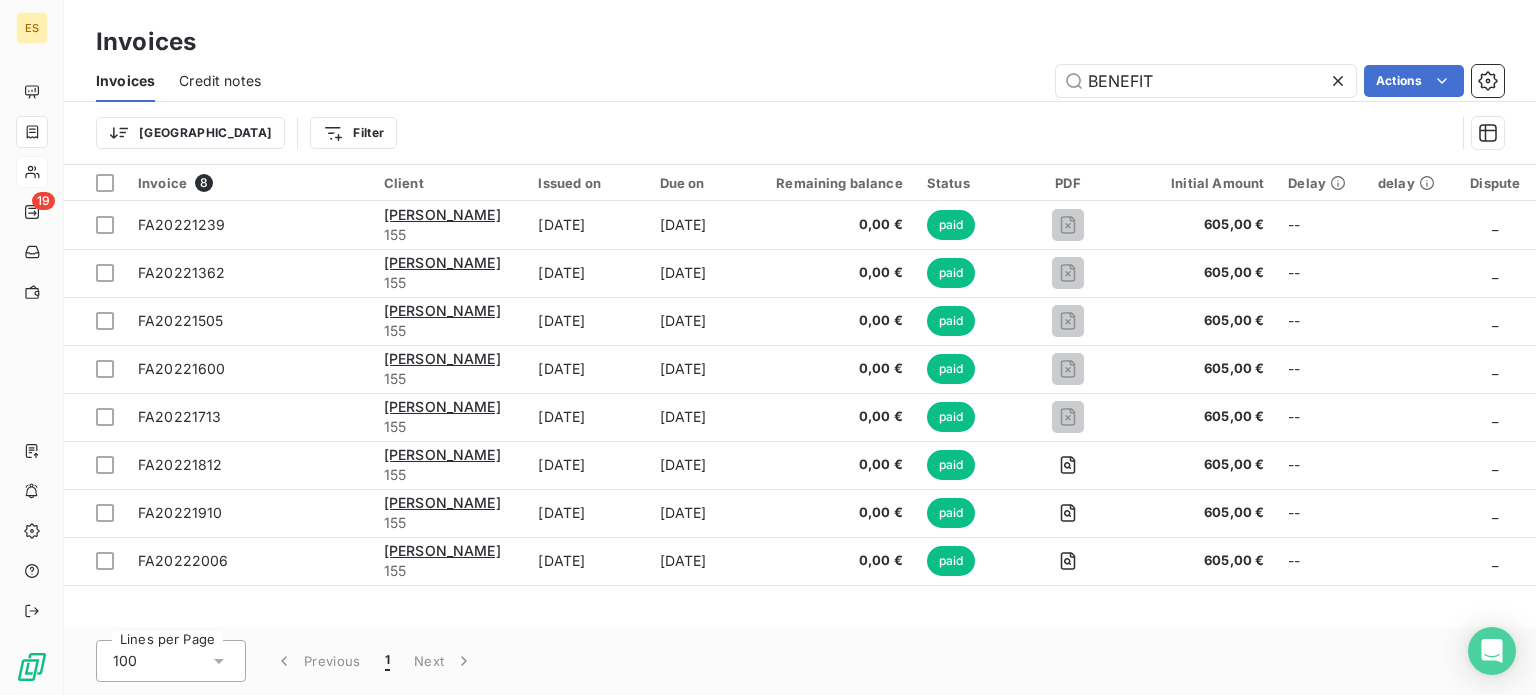 type on "BENEFIT" 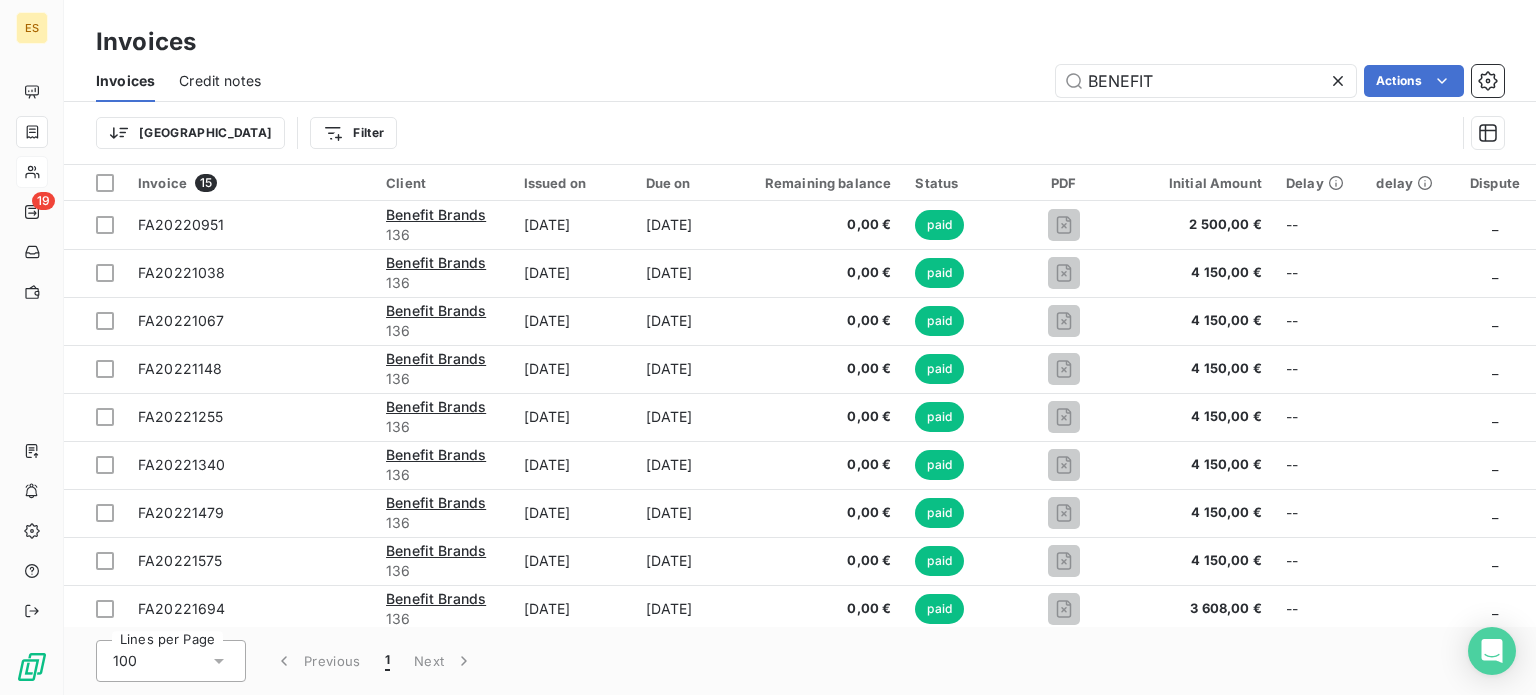 scroll, scrollTop: 294, scrollLeft: 0, axis: vertical 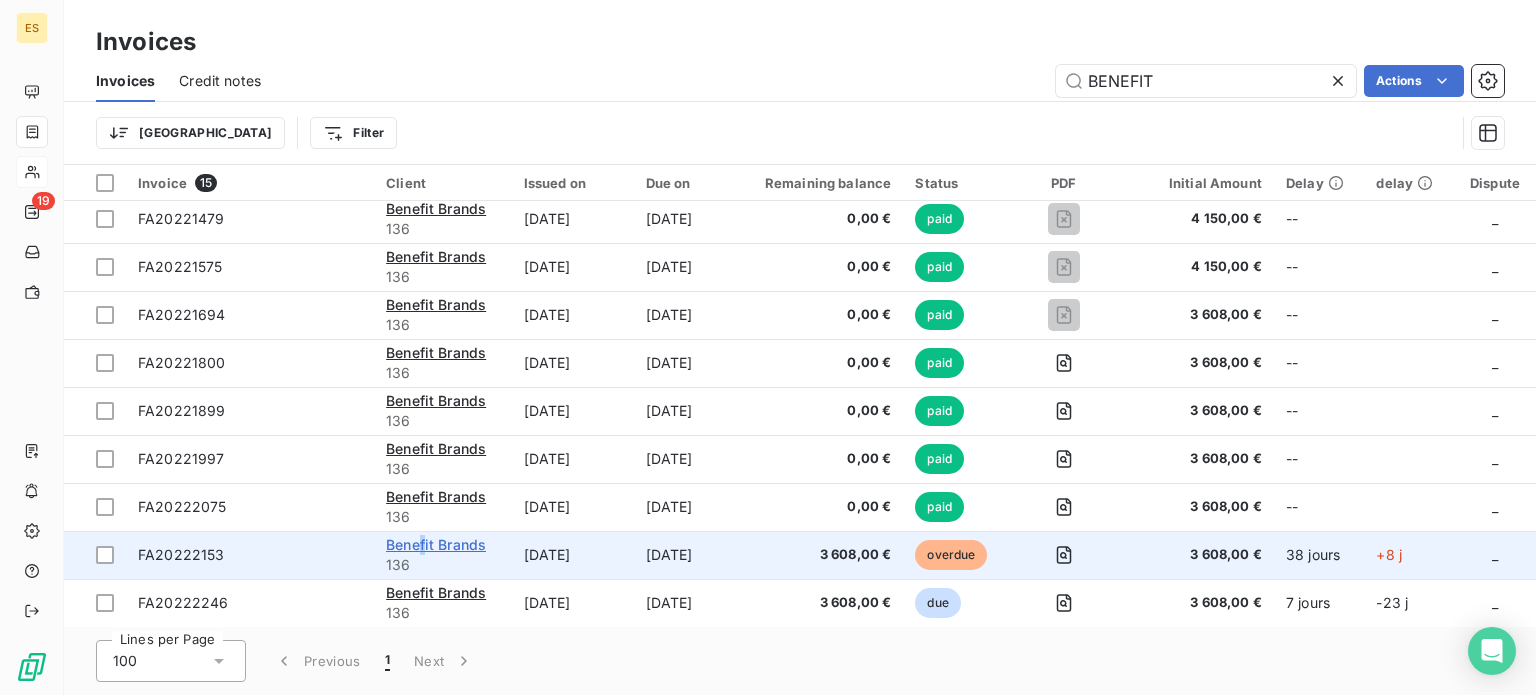 click on "Benefit Brands" at bounding box center [436, 544] 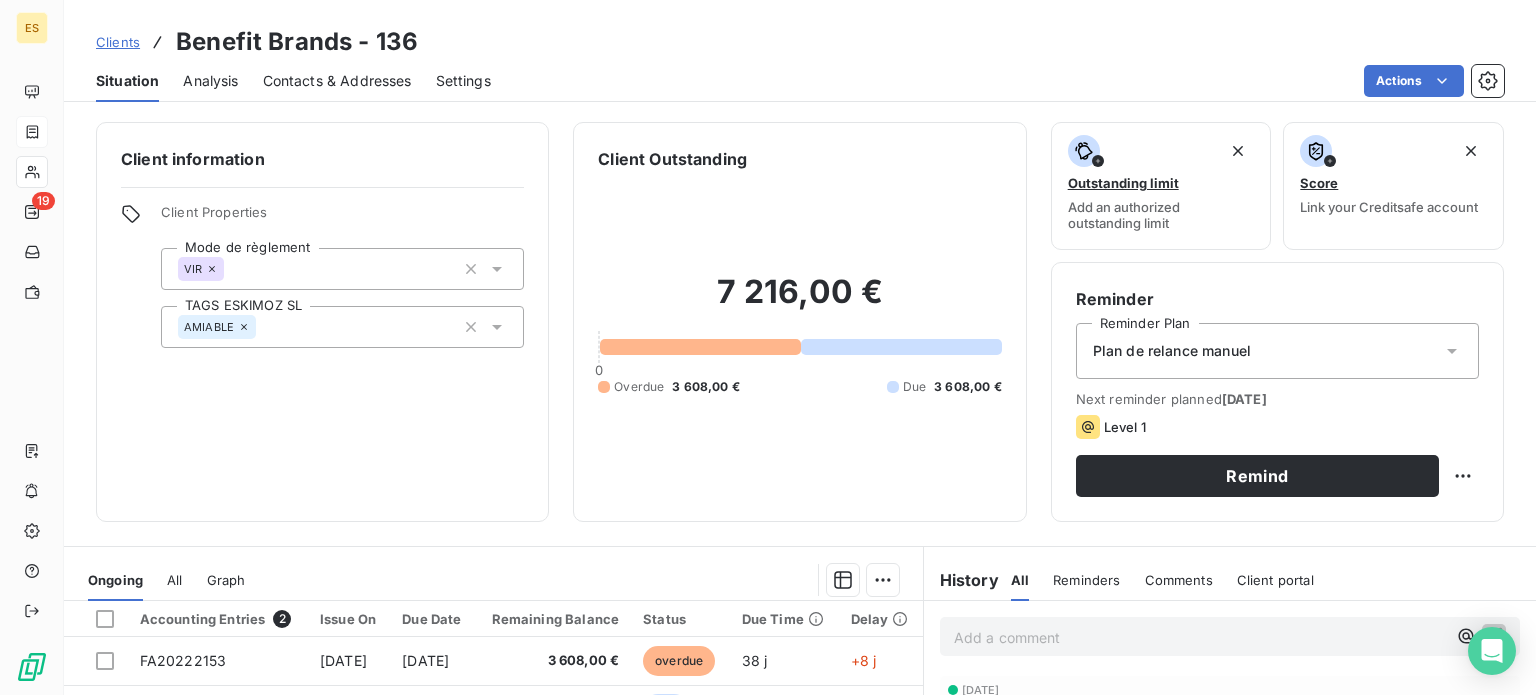 scroll, scrollTop: 300, scrollLeft: 0, axis: vertical 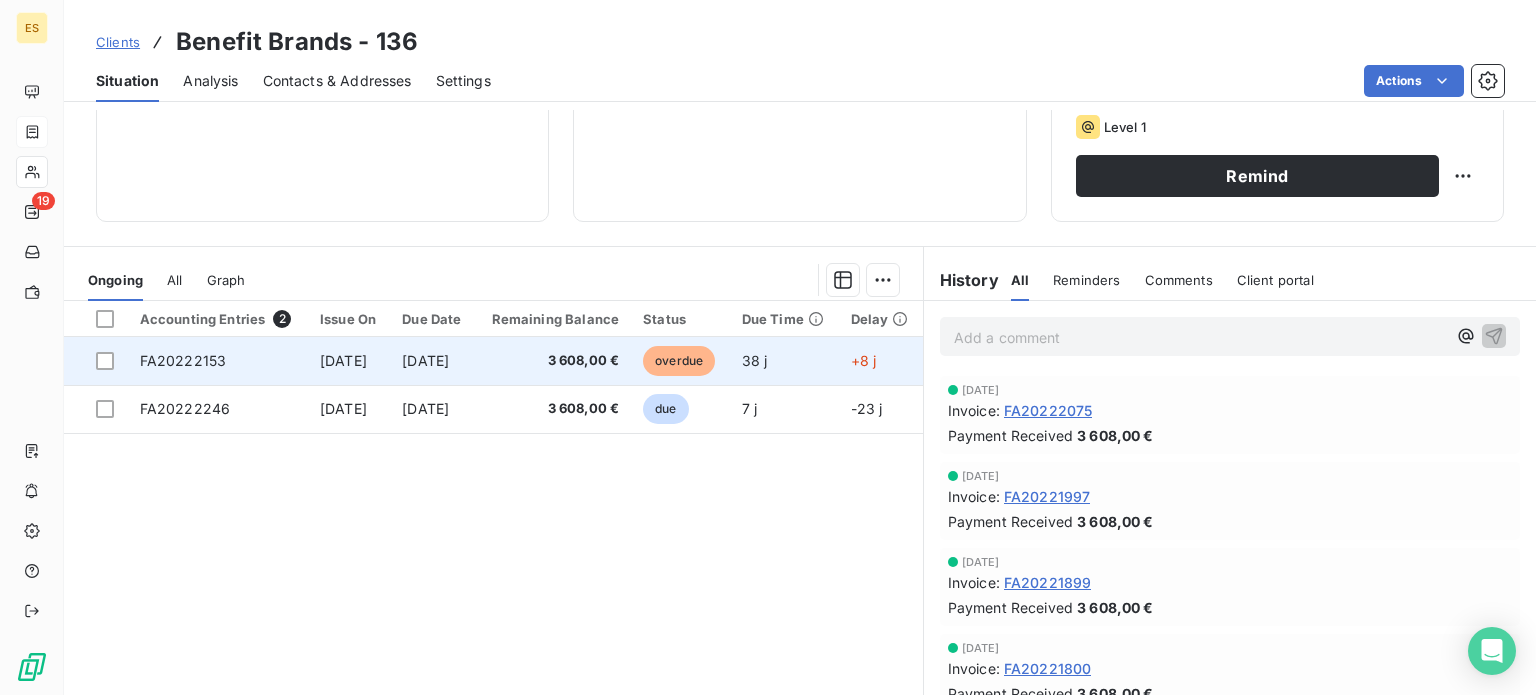 click on "FA20222153" at bounding box center [218, 361] 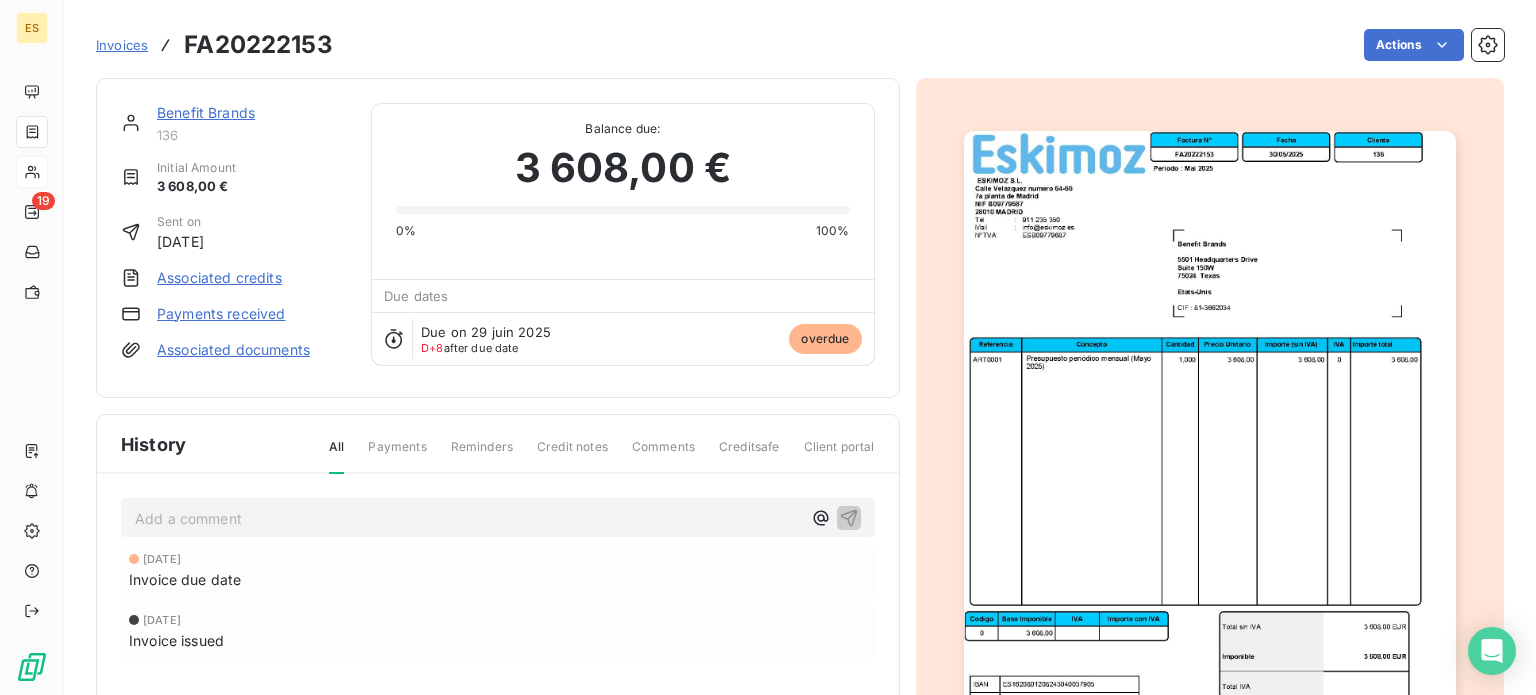 click on "Payments received" at bounding box center (221, 314) 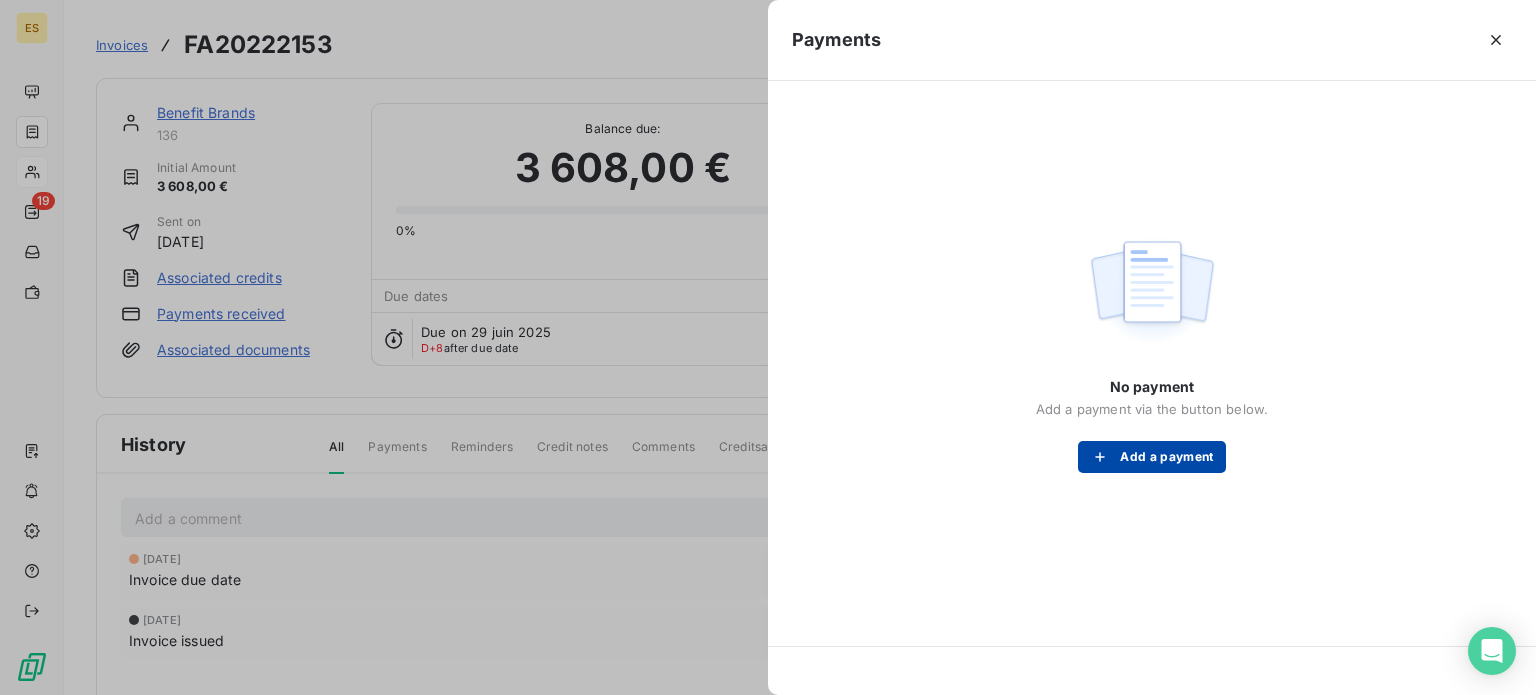 click on "Add a payment" at bounding box center (1151, 457) 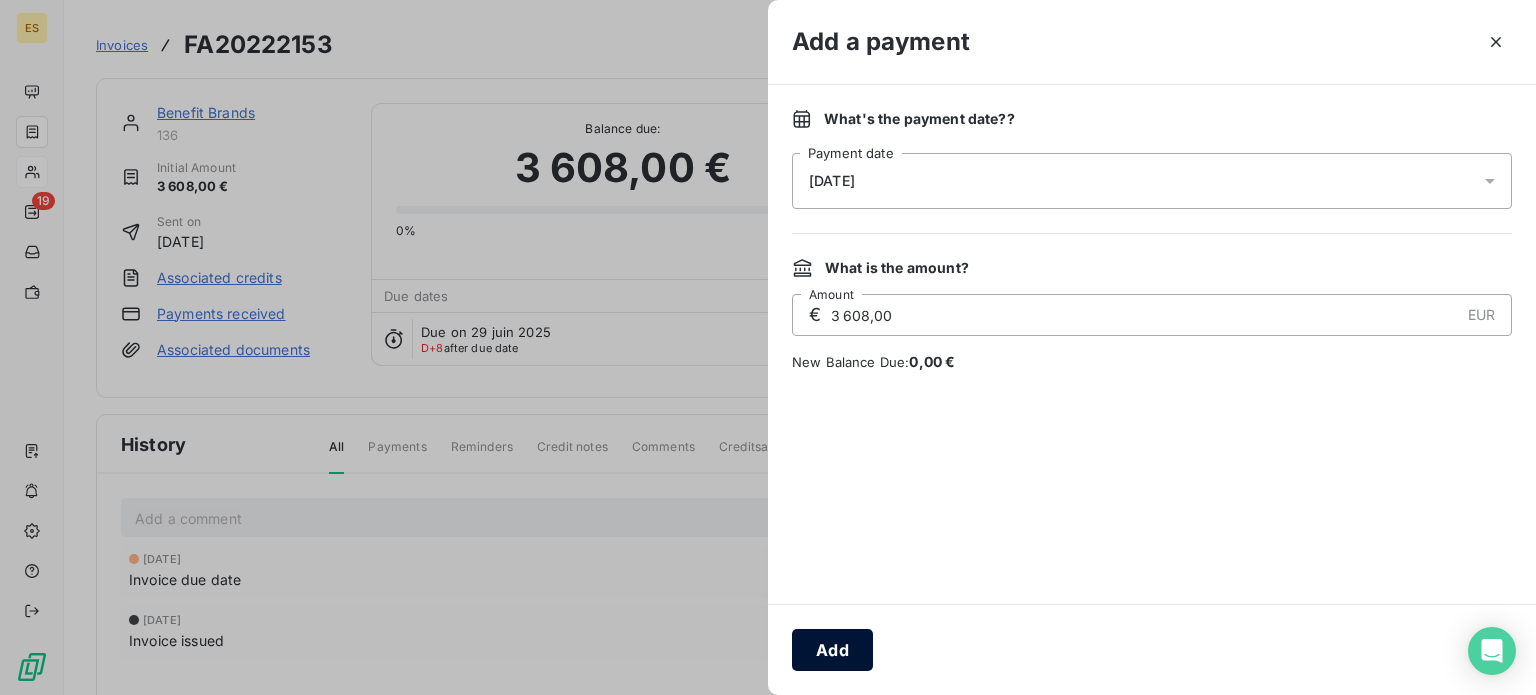 click on "Add" at bounding box center (832, 650) 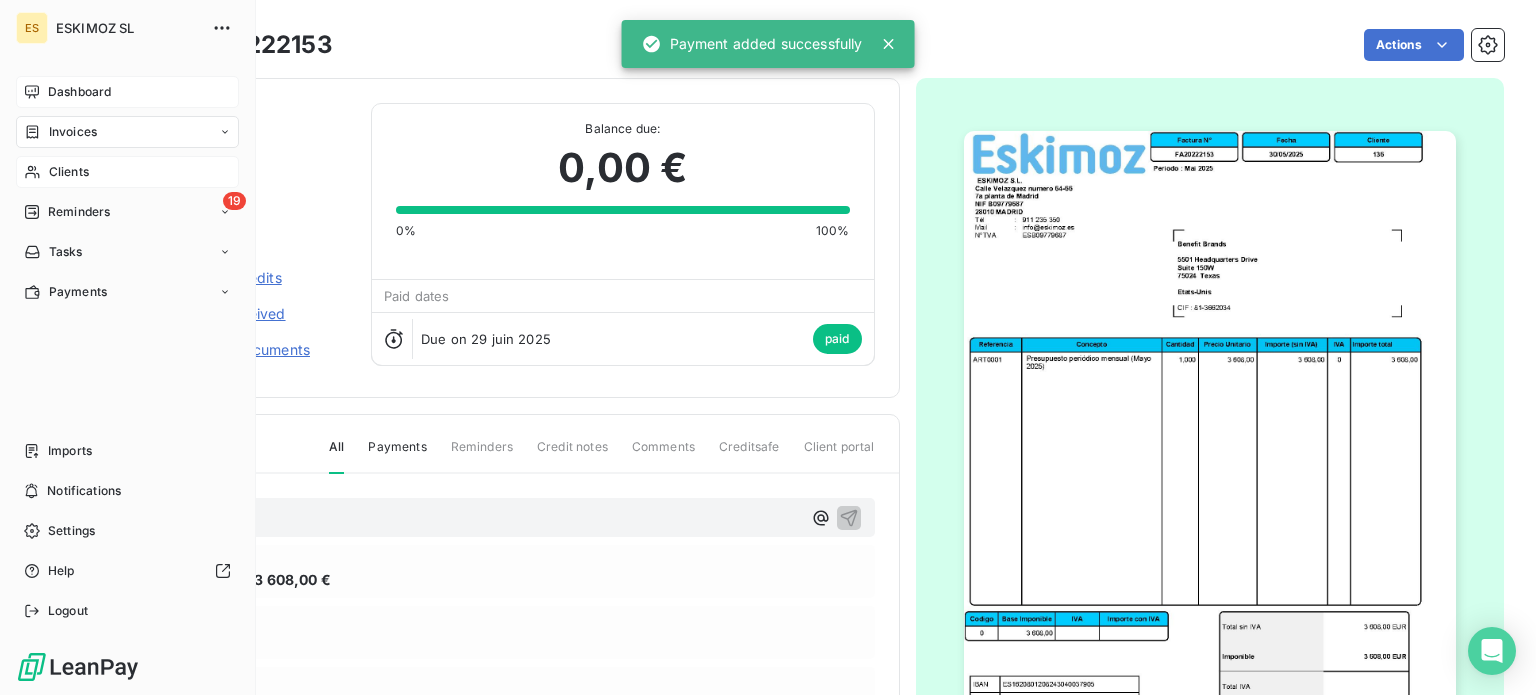click 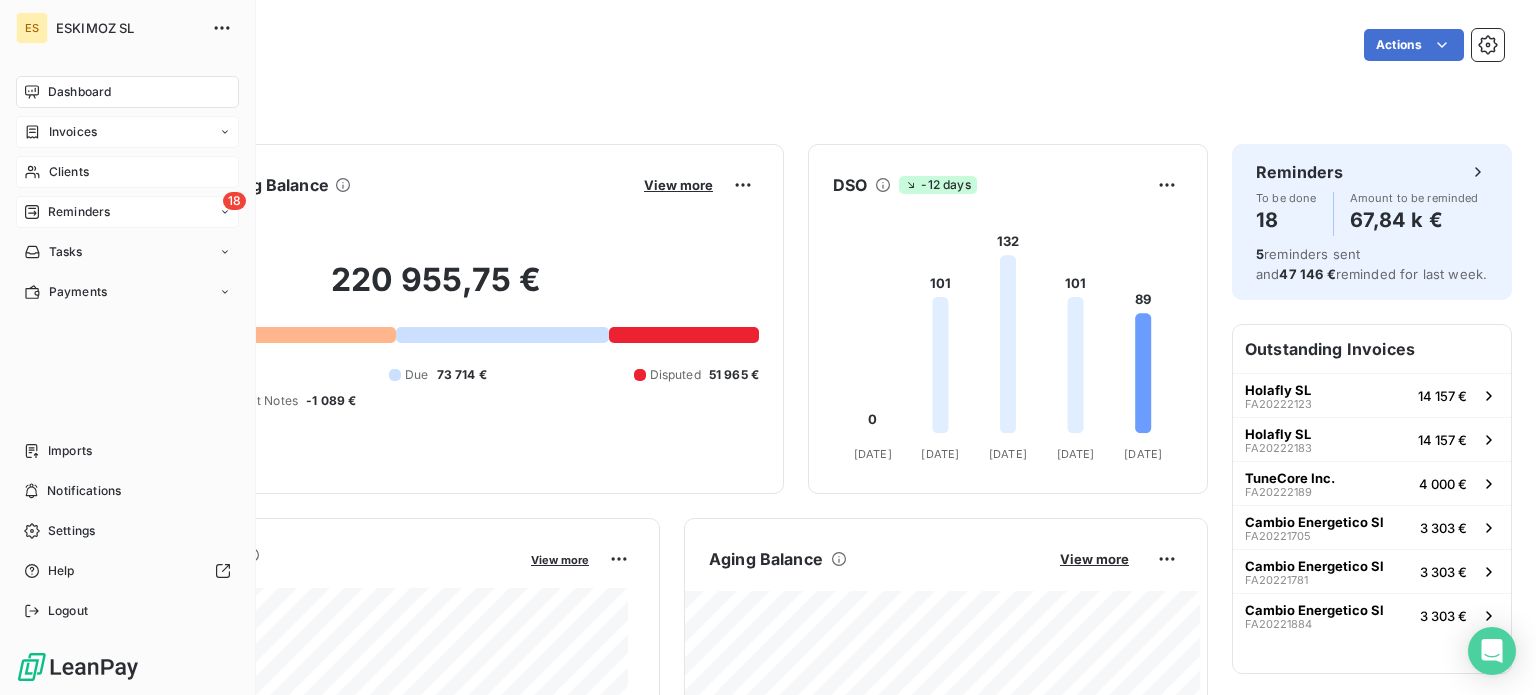 click on "Reminders" at bounding box center (67, 212) 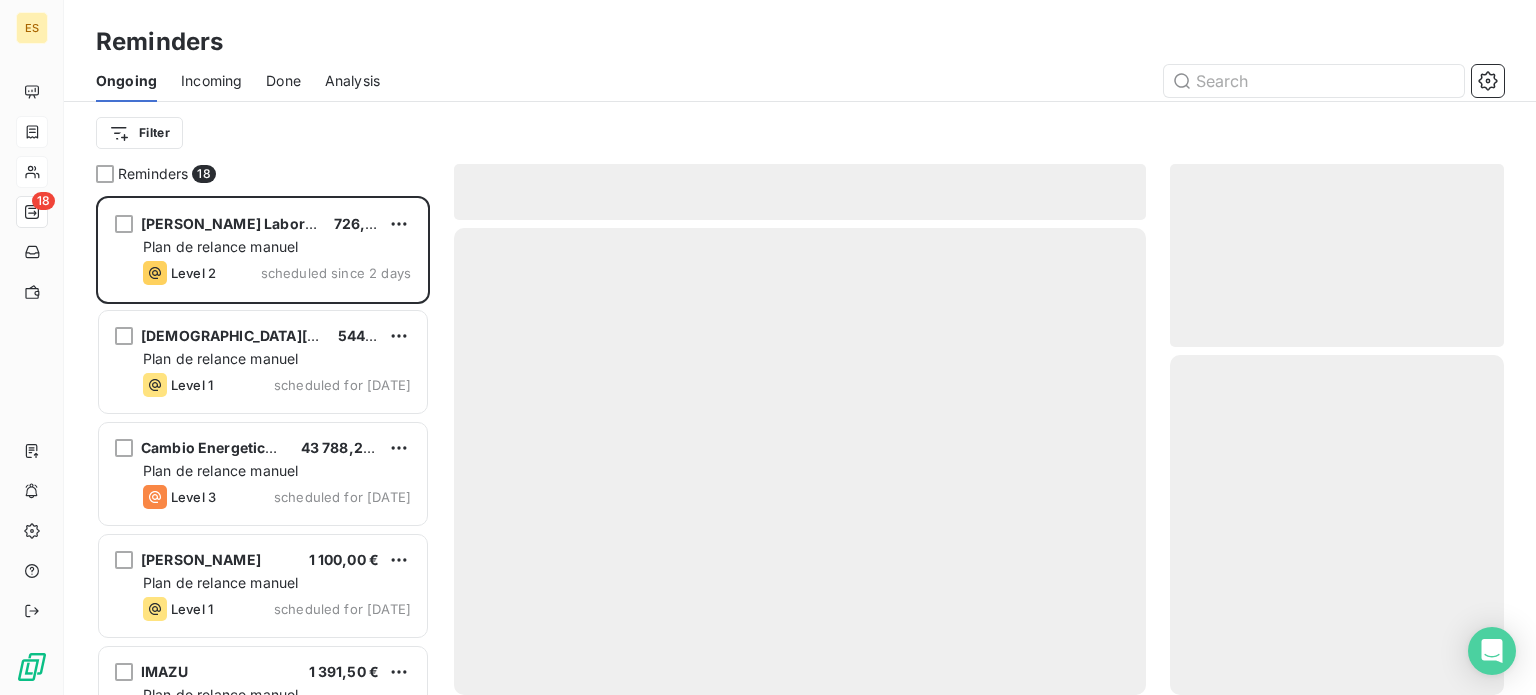 scroll, scrollTop: 16, scrollLeft: 16, axis: both 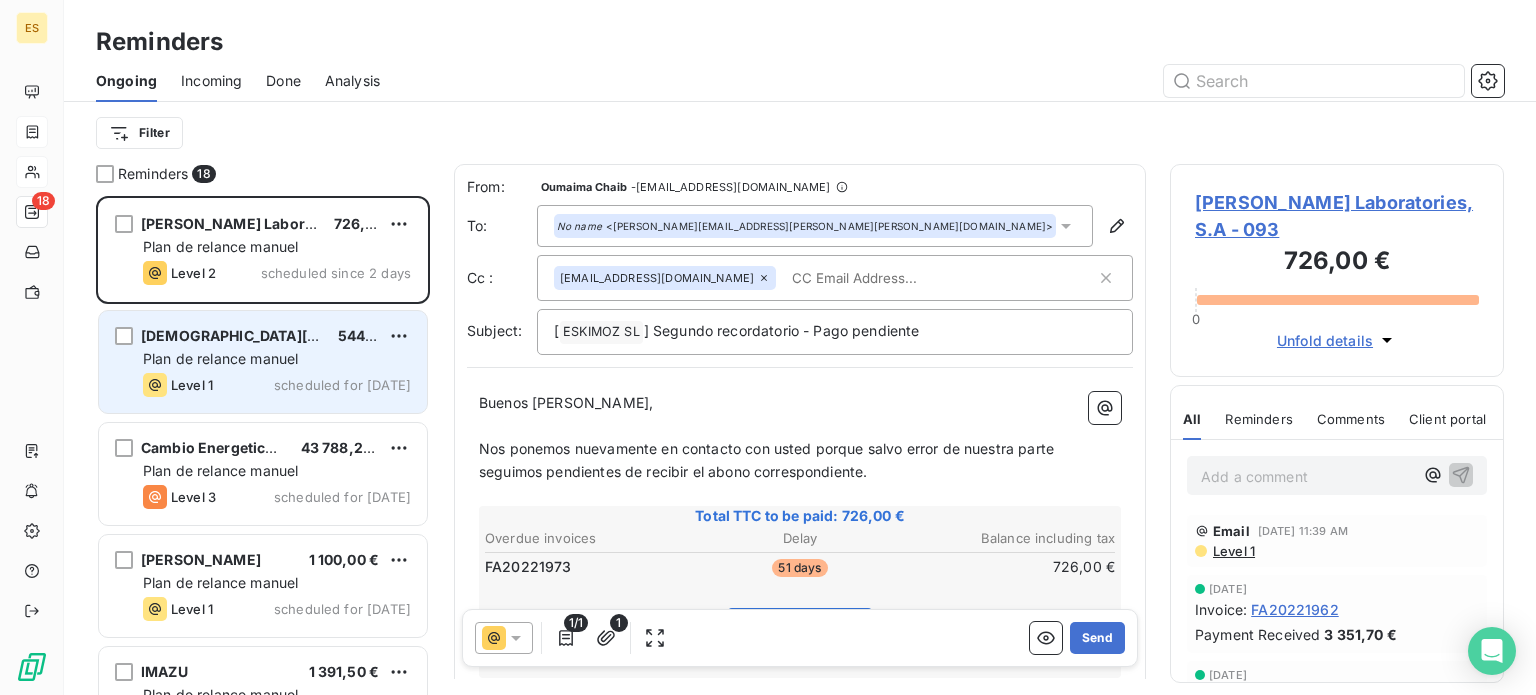 click on "[DEMOGRAPHIC_DATA][PERSON_NAME]" at bounding box center (281, 335) 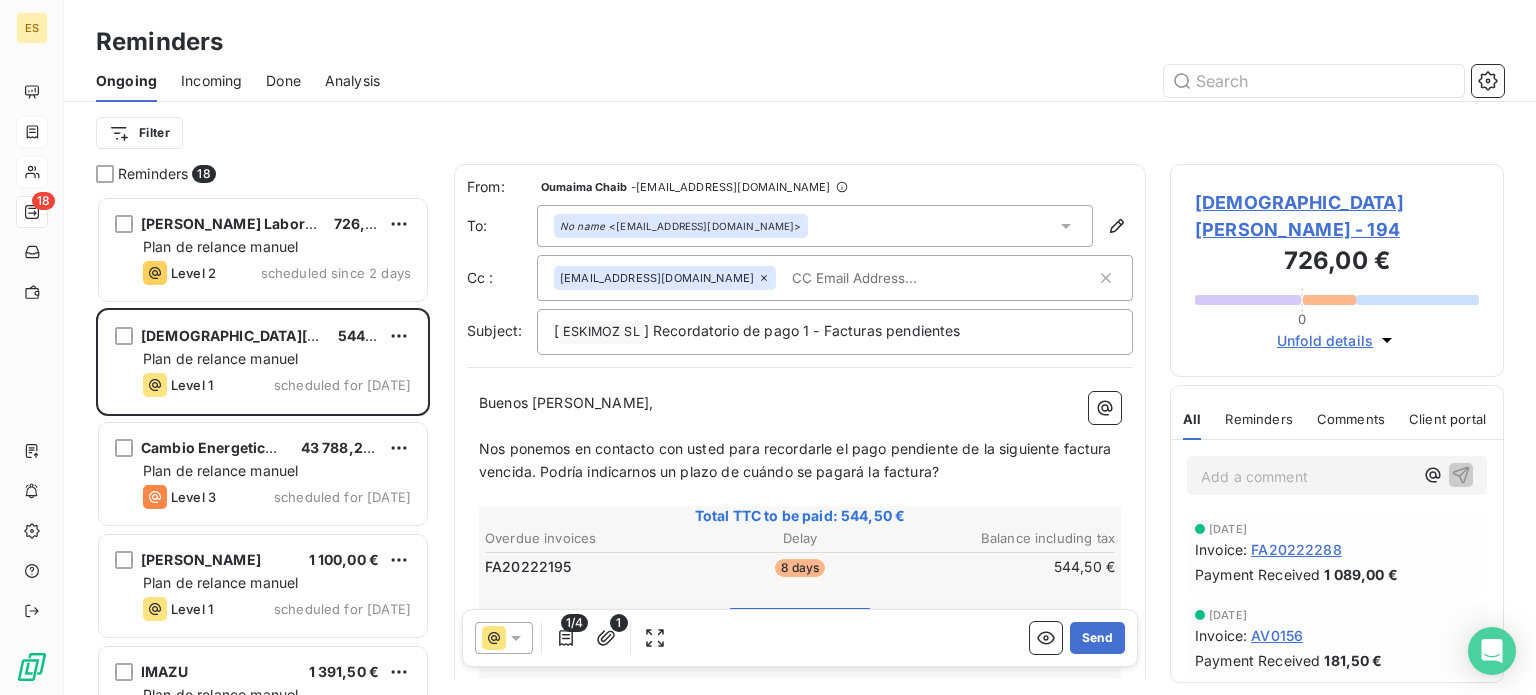 click at bounding box center [899, 278] 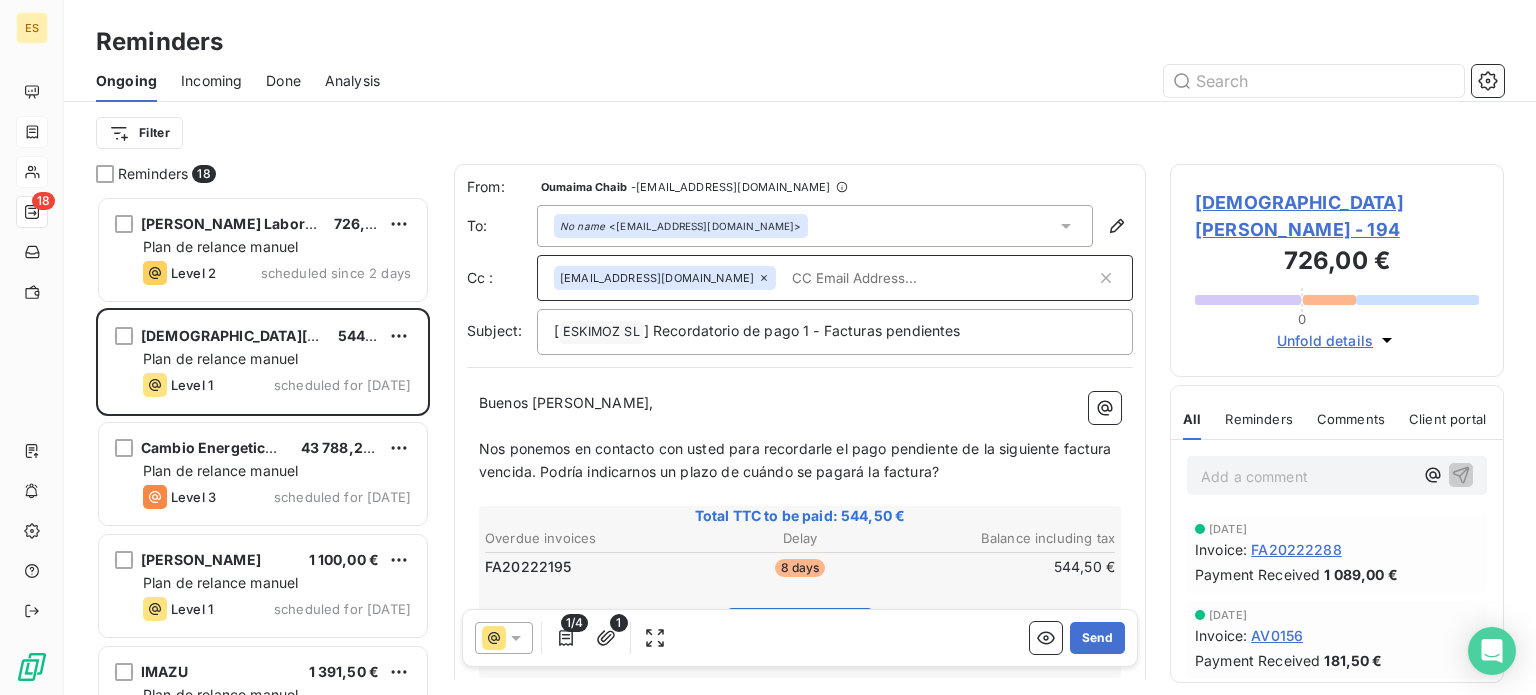 click at bounding box center [940, 278] 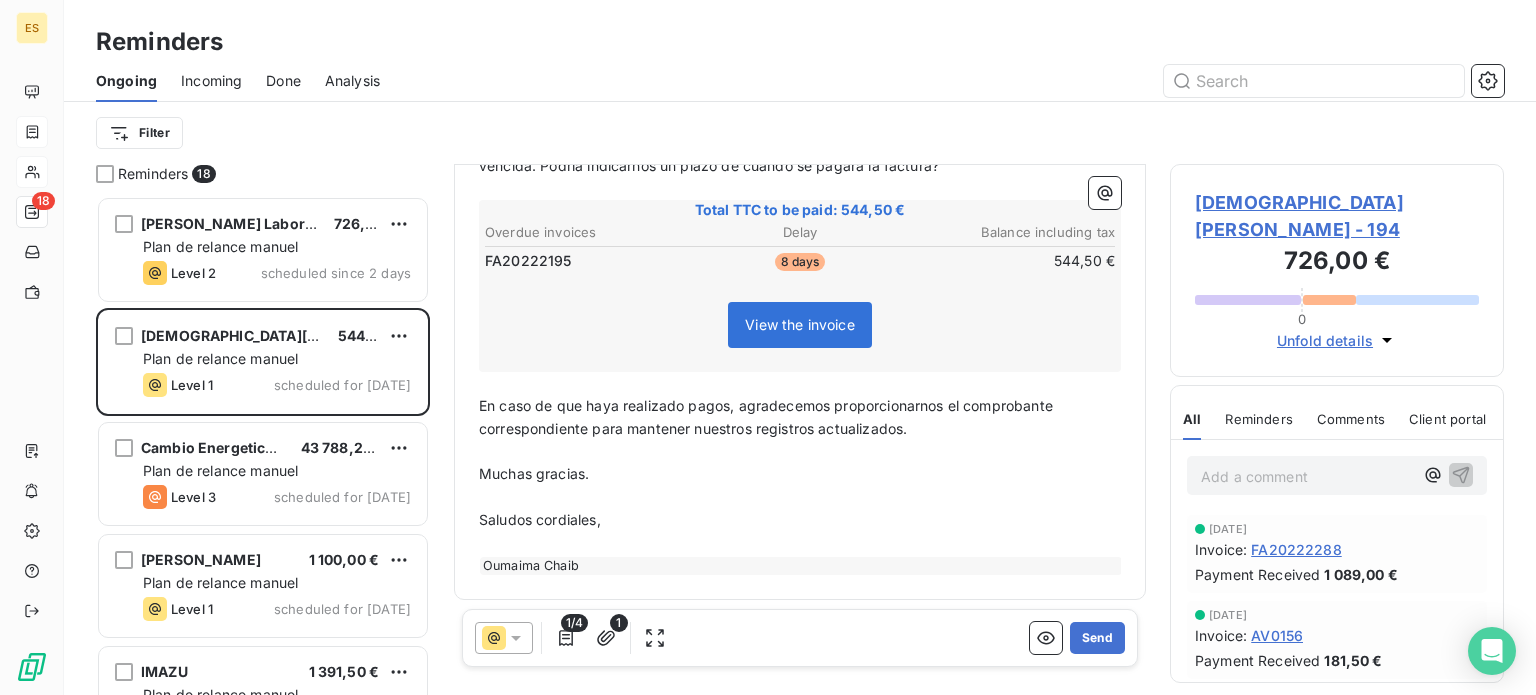 scroll, scrollTop: 0, scrollLeft: 0, axis: both 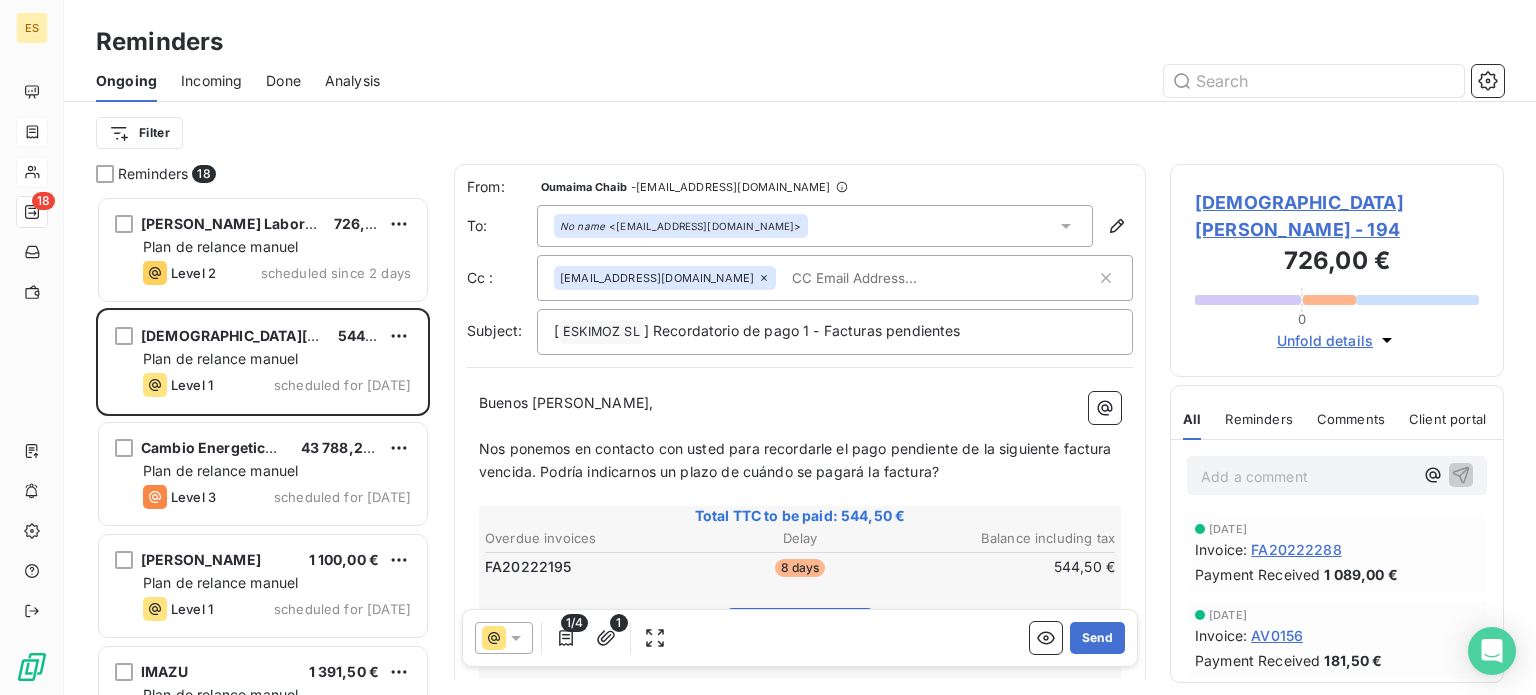 click at bounding box center [899, 278] 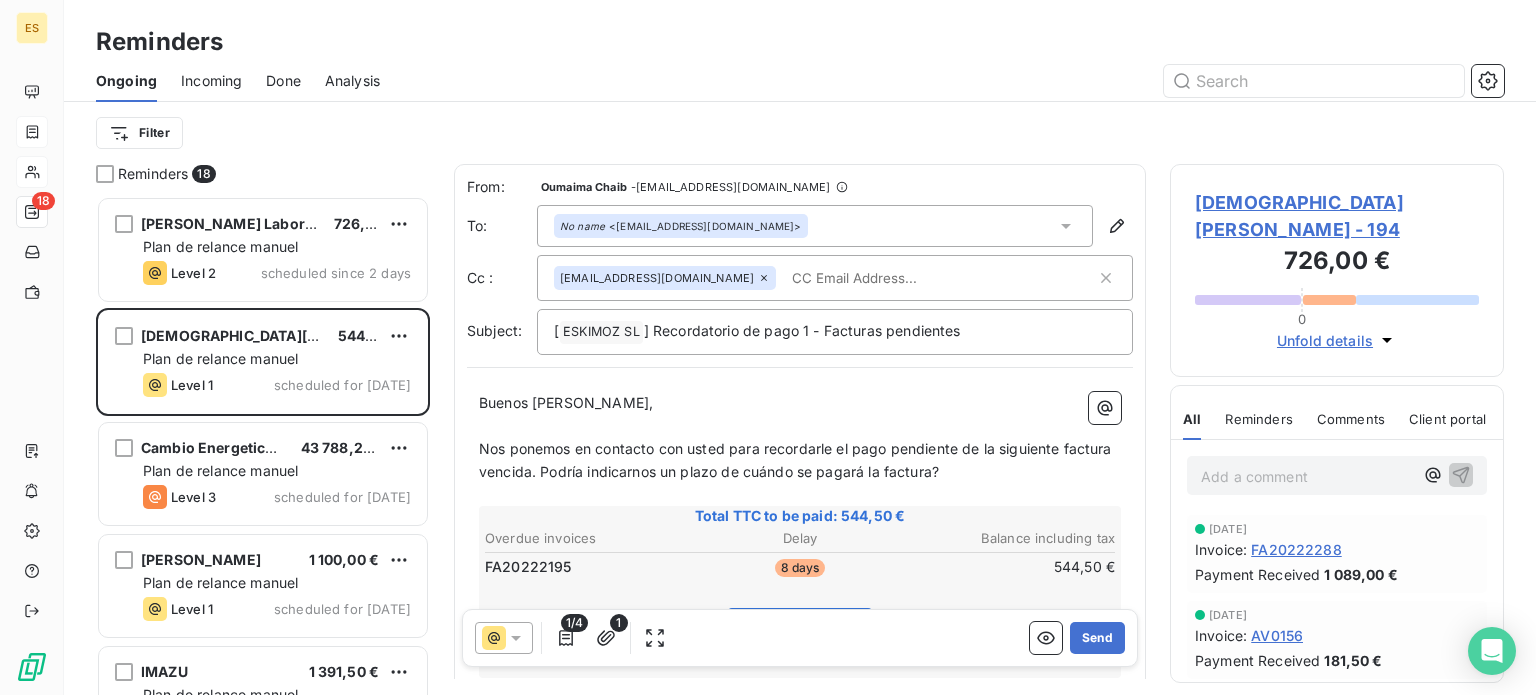 click on "Buenos [PERSON_NAME]," at bounding box center [800, 403] 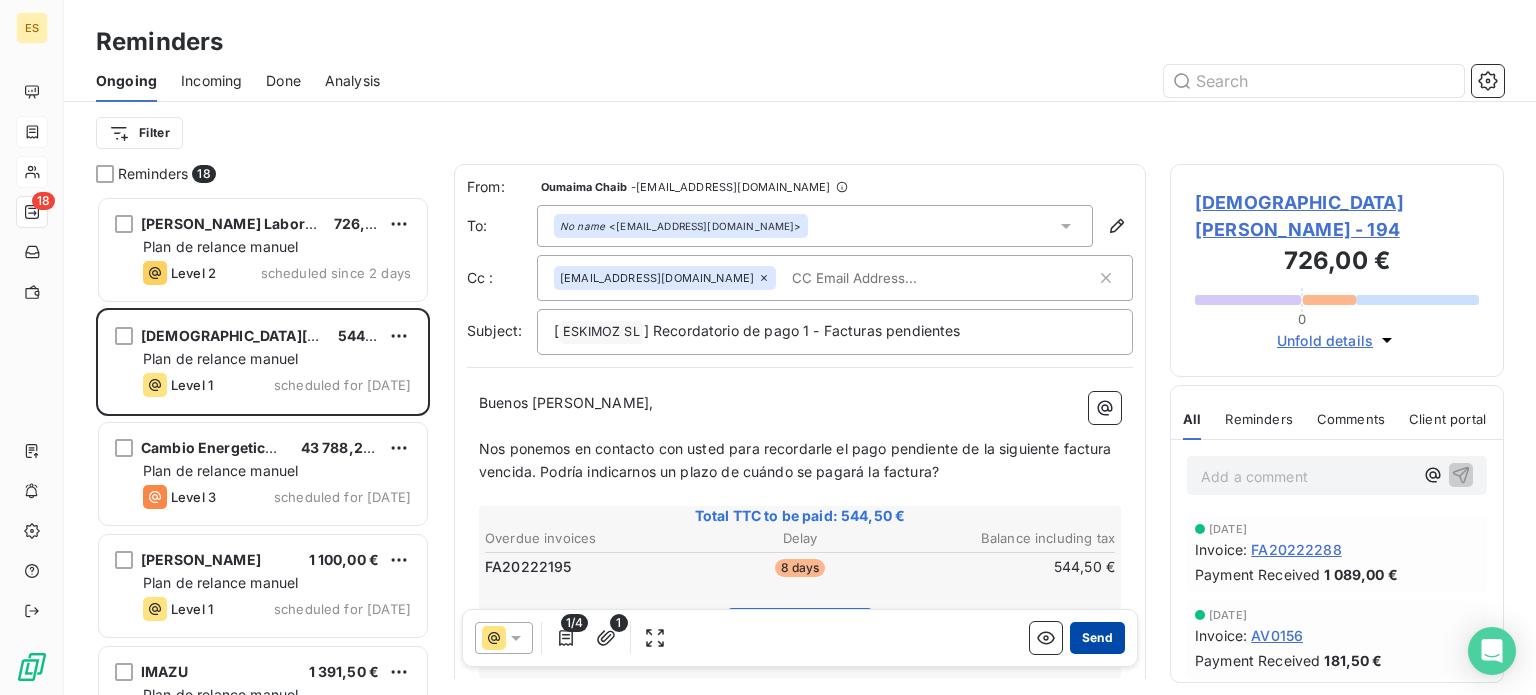 click on "Send" at bounding box center [1097, 638] 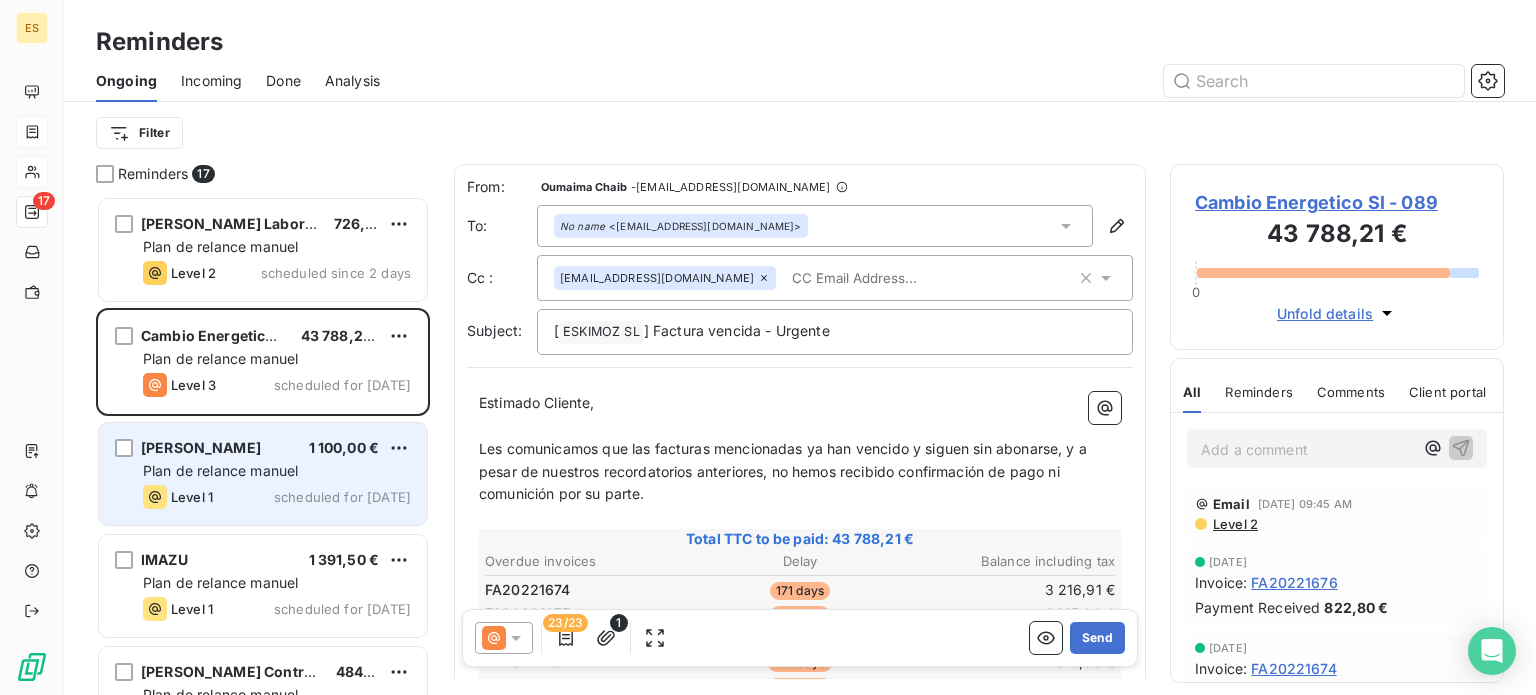 click on "Plan de relance manuel" at bounding box center [220, 470] 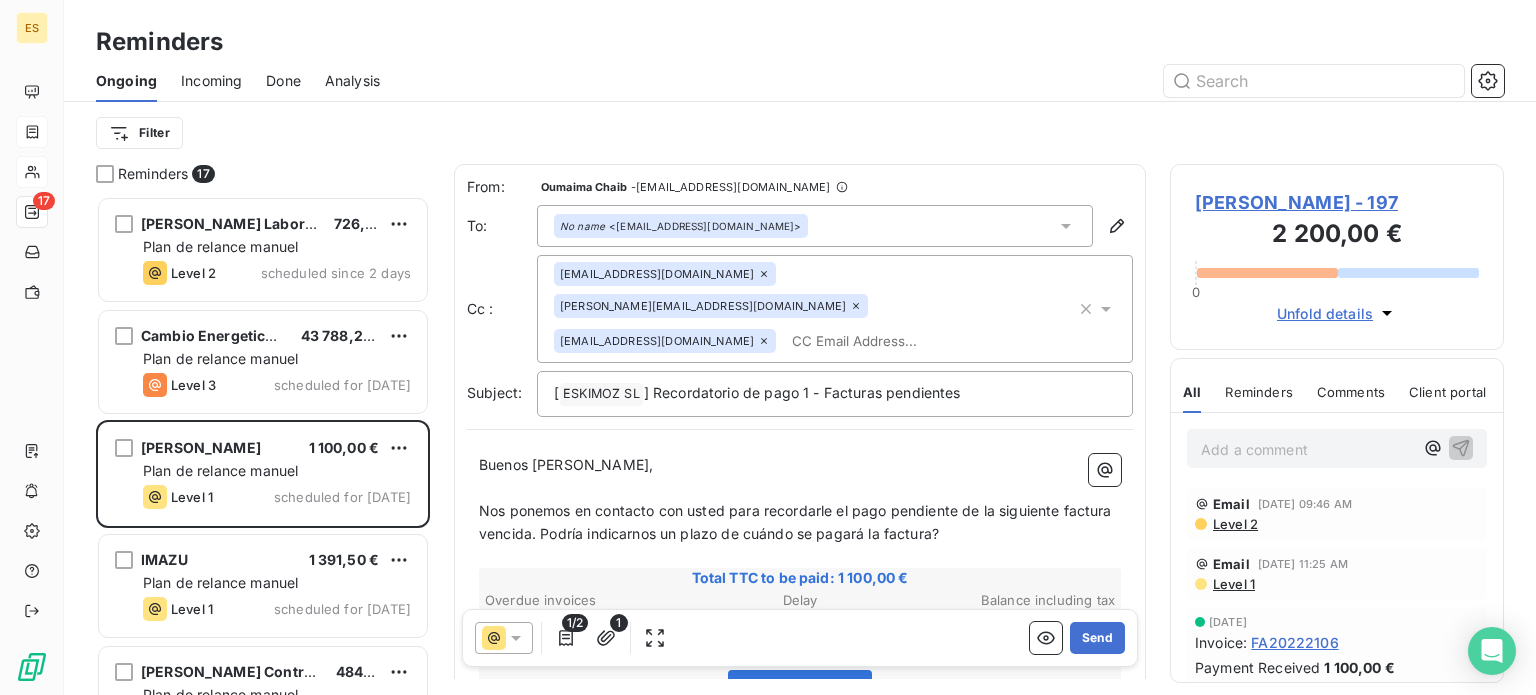 click at bounding box center (899, 341) 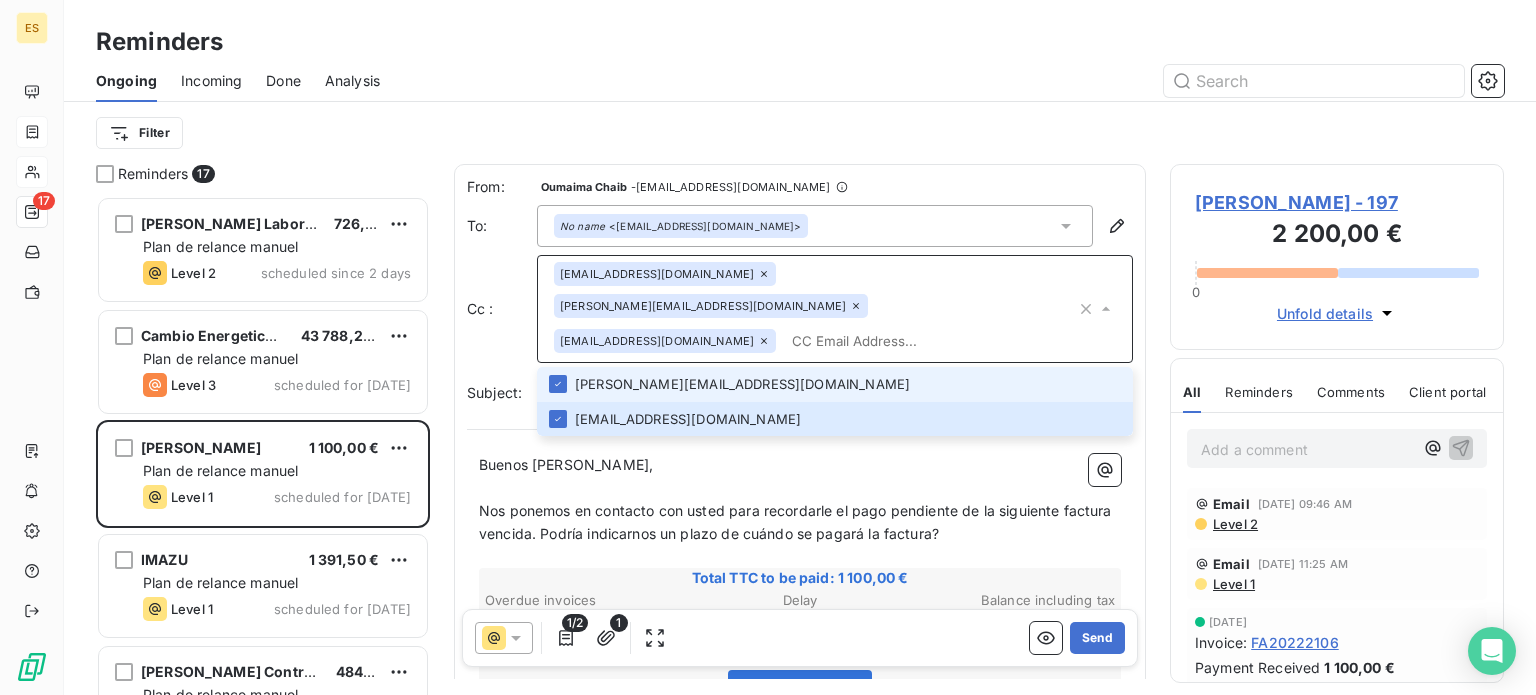 click at bounding box center (930, 341) 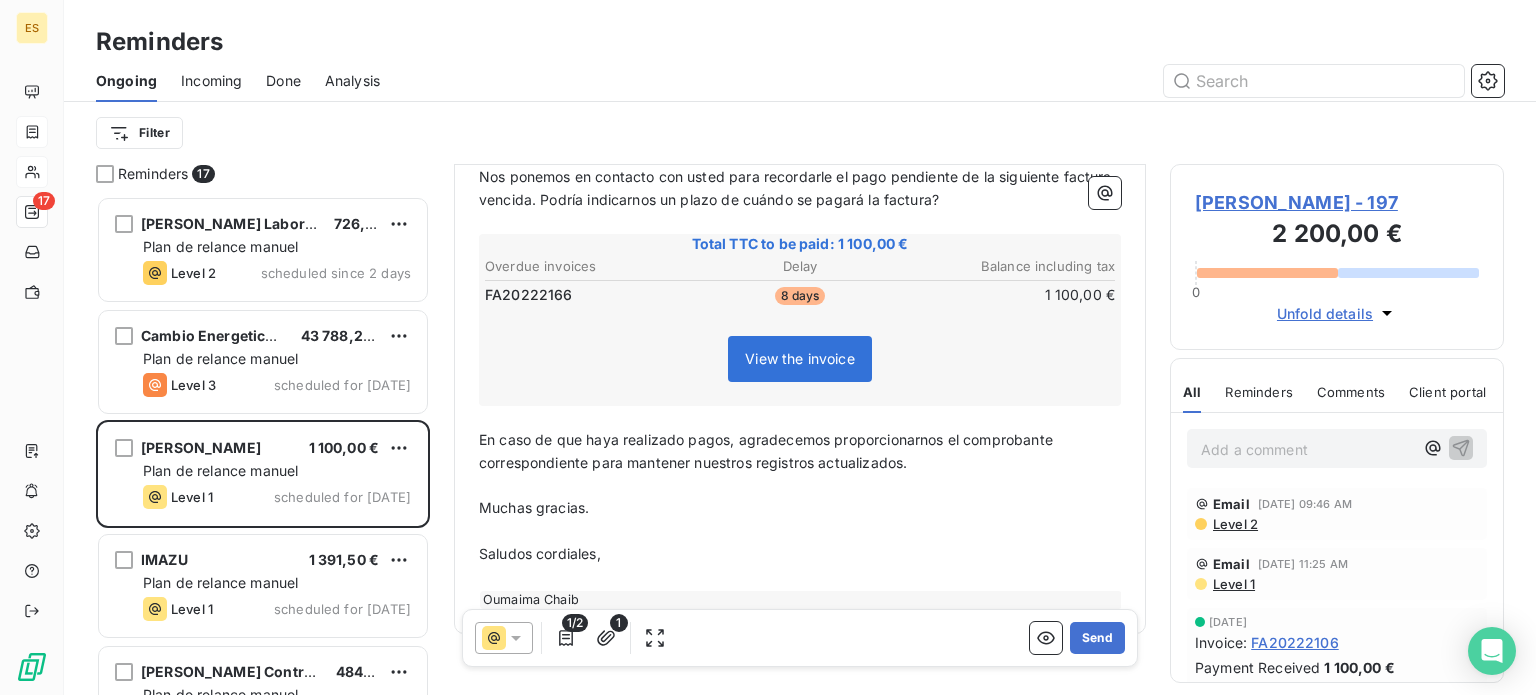 scroll, scrollTop: 336, scrollLeft: 0, axis: vertical 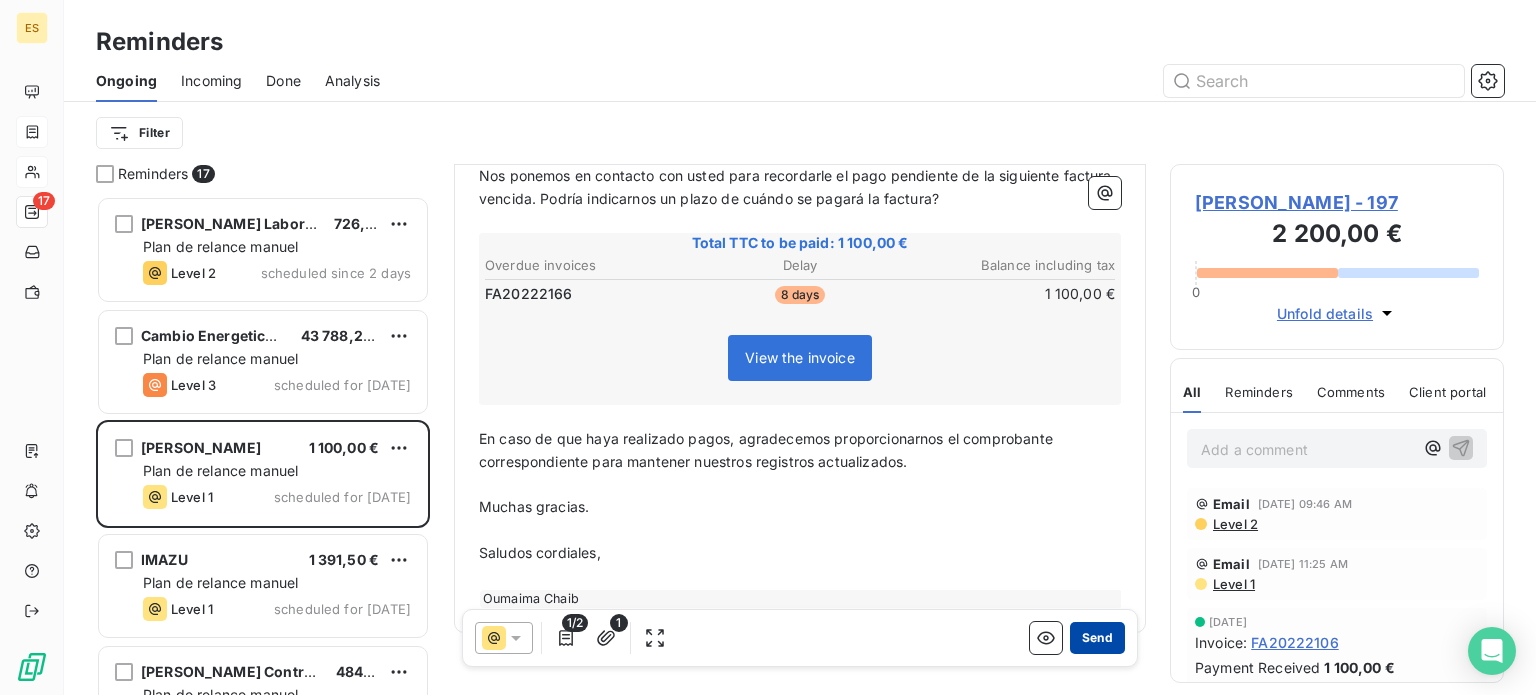 click on "Send" at bounding box center [1097, 638] 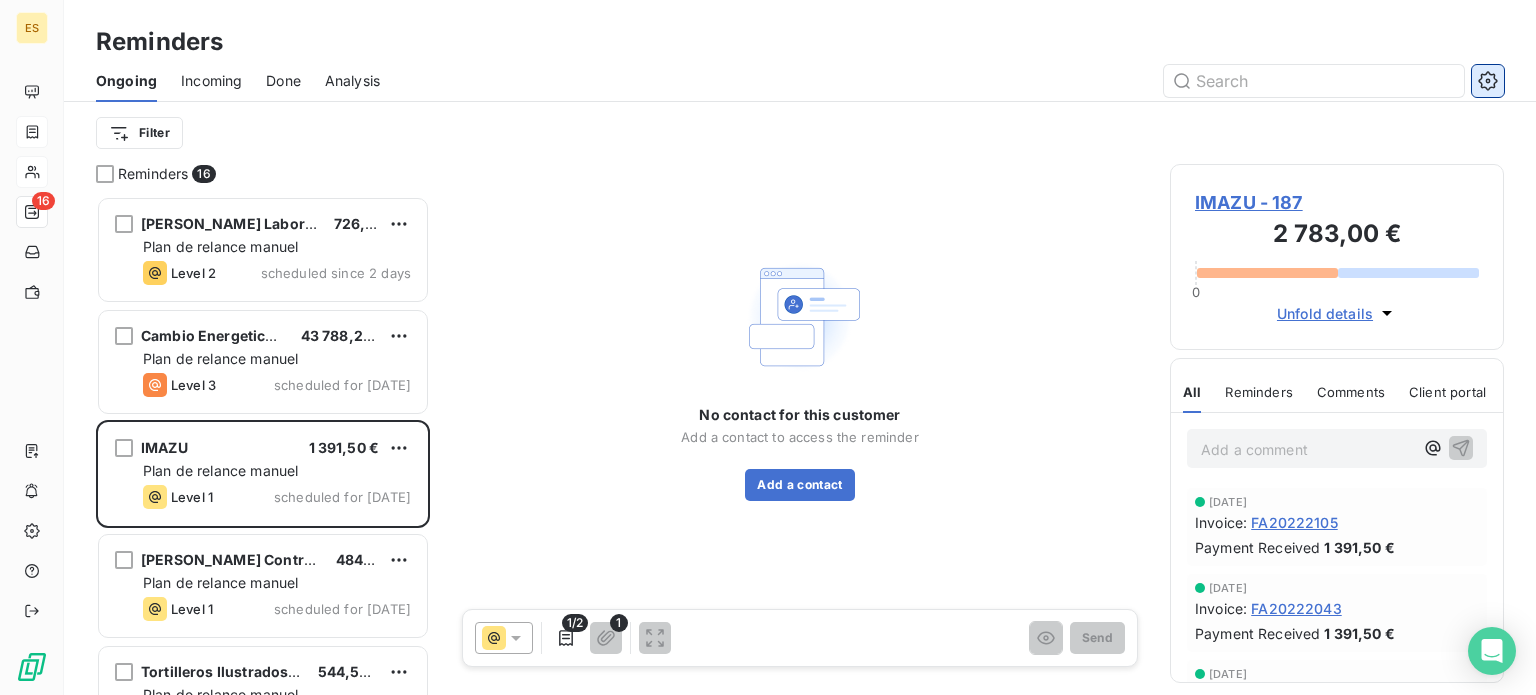 click 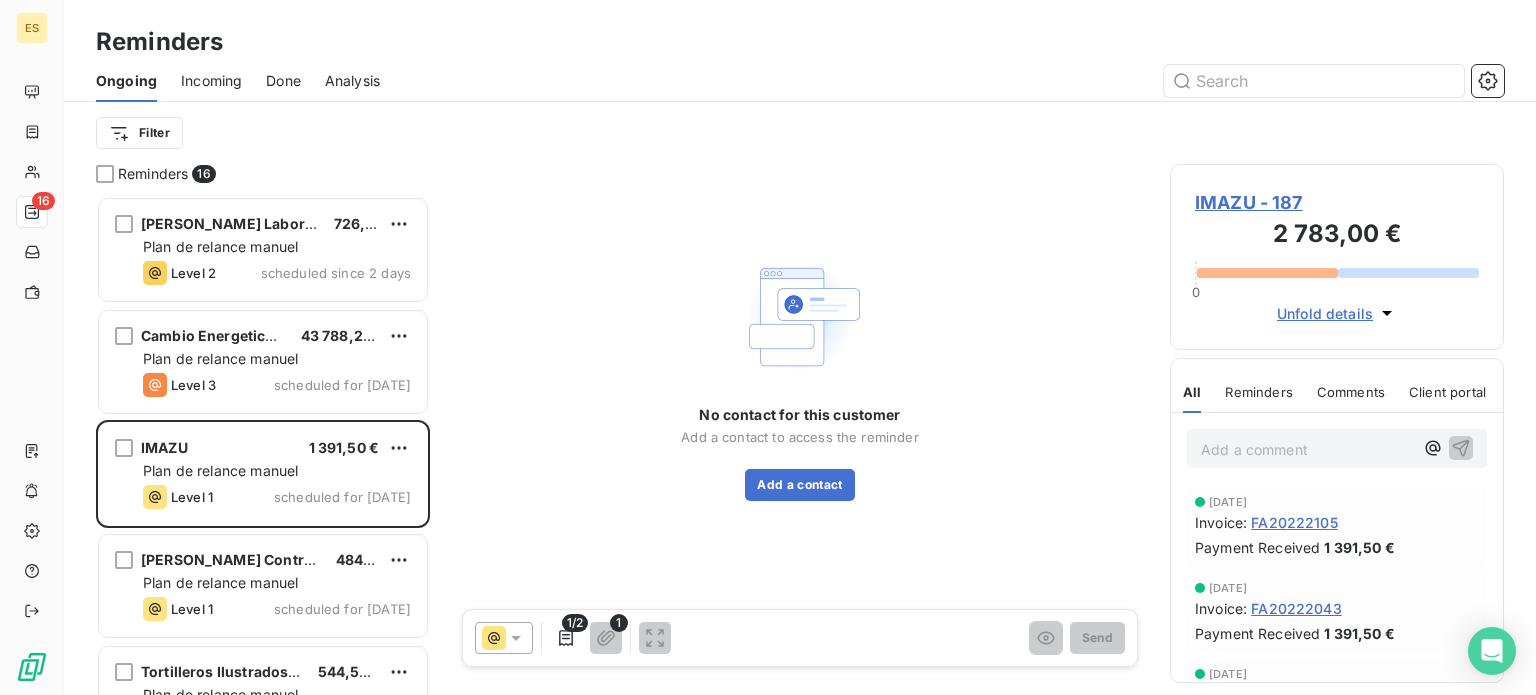 scroll, scrollTop: 16, scrollLeft: 16, axis: both 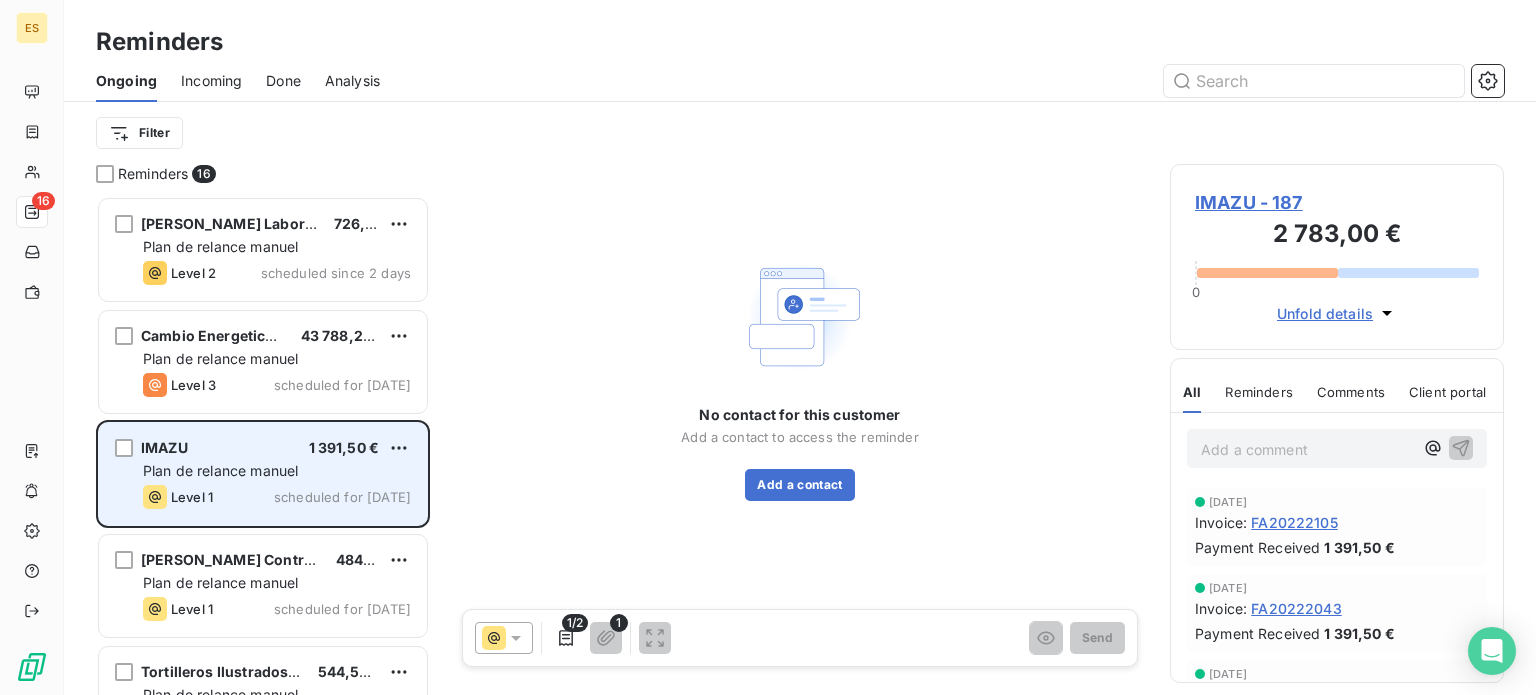 click on "IMAZU" at bounding box center [164, 447] 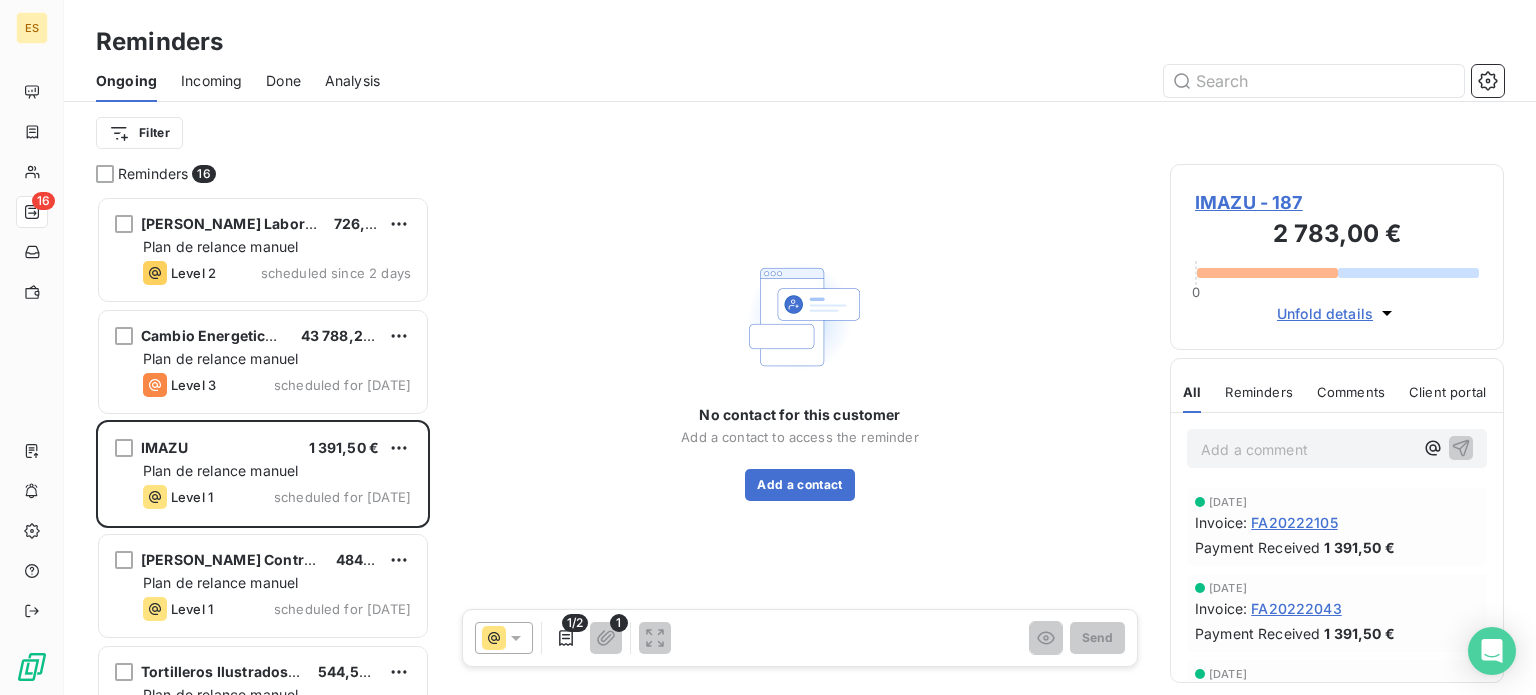 click on "IMAZU - 187" at bounding box center (1337, 202) 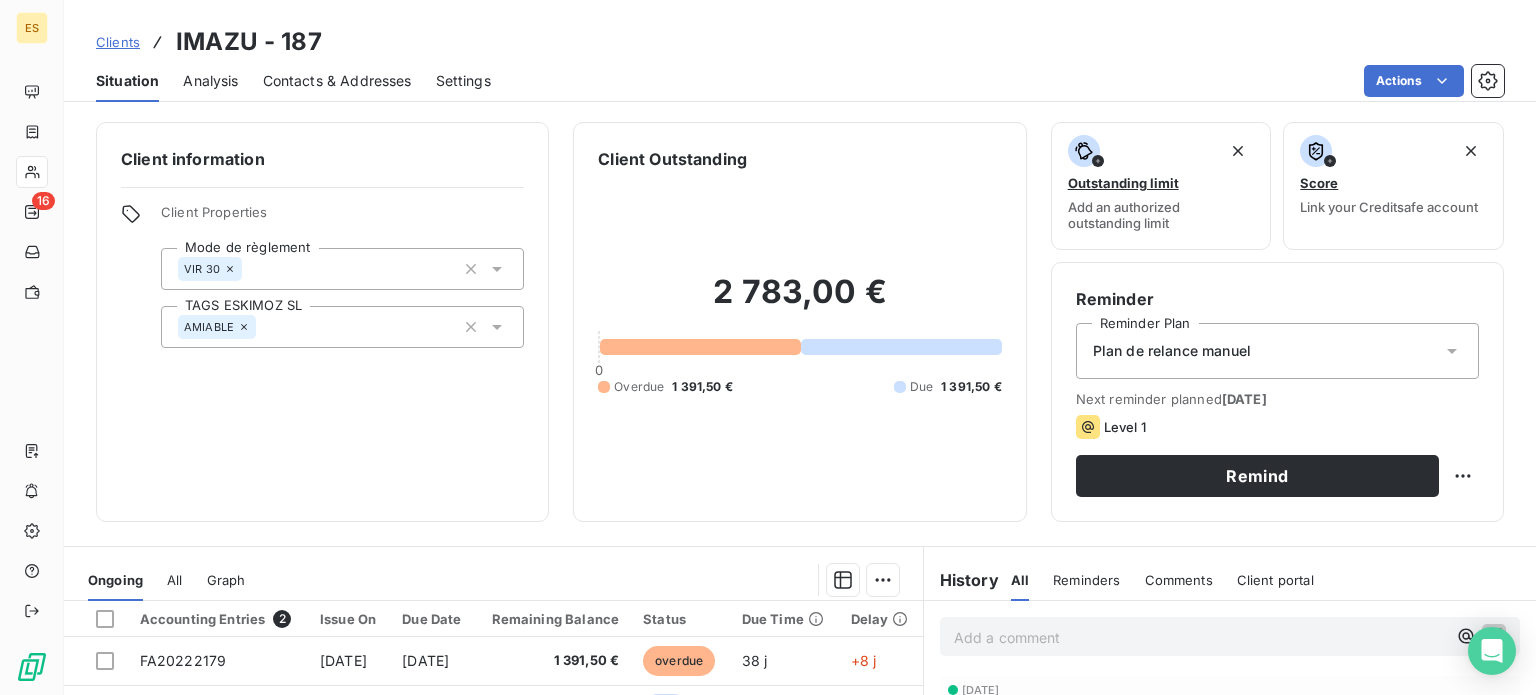 click on "Contacts & Addresses" at bounding box center (337, 81) 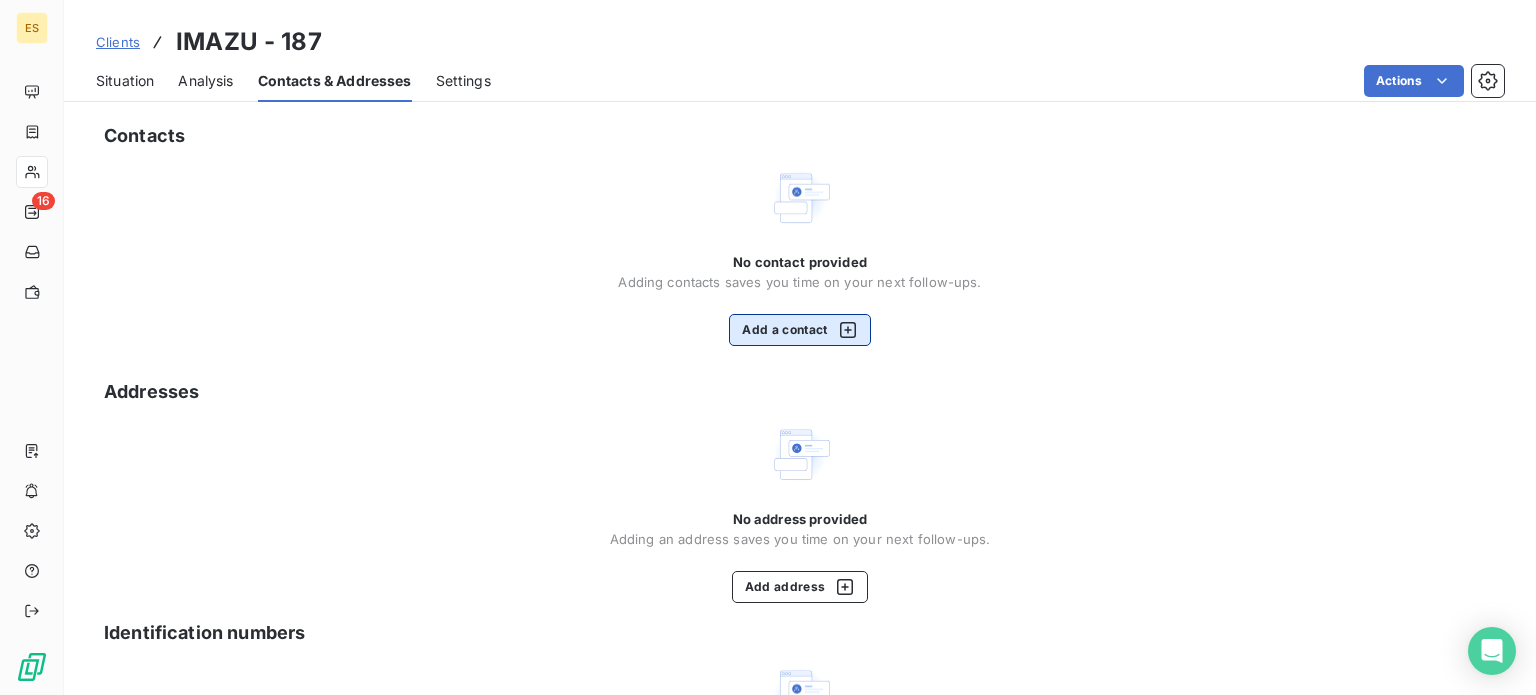 click on "Add a contact" at bounding box center (799, 330) 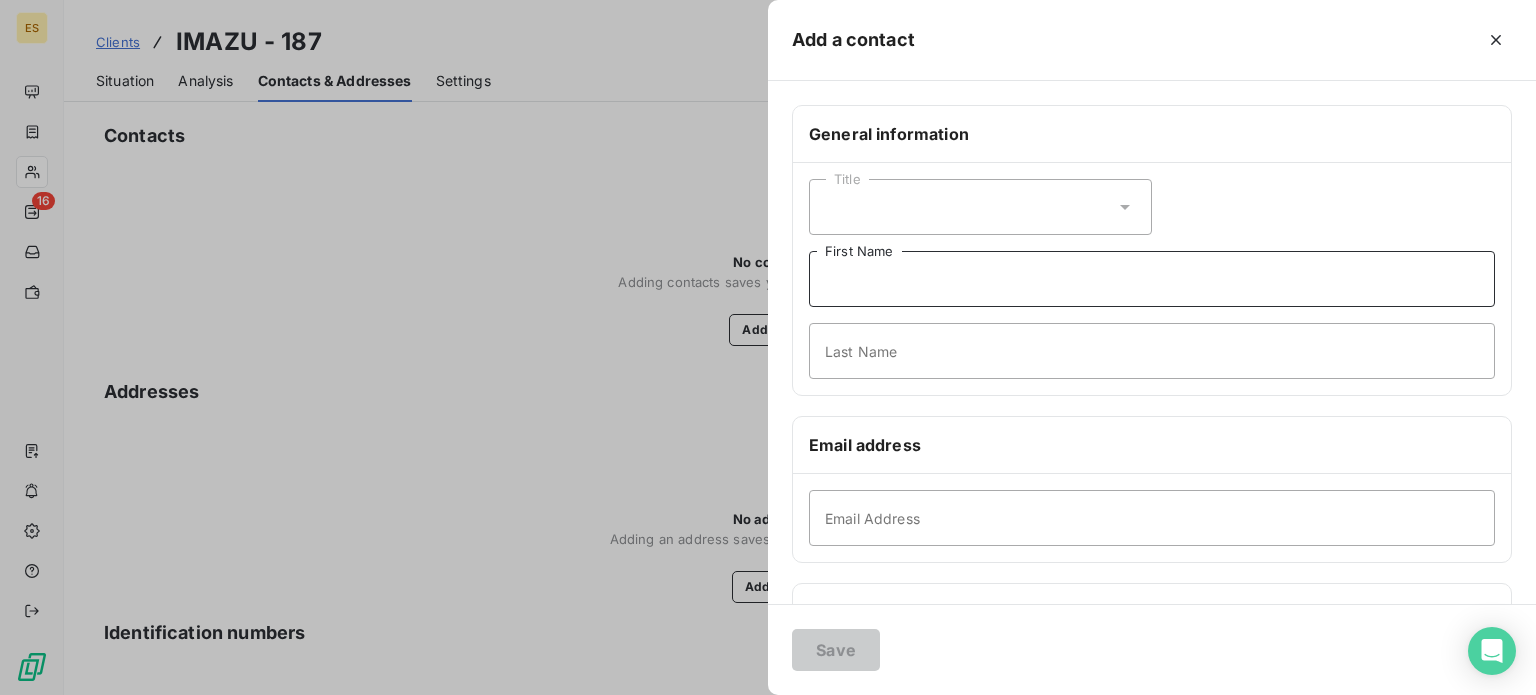 click on "First Name" at bounding box center (1152, 279) 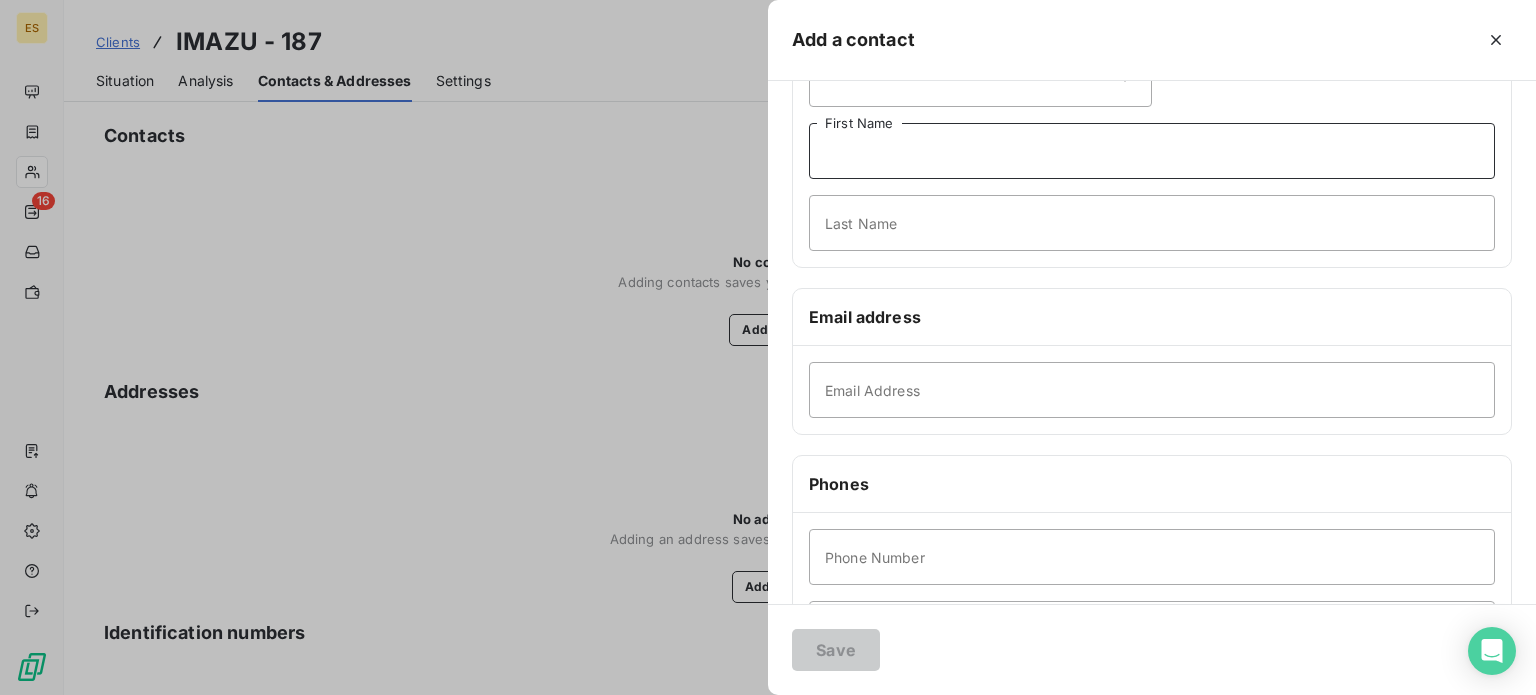 scroll, scrollTop: 200, scrollLeft: 0, axis: vertical 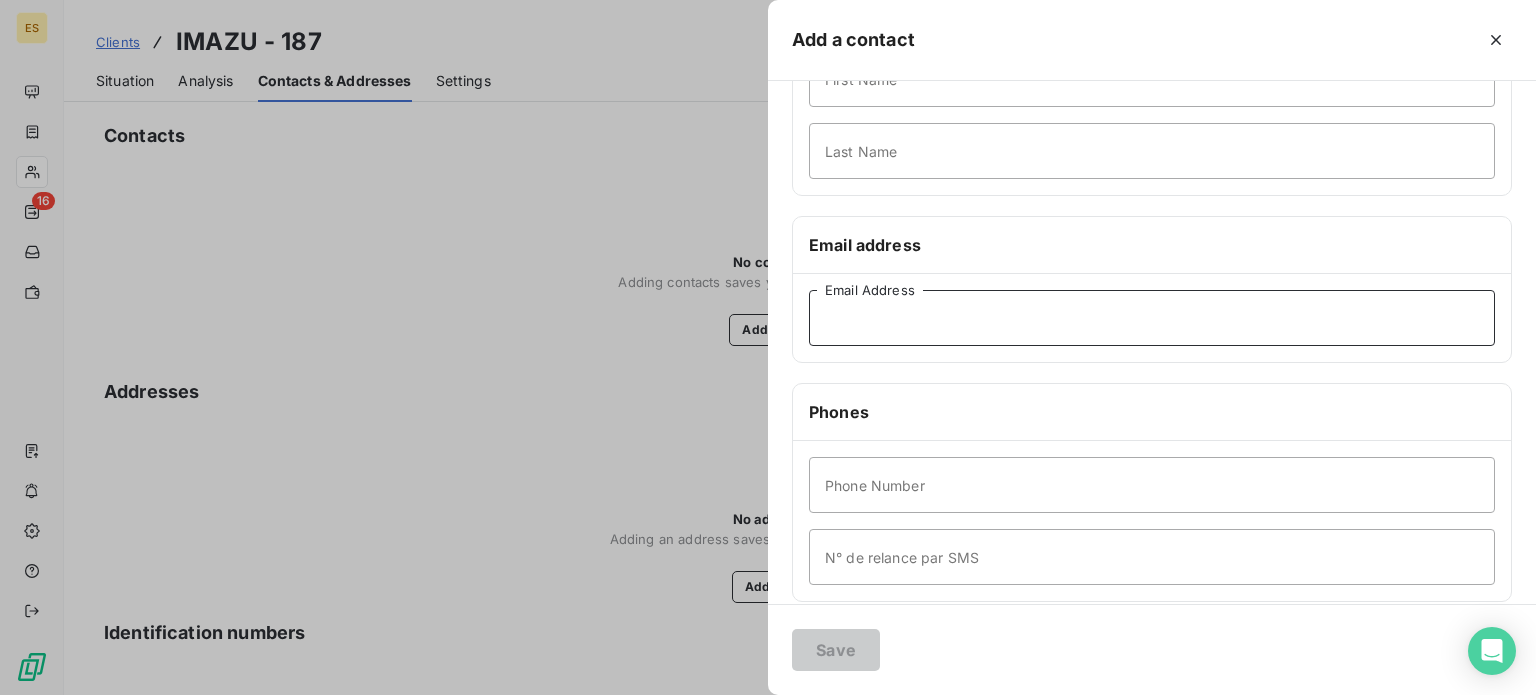 click on "Email Address" at bounding box center [1152, 318] 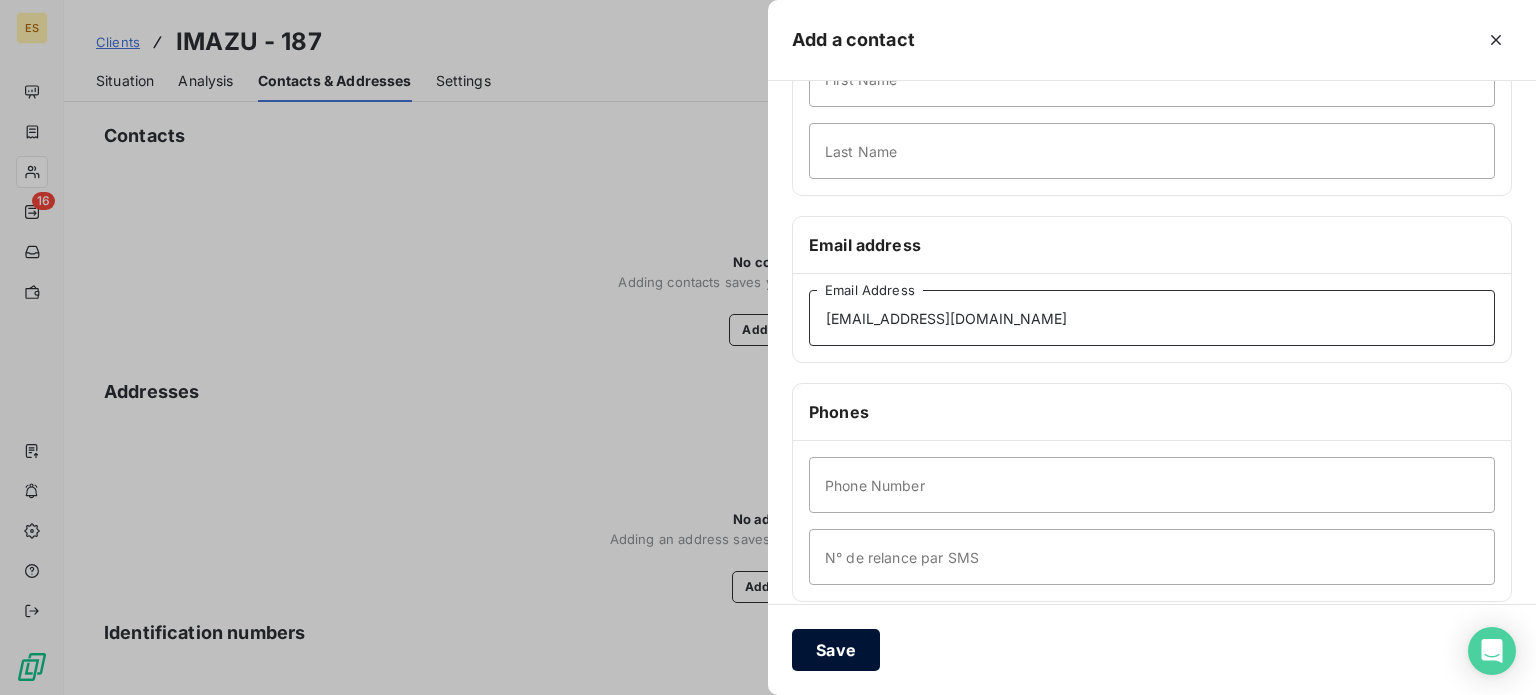 type on "[EMAIL_ADDRESS][DOMAIN_NAME]" 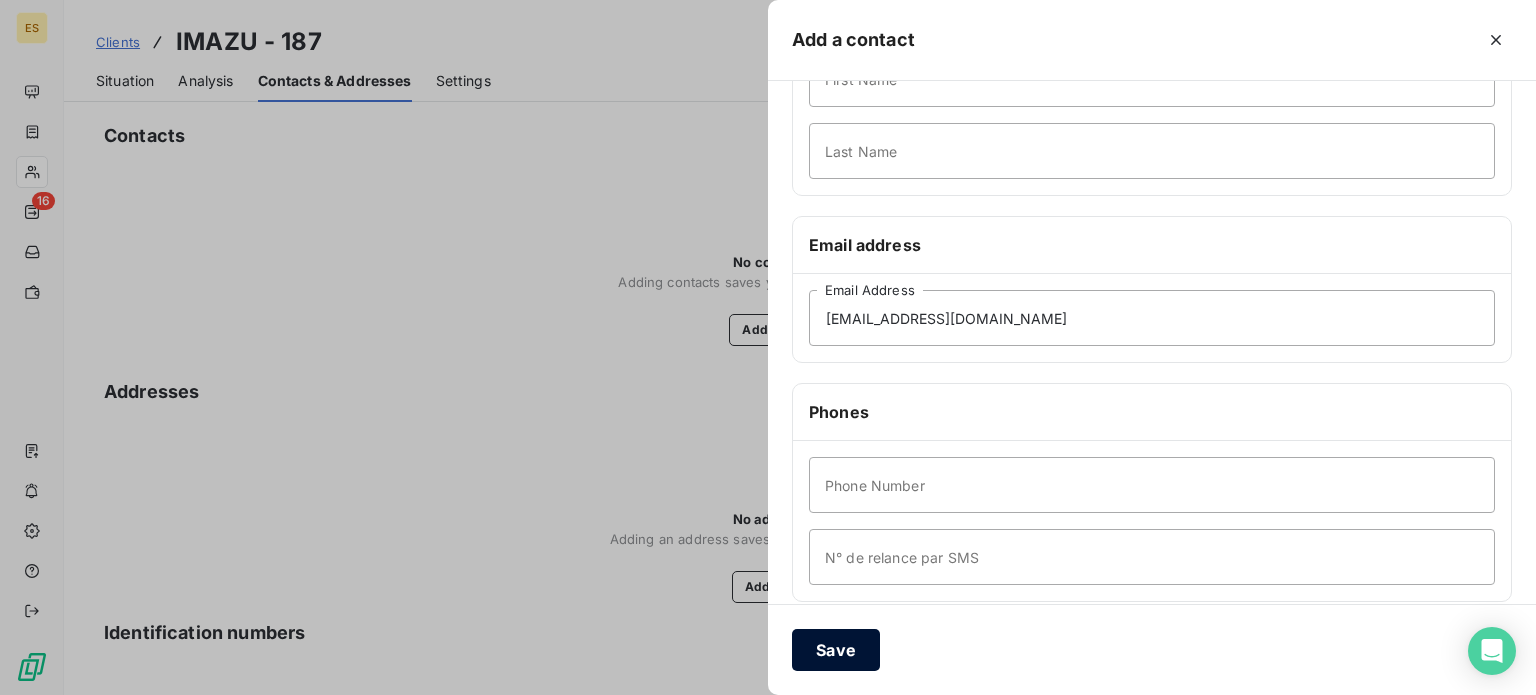 click on "Save" at bounding box center [836, 650] 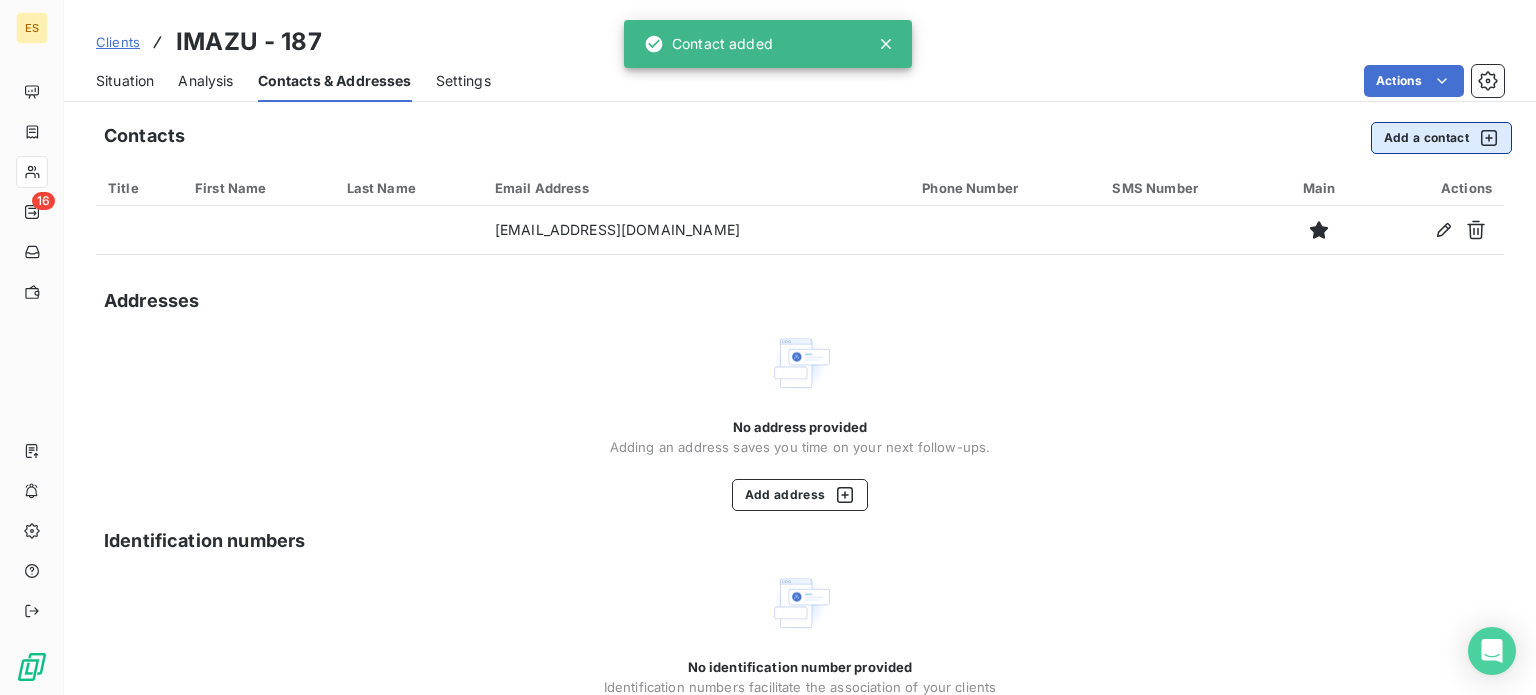 click on "Add a contact" at bounding box center (1441, 138) 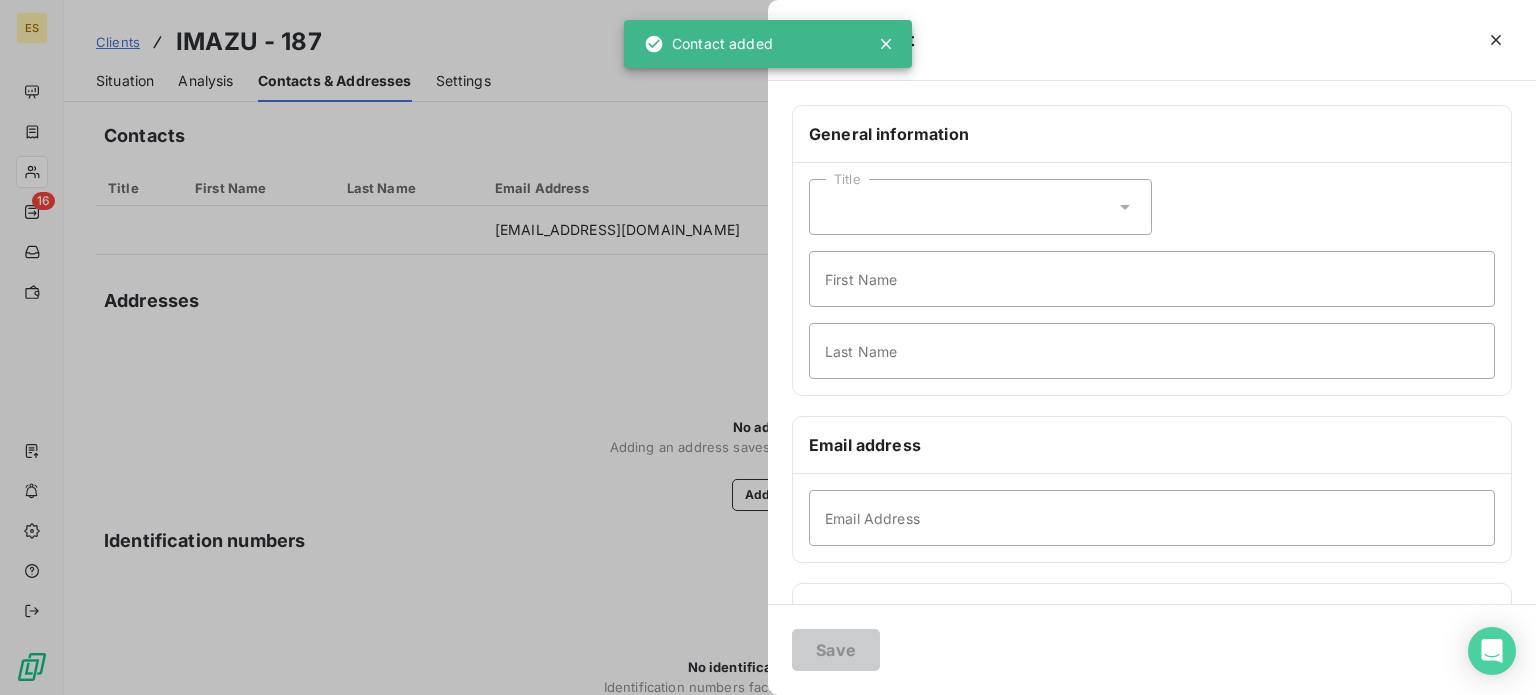scroll, scrollTop: 200, scrollLeft: 0, axis: vertical 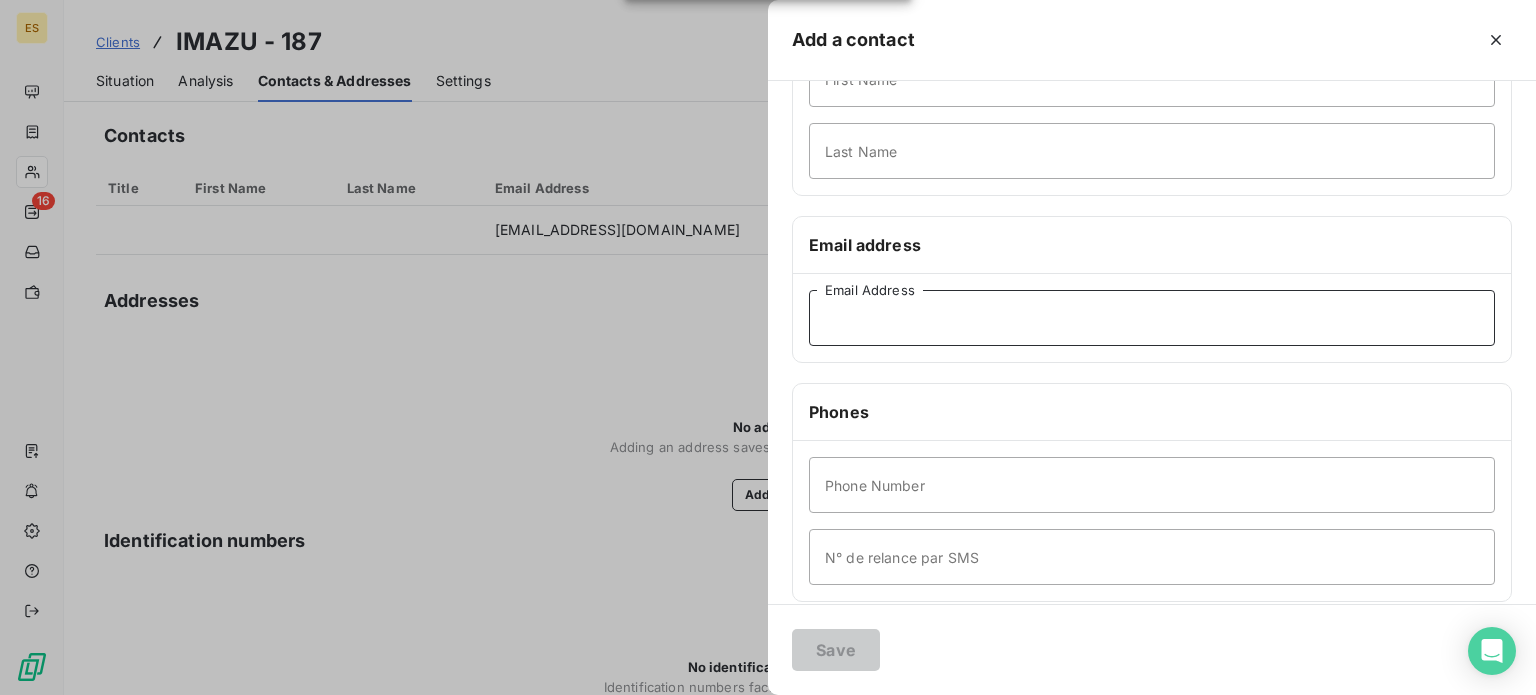 click on "Email Address" at bounding box center (1152, 318) 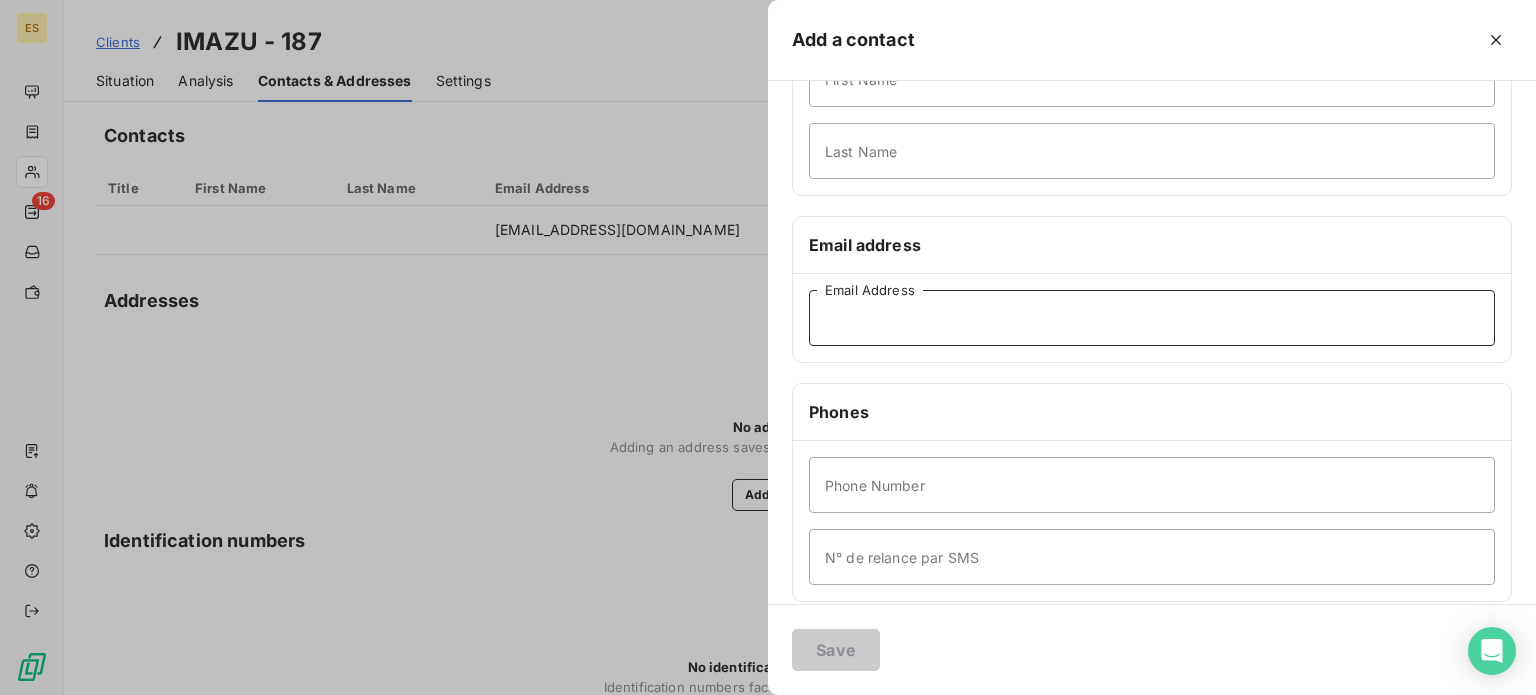 paste on "[EMAIL_ADDRESS][DOMAIN_NAME]" 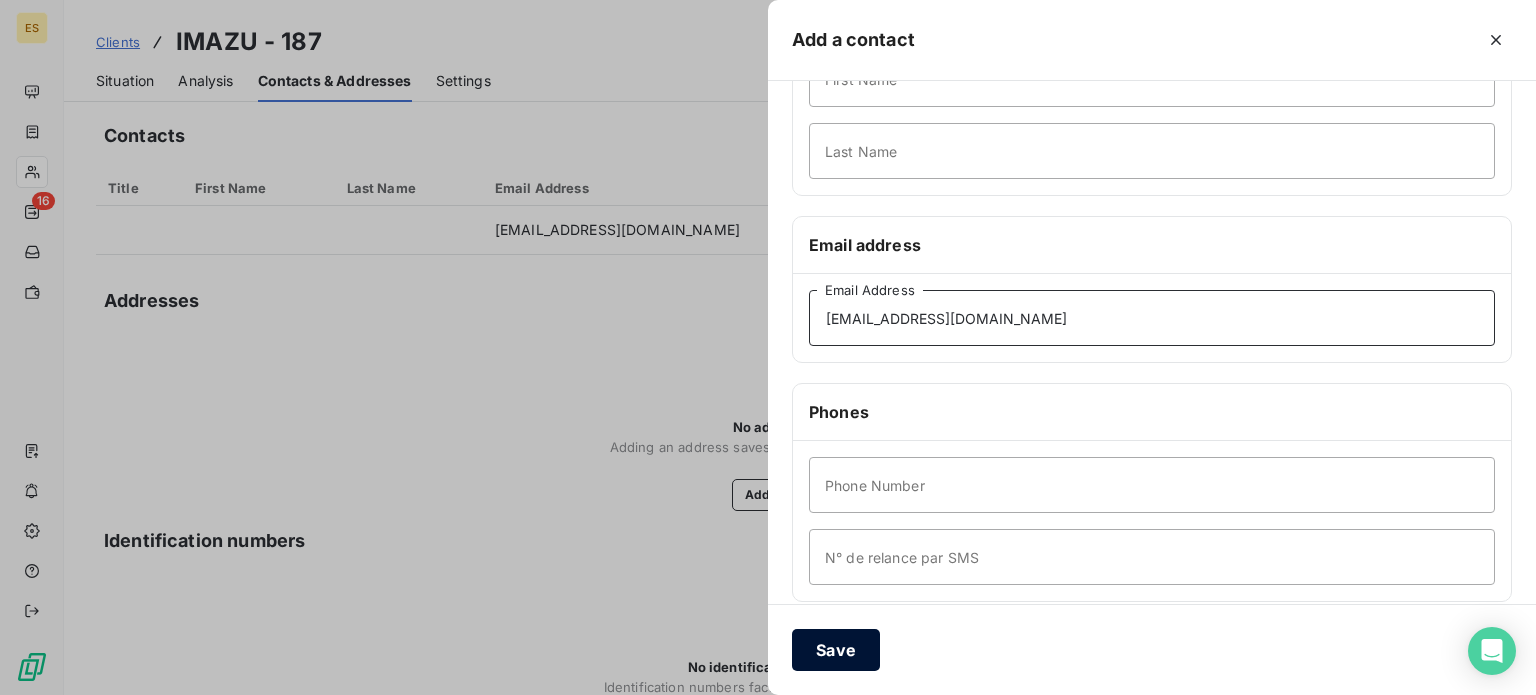 type on "[EMAIL_ADDRESS][DOMAIN_NAME]" 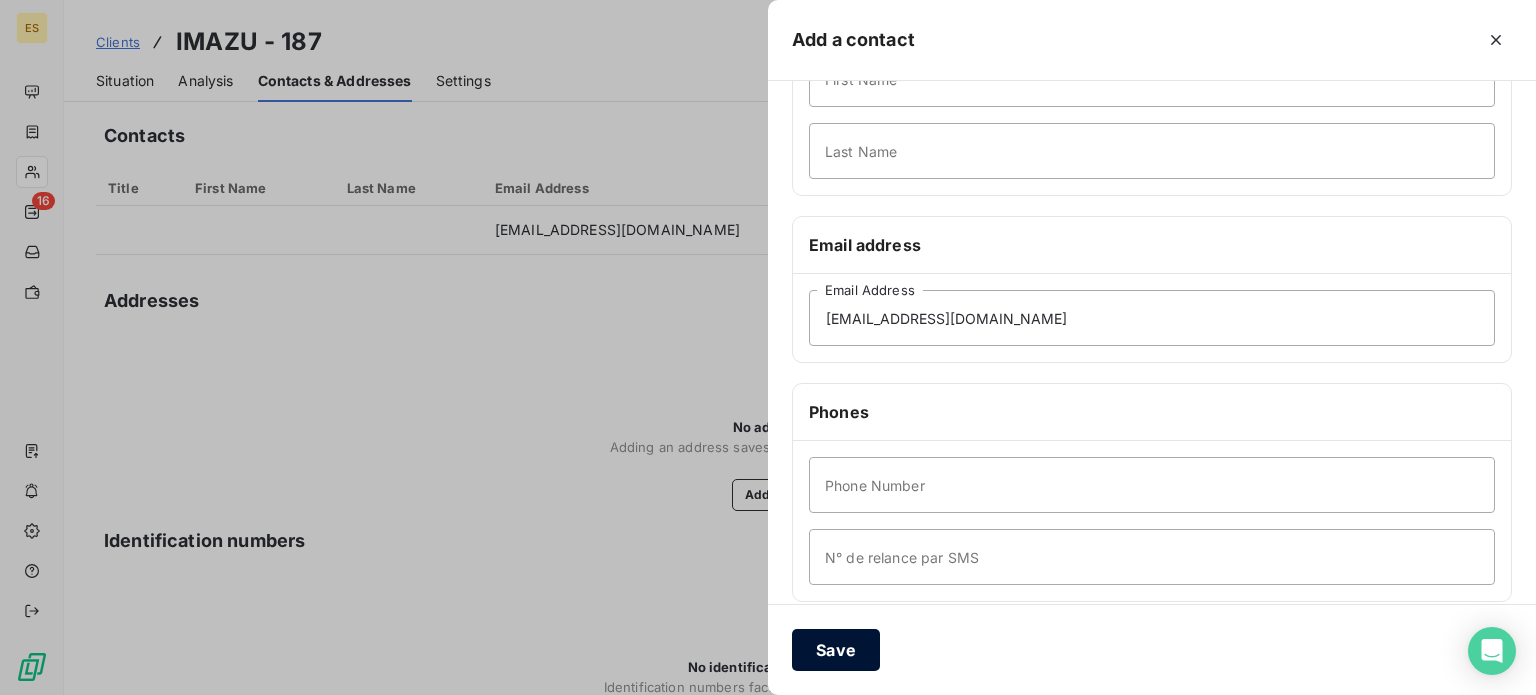 click on "Save" at bounding box center (836, 650) 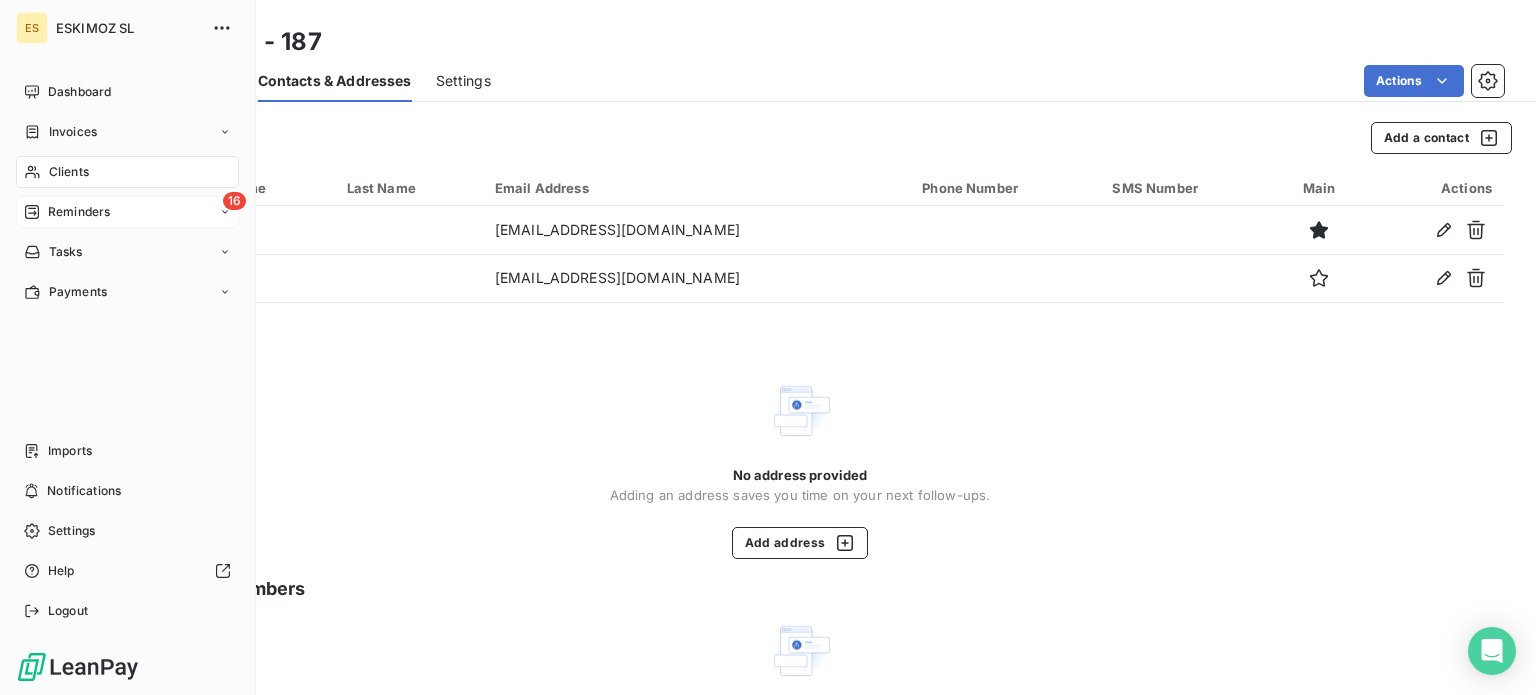 click on "Reminders" at bounding box center (79, 212) 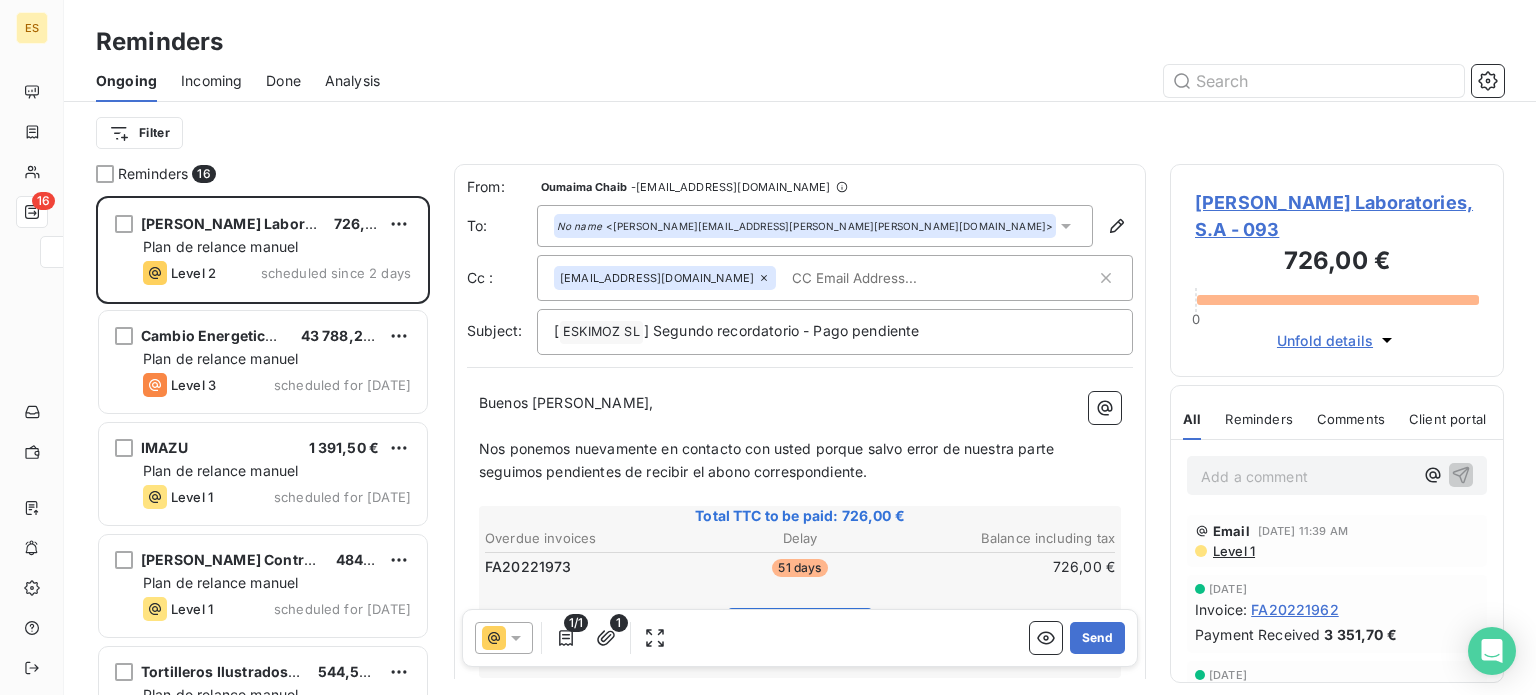 scroll, scrollTop: 16, scrollLeft: 16, axis: both 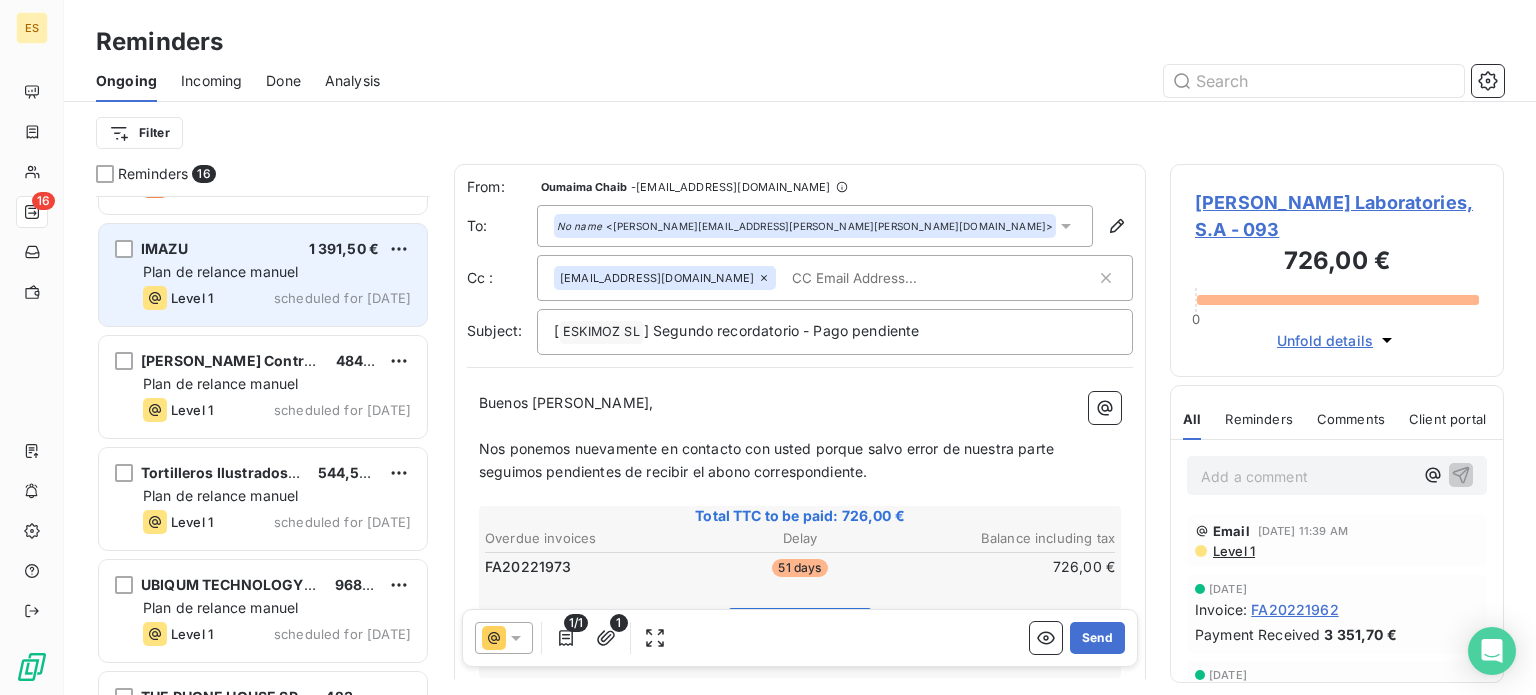 click on "Plan de relance manuel" at bounding box center [220, 271] 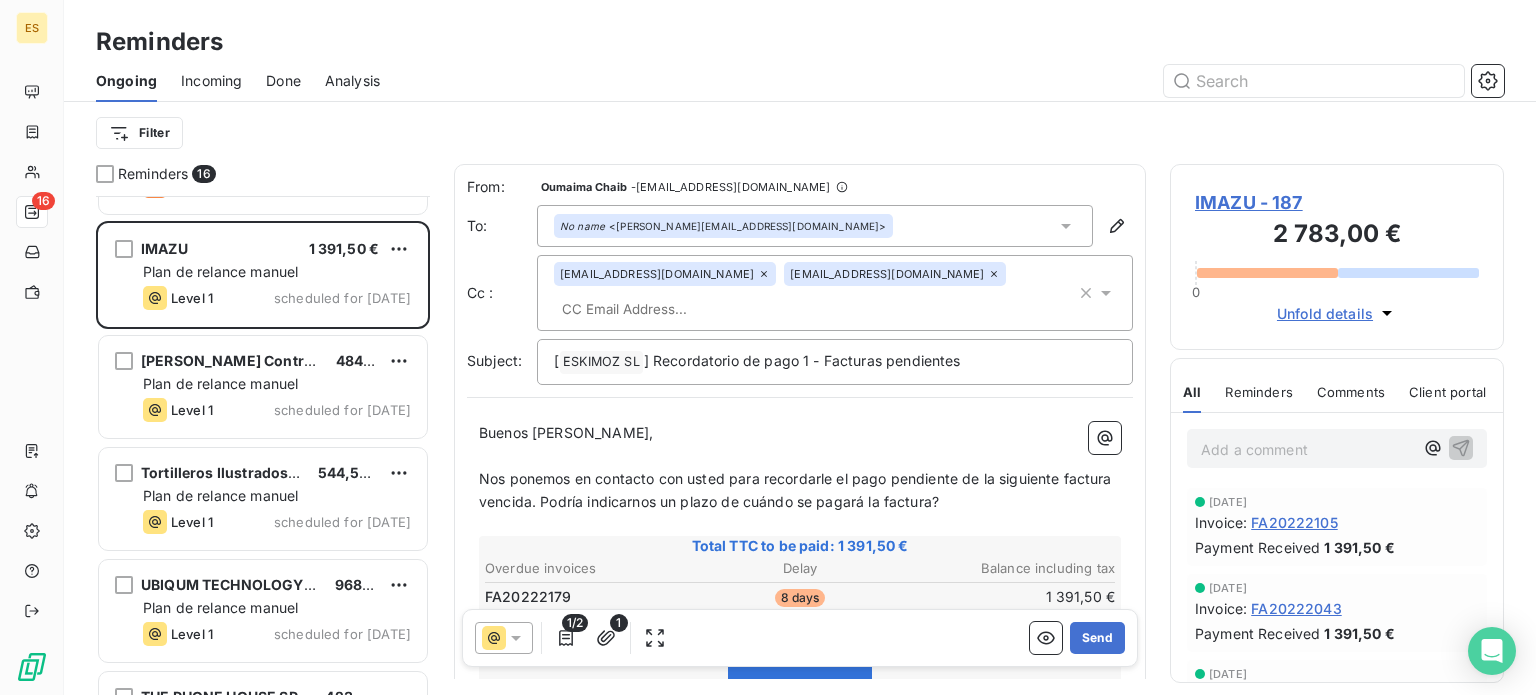 scroll, scrollTop: 0, scrollLeft: 0, axis: both 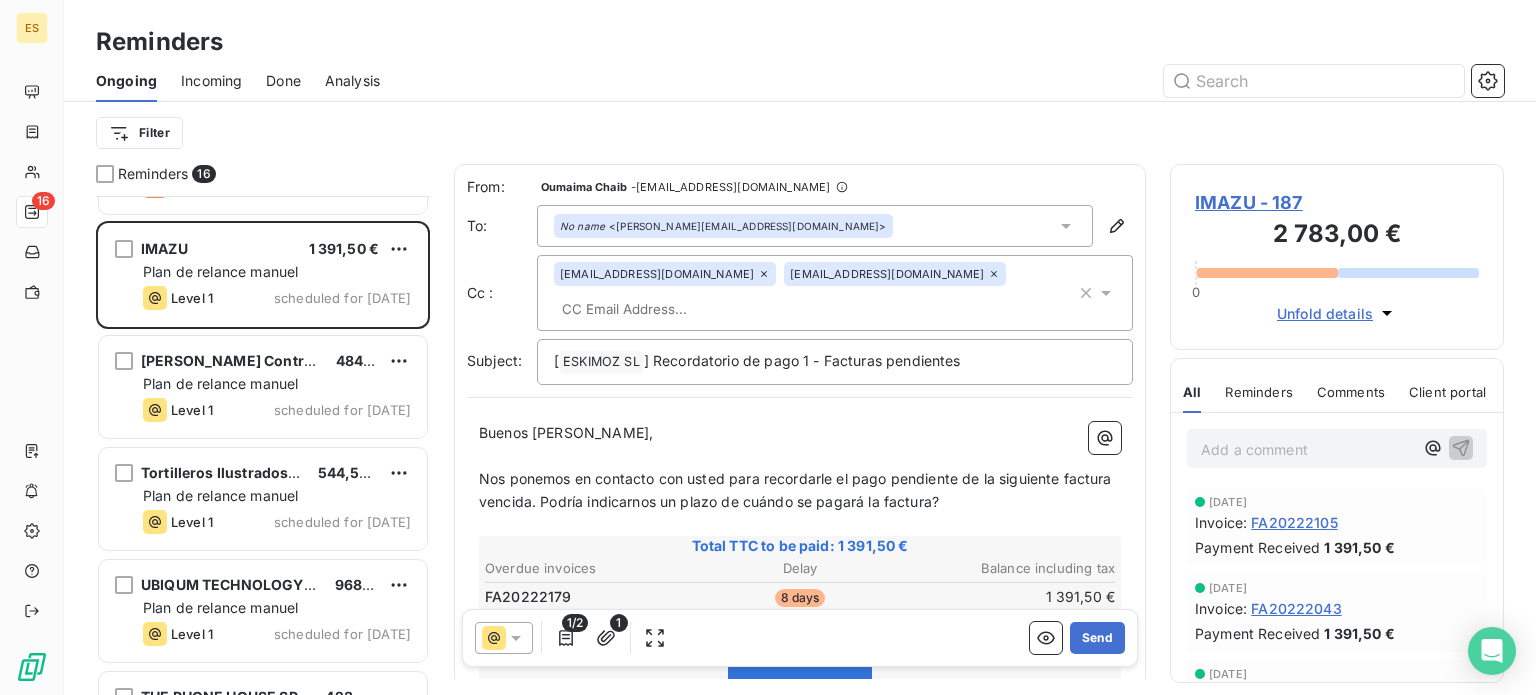 click on "Buenos [PERSON_NAME]," at bounding box center (800, 433) 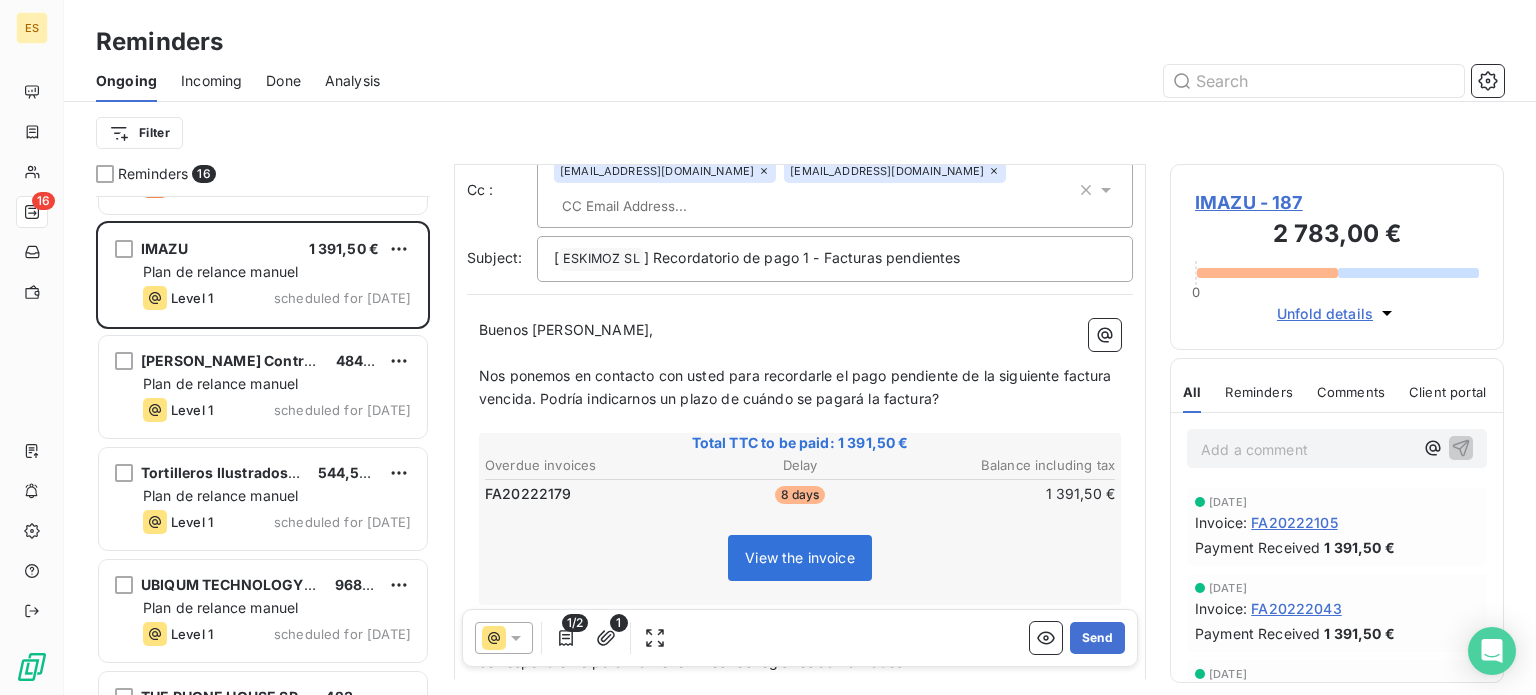 scroll, scrollTop: 307, scrollLeft: 0, axis: vertical 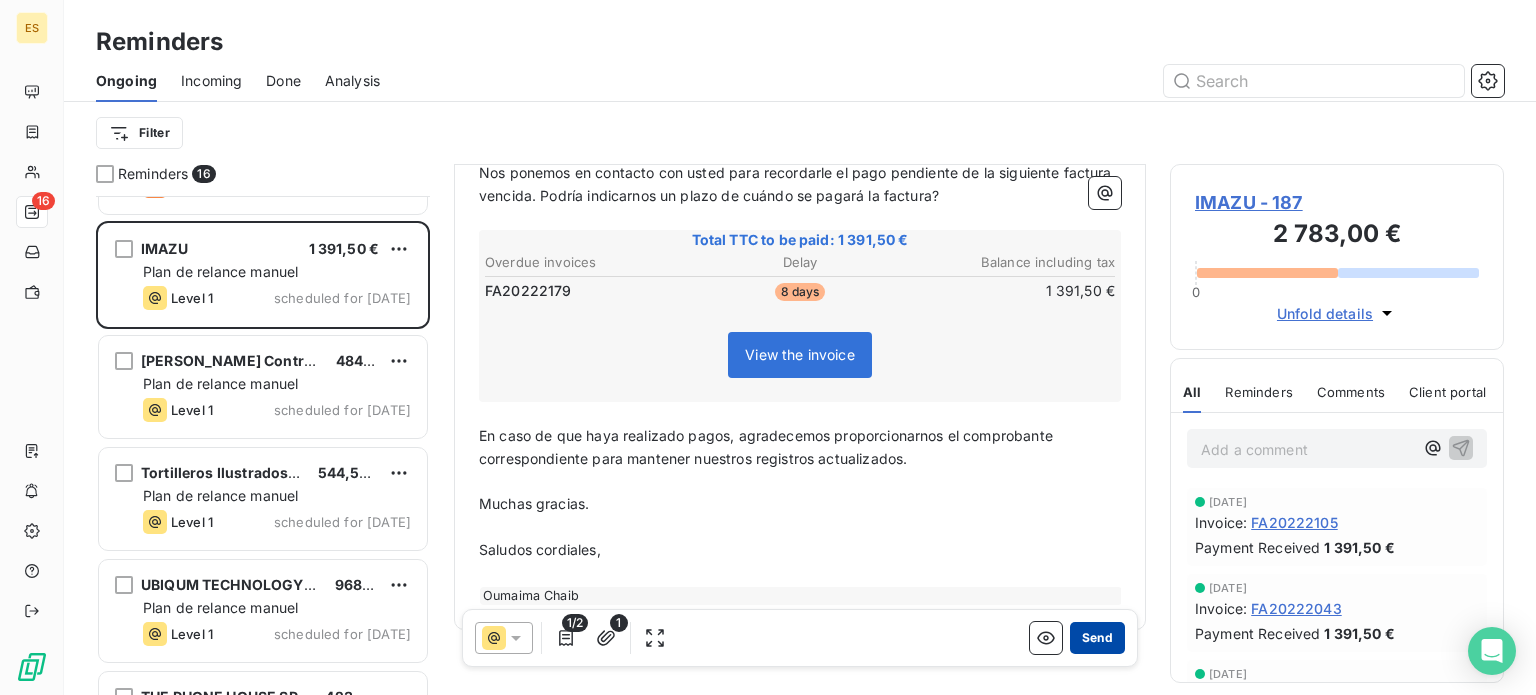 click on "Send" at bounding box center [1097, 638] 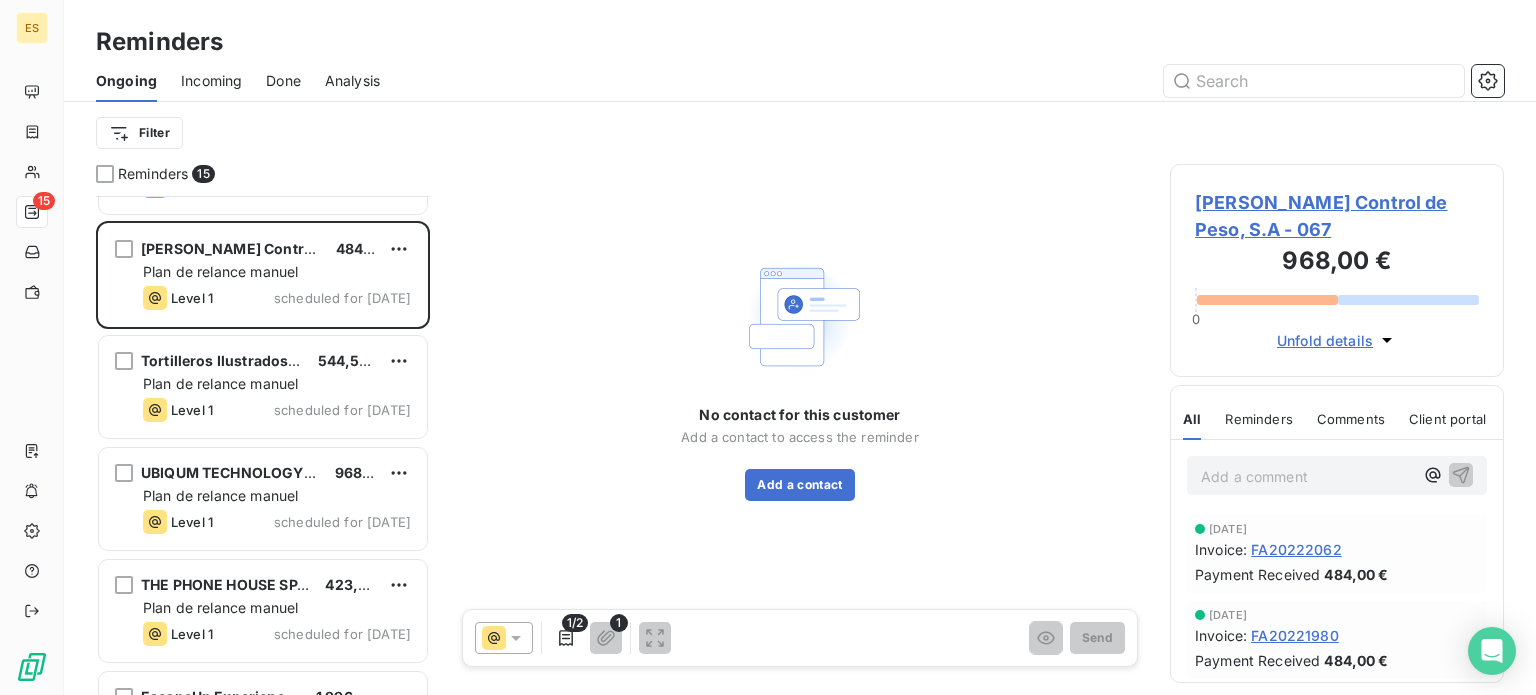 click on "[PERSON_NAME] Control de Peso, S.A - 067" at bounding box center [1337, 216] 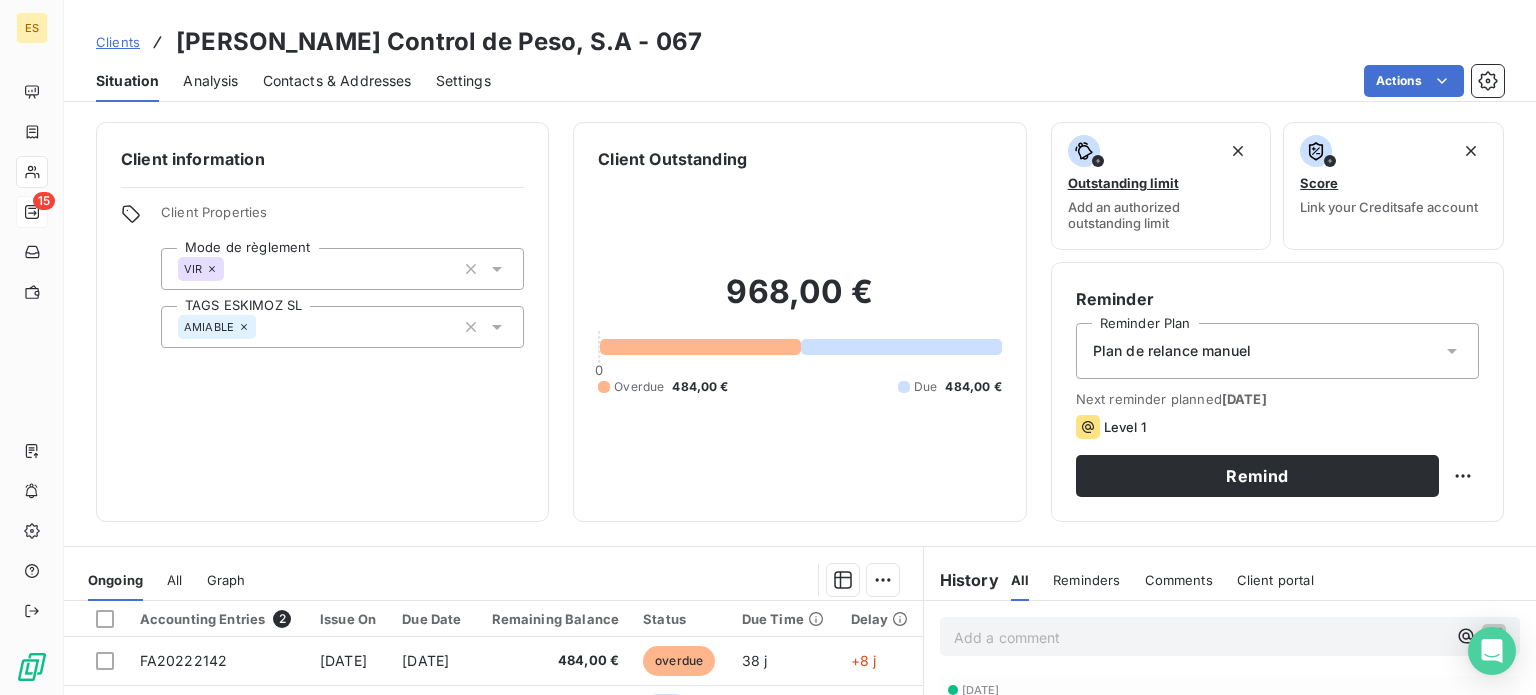 click on "Contacts & Addresses" at bounding box center (337, 81) 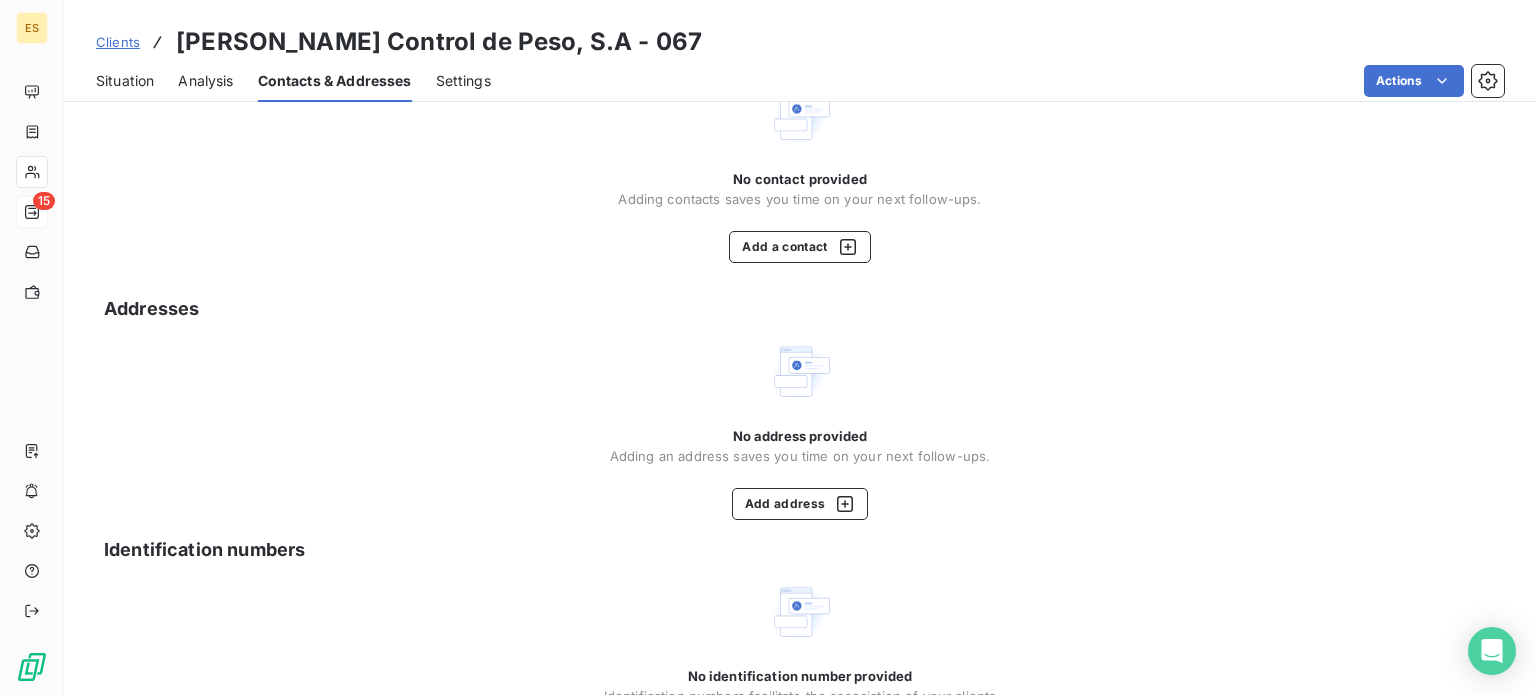 scroll, scrollTop: 0, scrollLeft: 0, axis: both 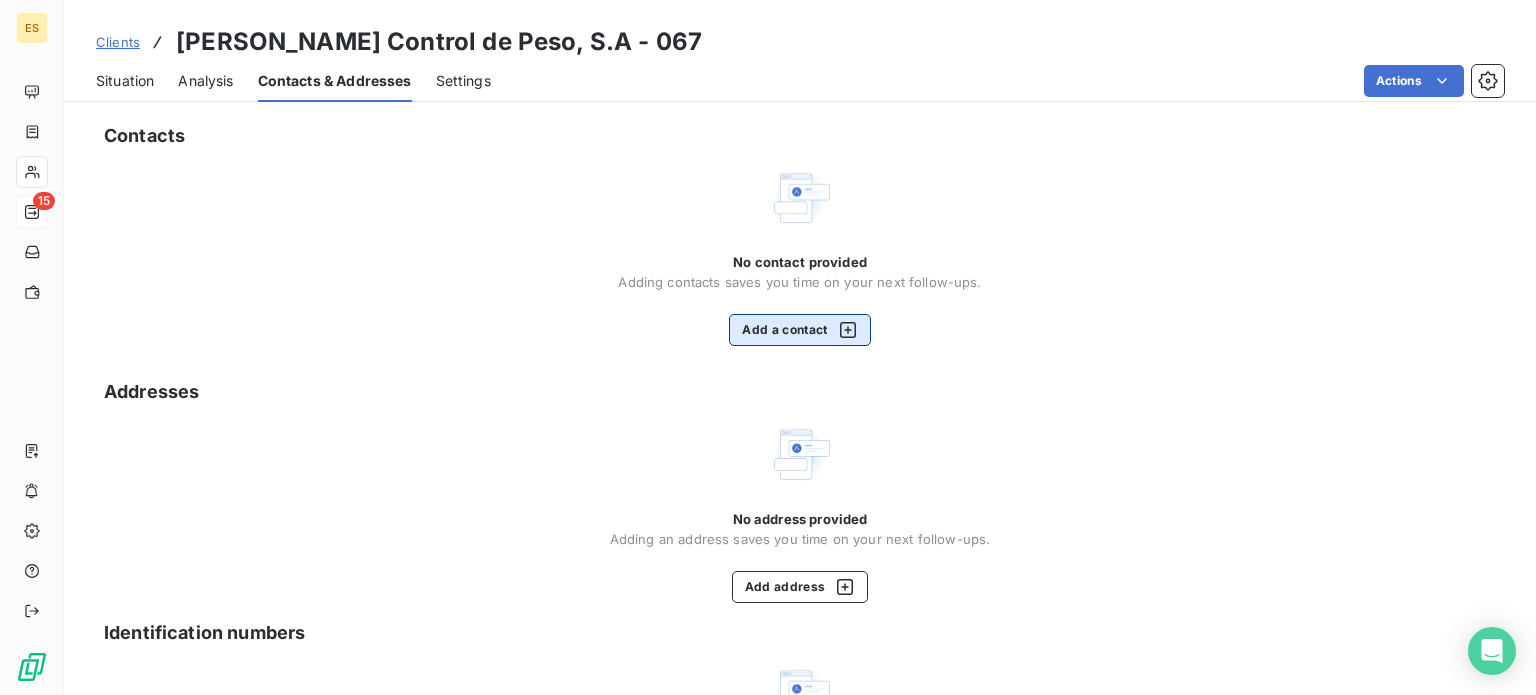 click on "Add a contact" at bounding box center [799, 330] 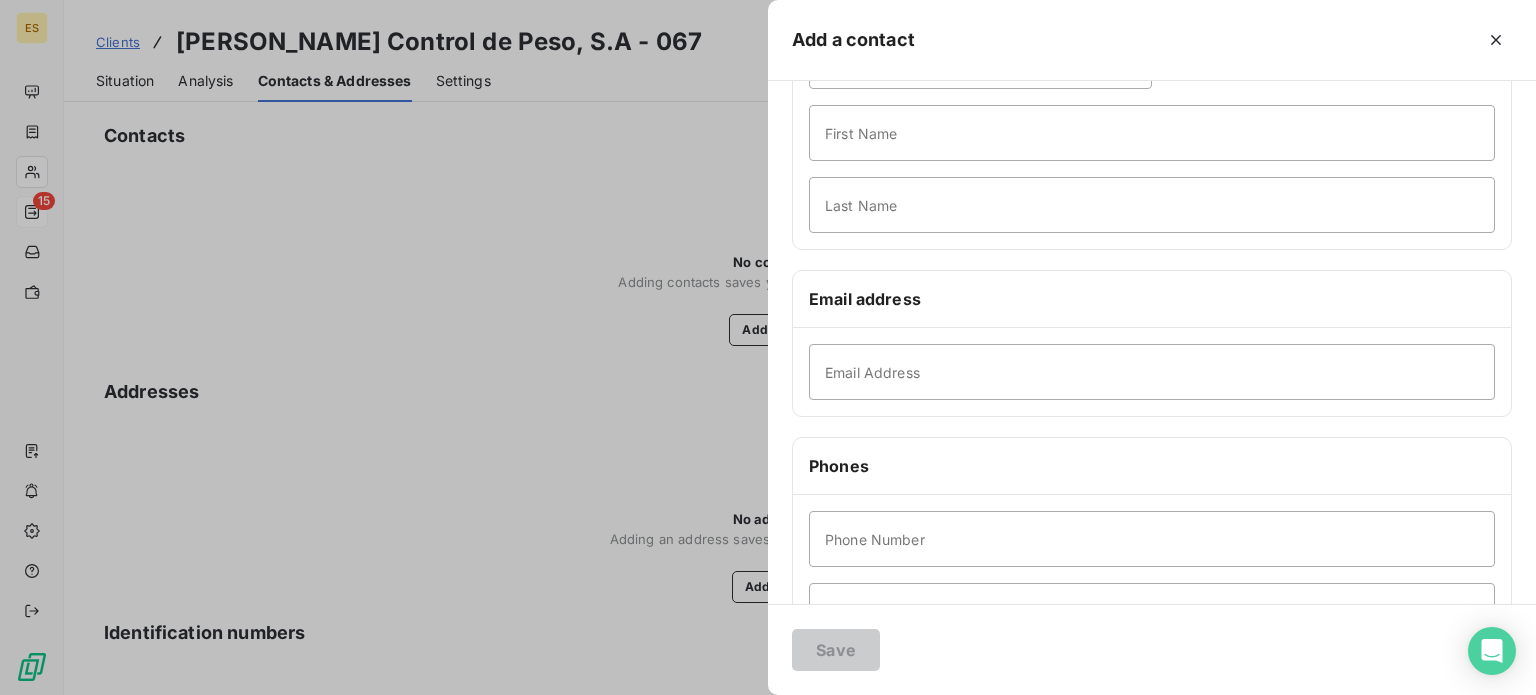 scroll, scrollTop: 385, scrollLeft: 0, axis: vertical 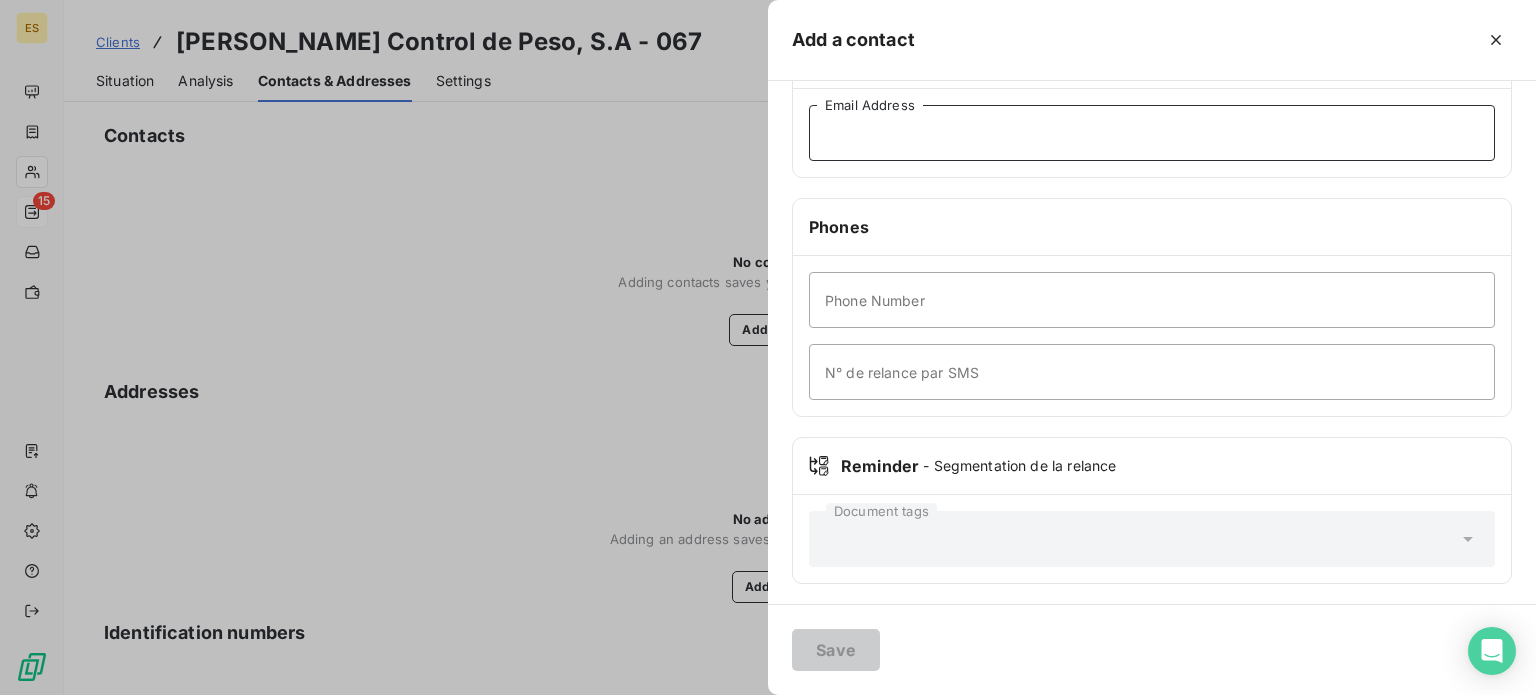 click on "Email Address" at bounding box center (1152, 133) 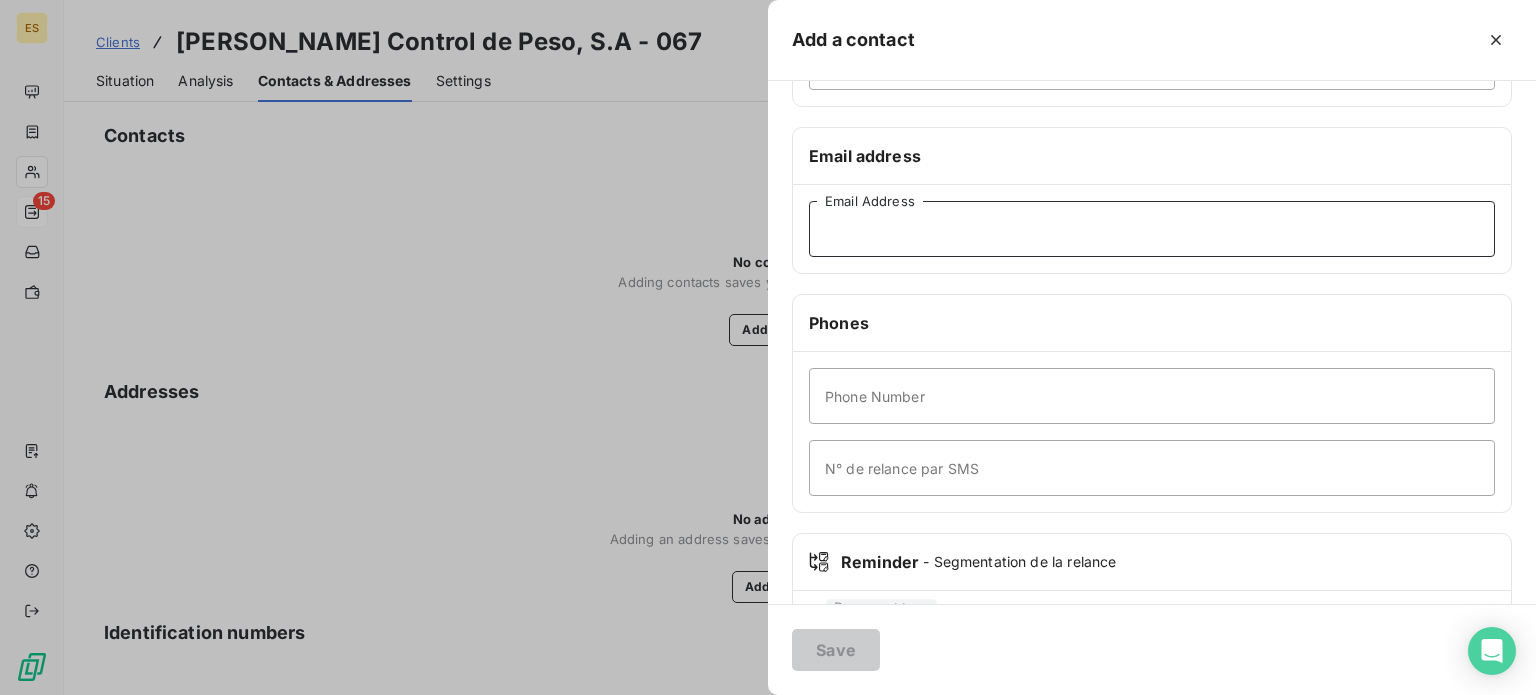 scroll, scrollTop: 185, scrollLeft: 0, axis: vertical 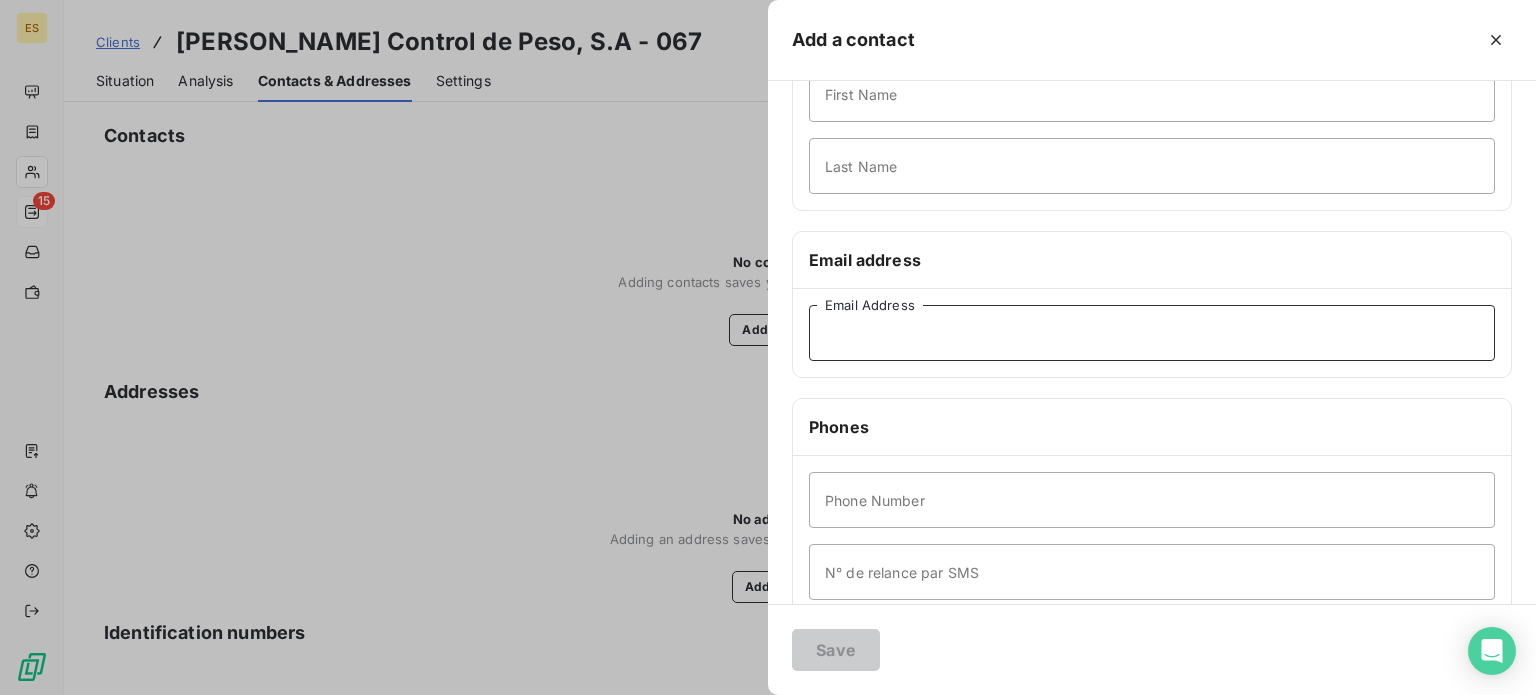 paste on "[EMAIL_ADDRESS][PERSON_NAME][DOMAIN_NAME]" 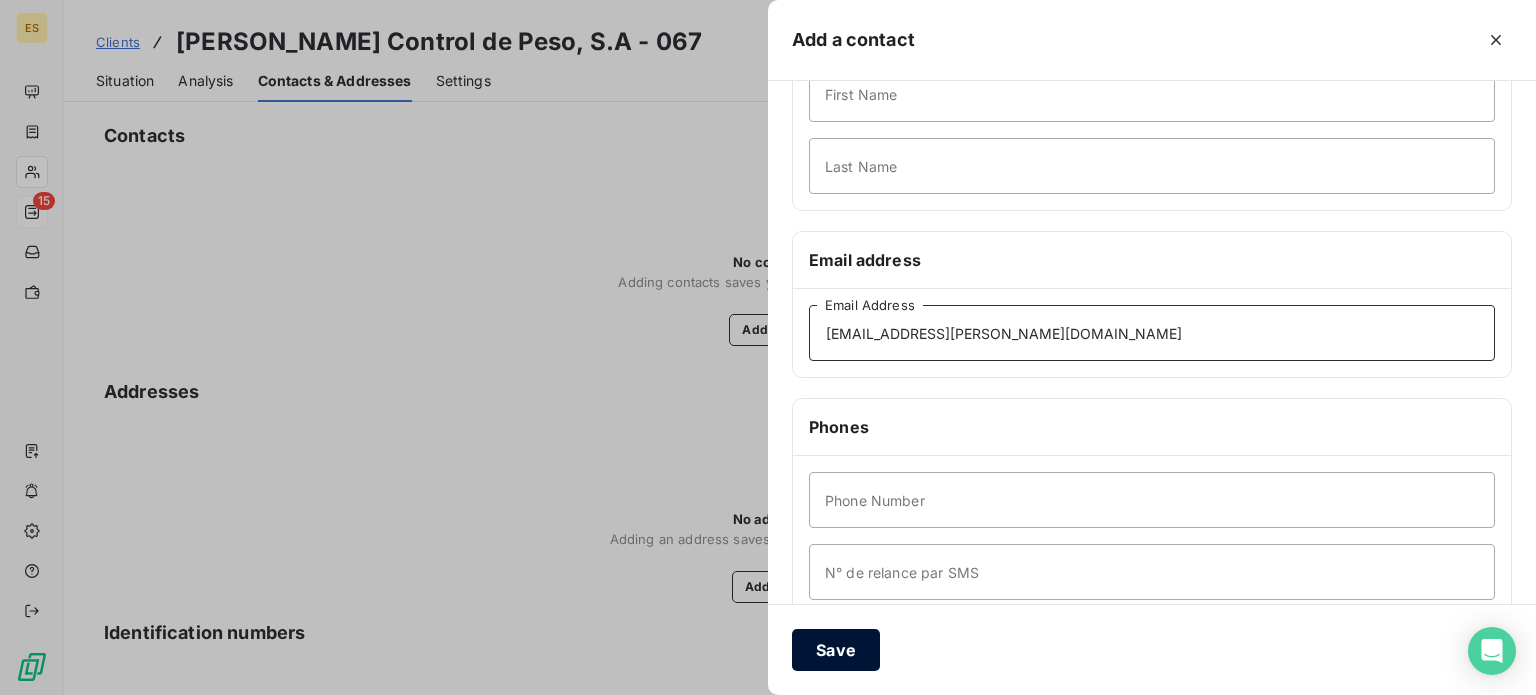 type on "[EMAIL_ADDRESS][PERSON_NAME][DOMAIN_NAME]" 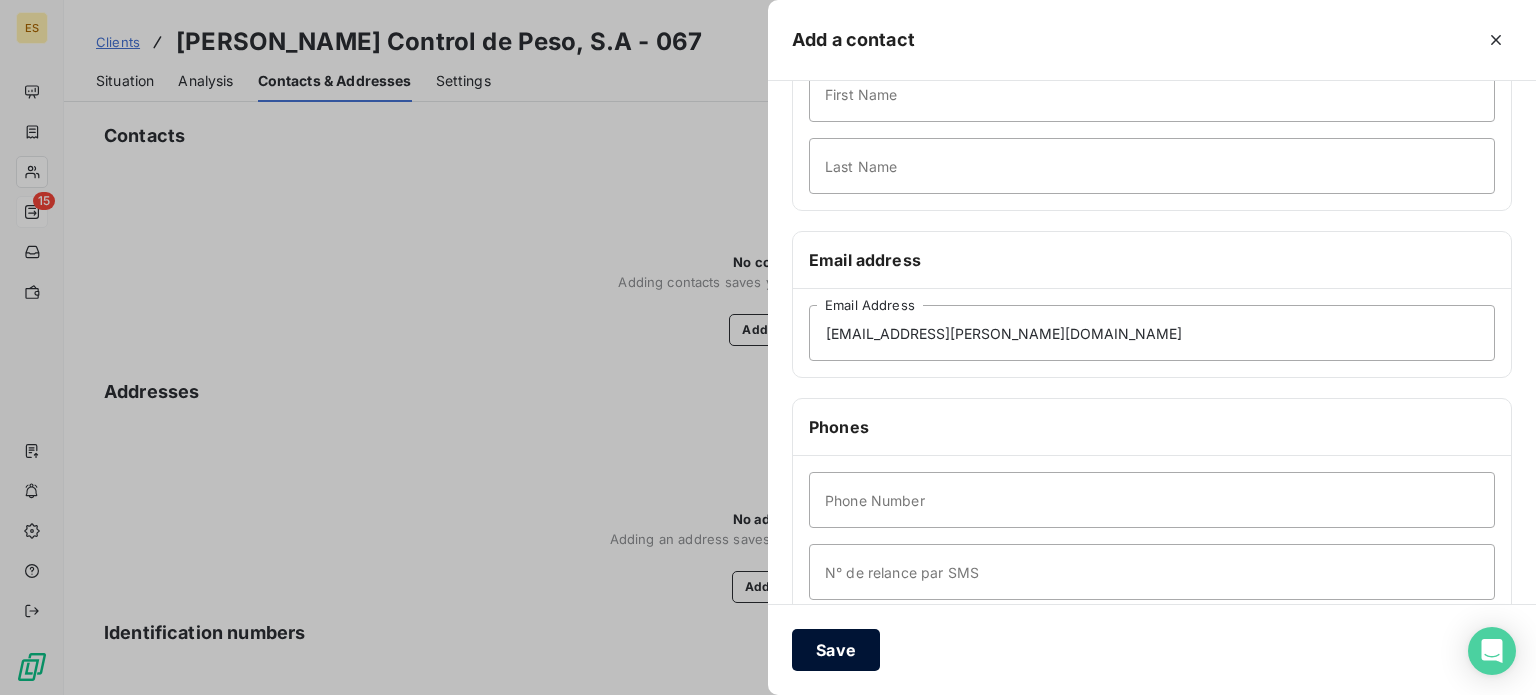 click on "Save" at bounding box center (836, 650) 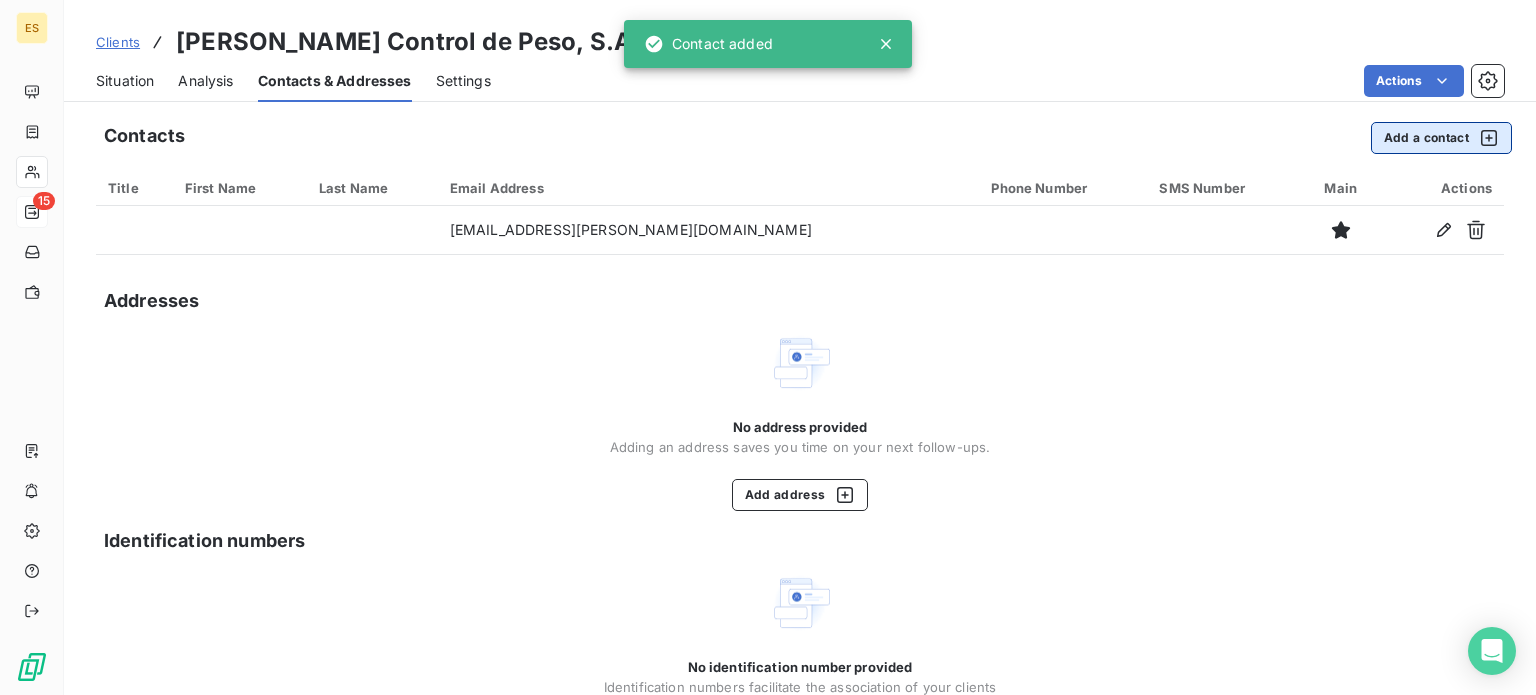 click on "Add a contact" at bounding box center [1441, 138] 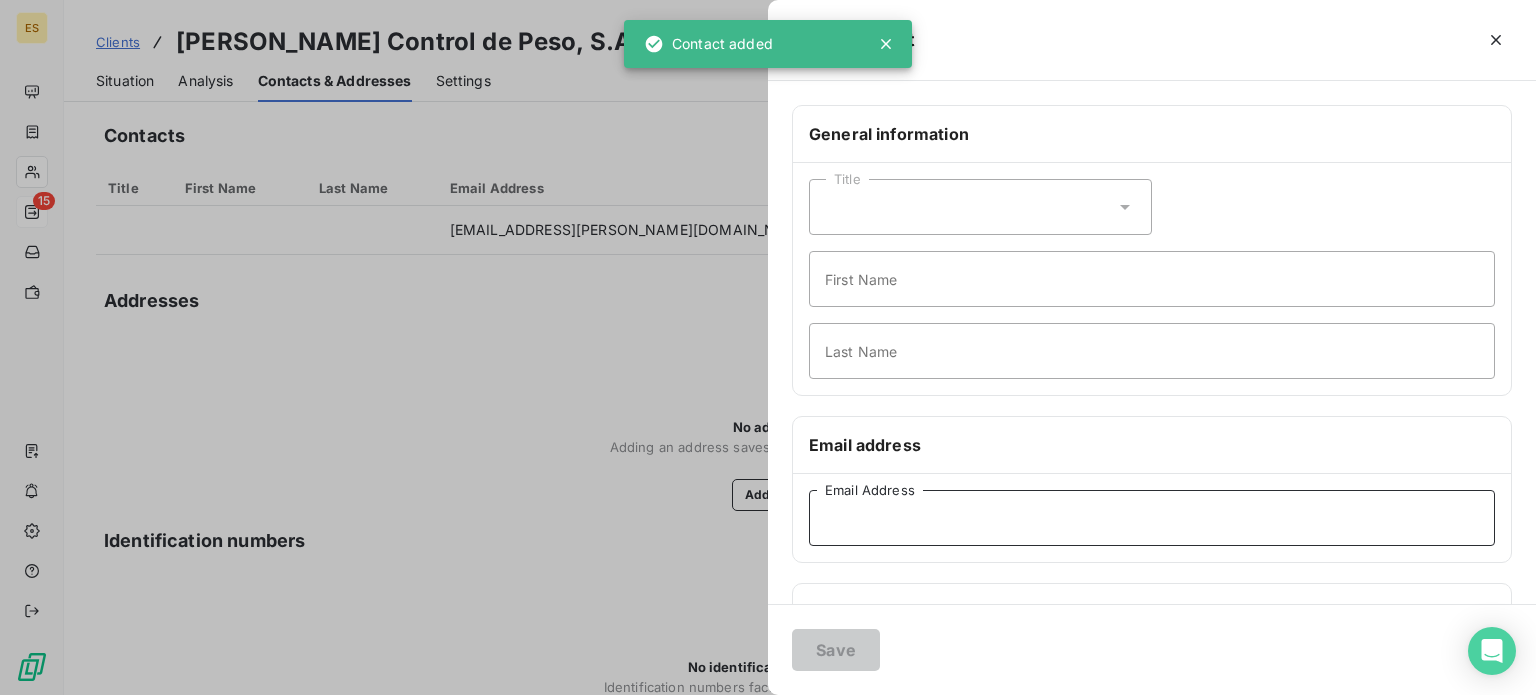 click on "Email Address" at bounding box center [1152, 518] 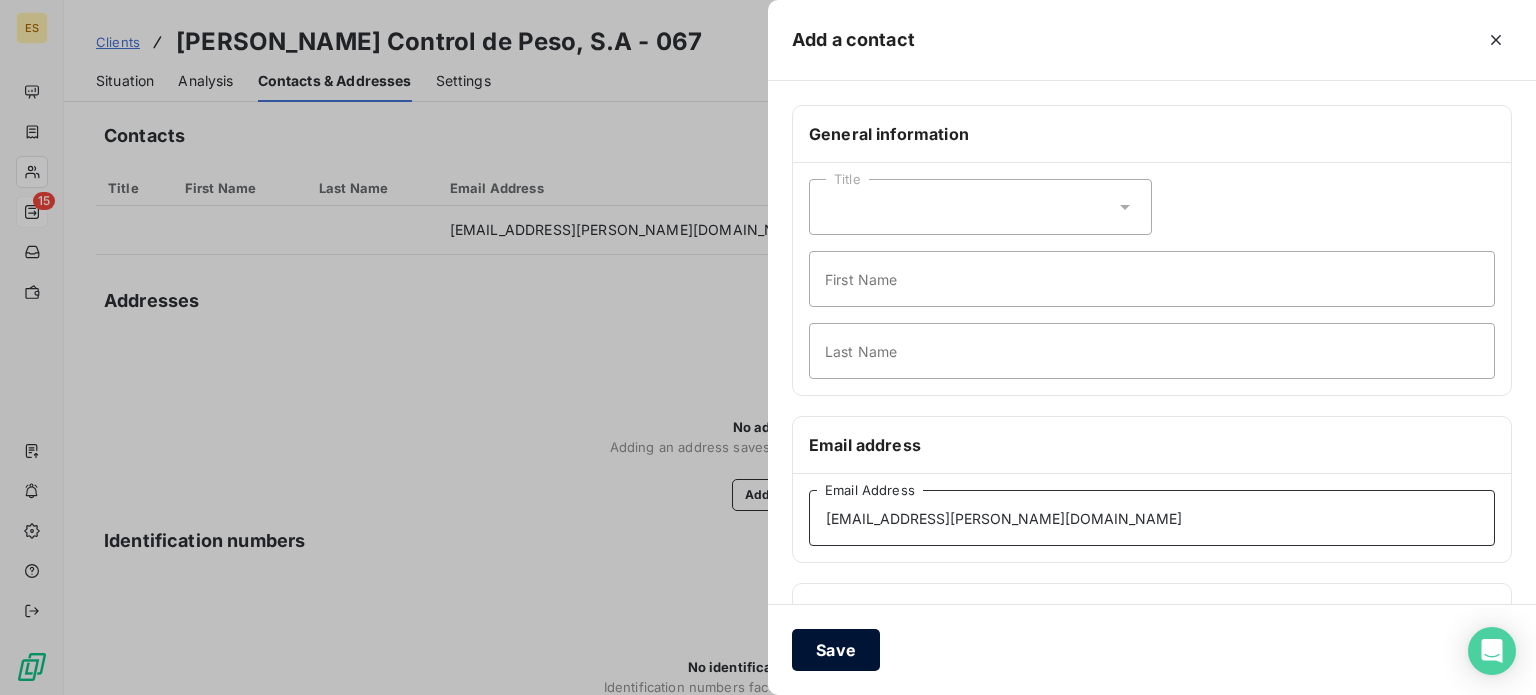 type on "[EMAIL_ADDRESS][PERSON_NAME][DOMAIN_NAME]" 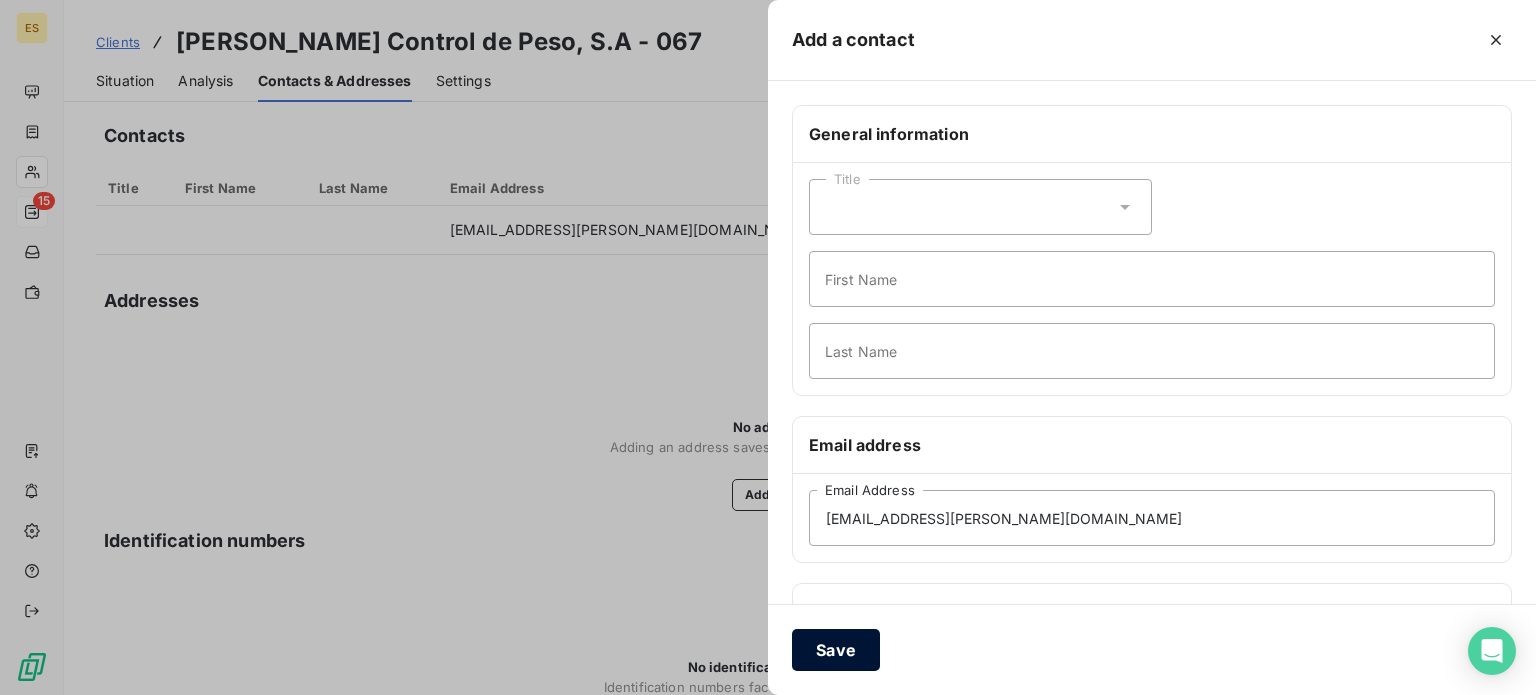 click on "Save" at bounding box center (836, 650) 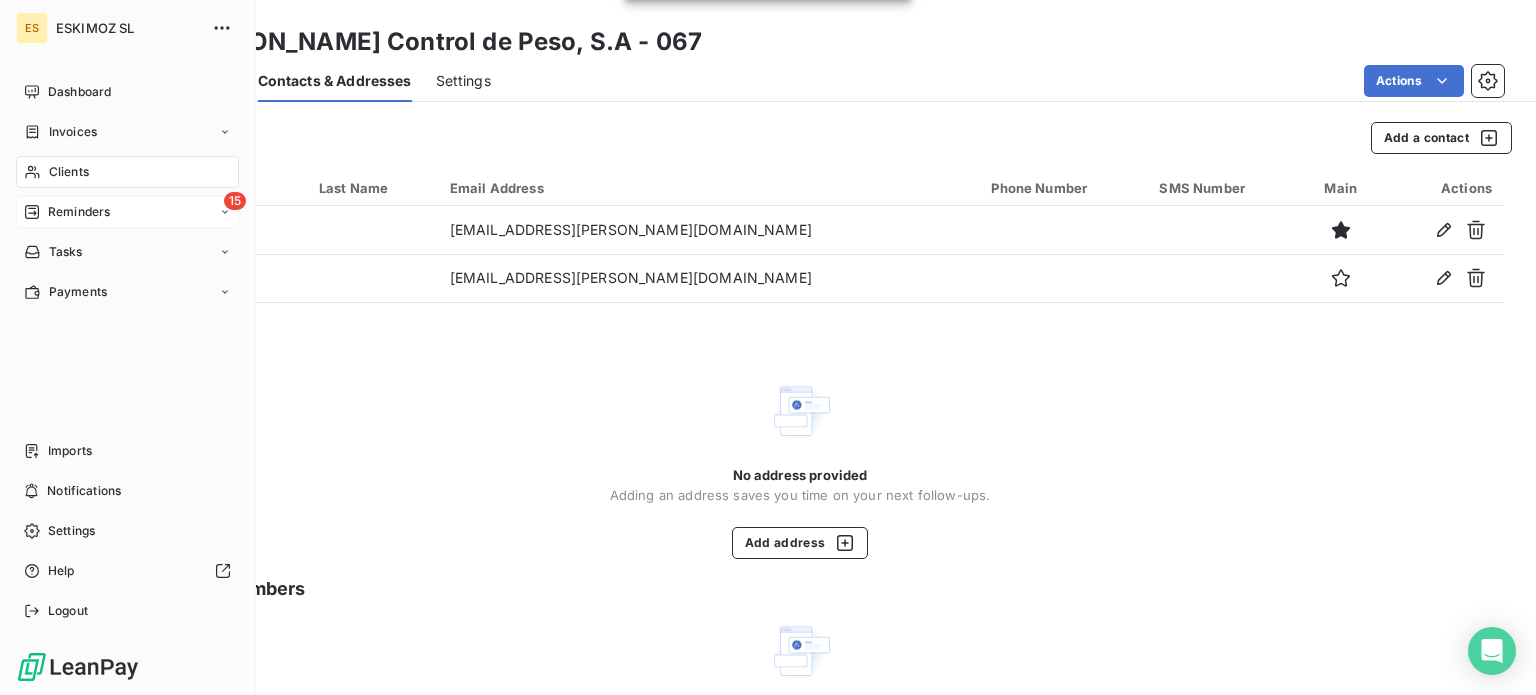 click on "Reminders" at bounding box center [79, 212] 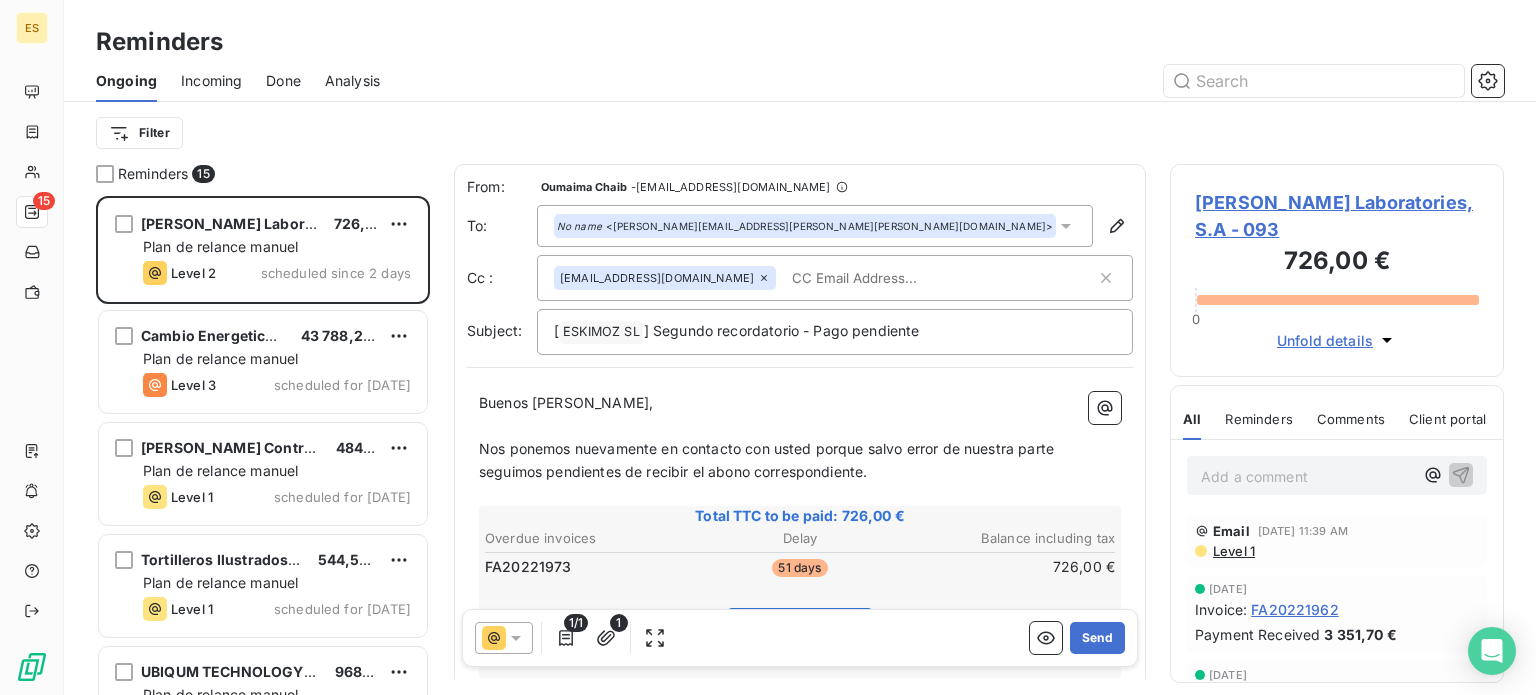 scroll, scrollTop: 16, scrollLeft: 16, axis: both 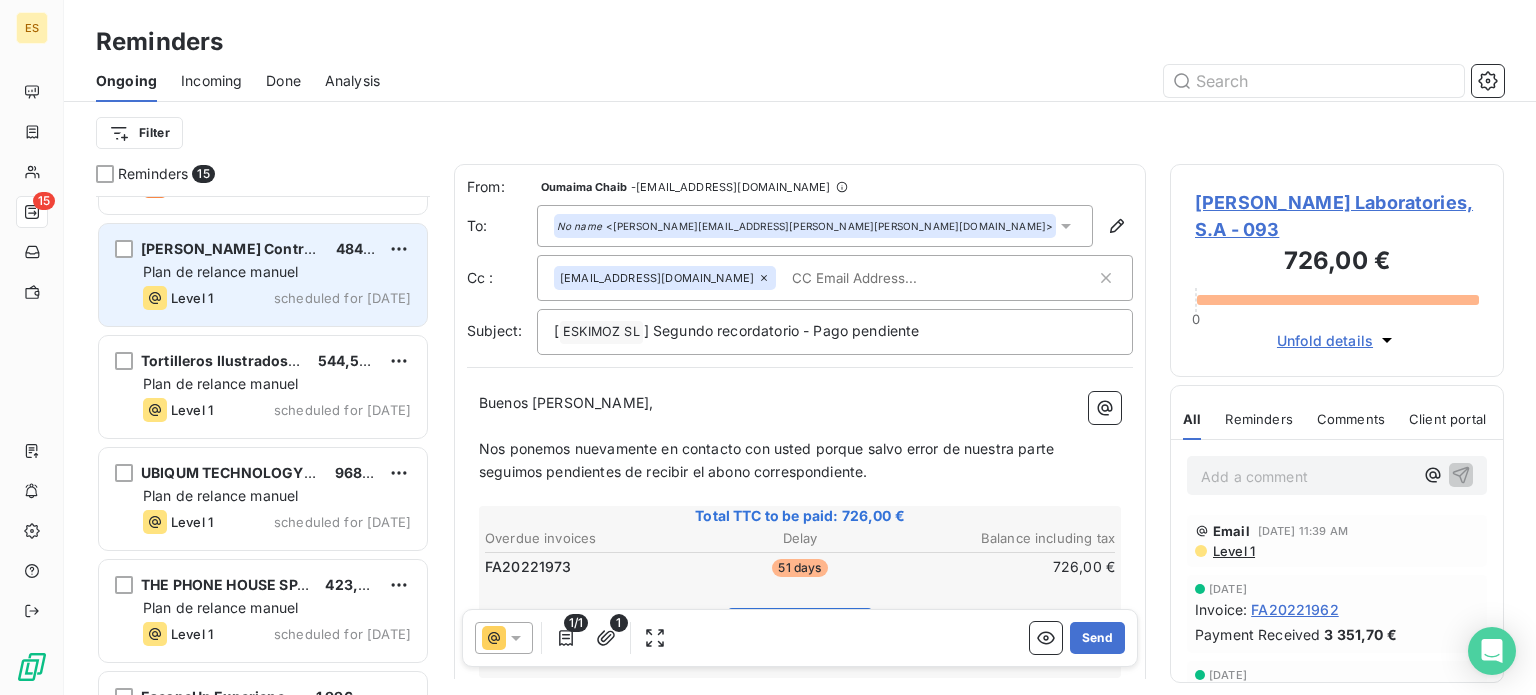click on "Plan de relance manuel" at bounding box center [220, 271] 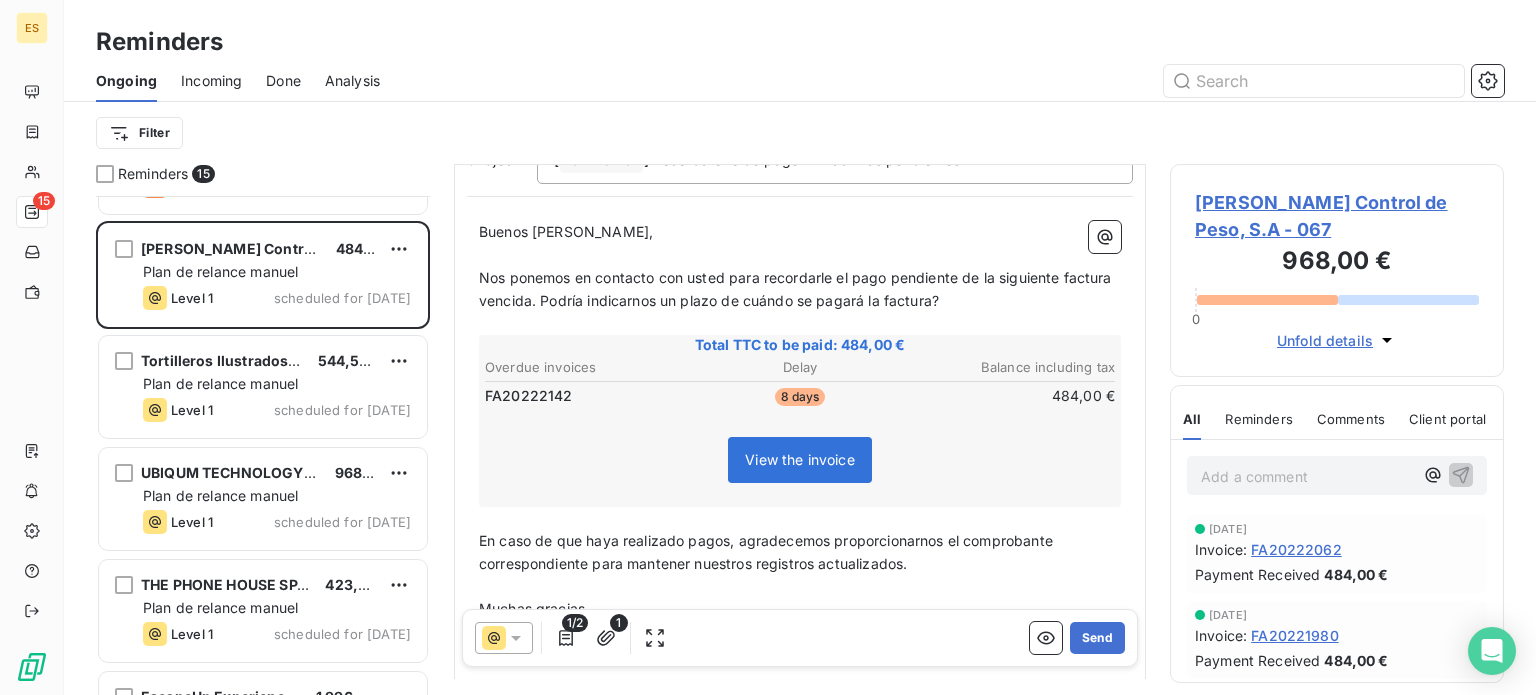 scroll, scrollTop: 300, scrollLeft: 0, axis: vertical 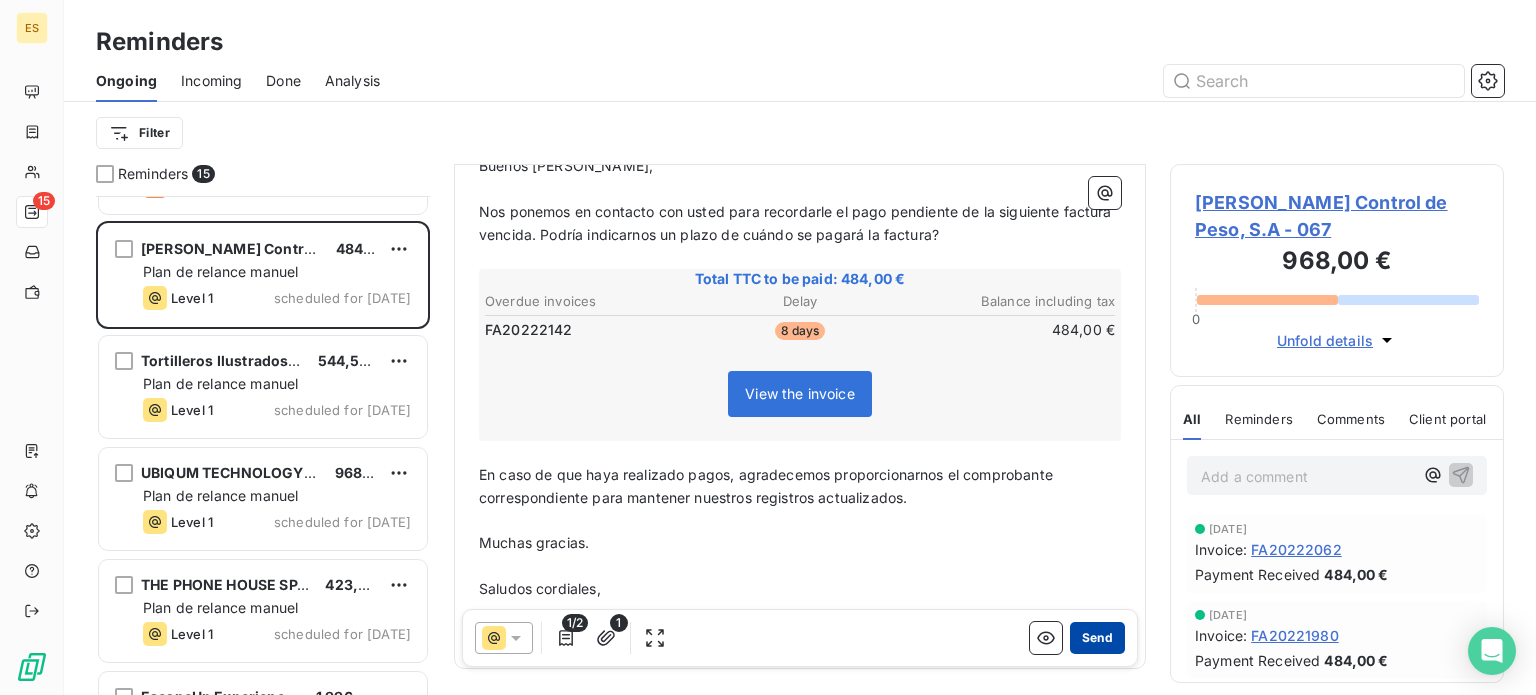 click on "Send" at bounding box center (1097, 638) 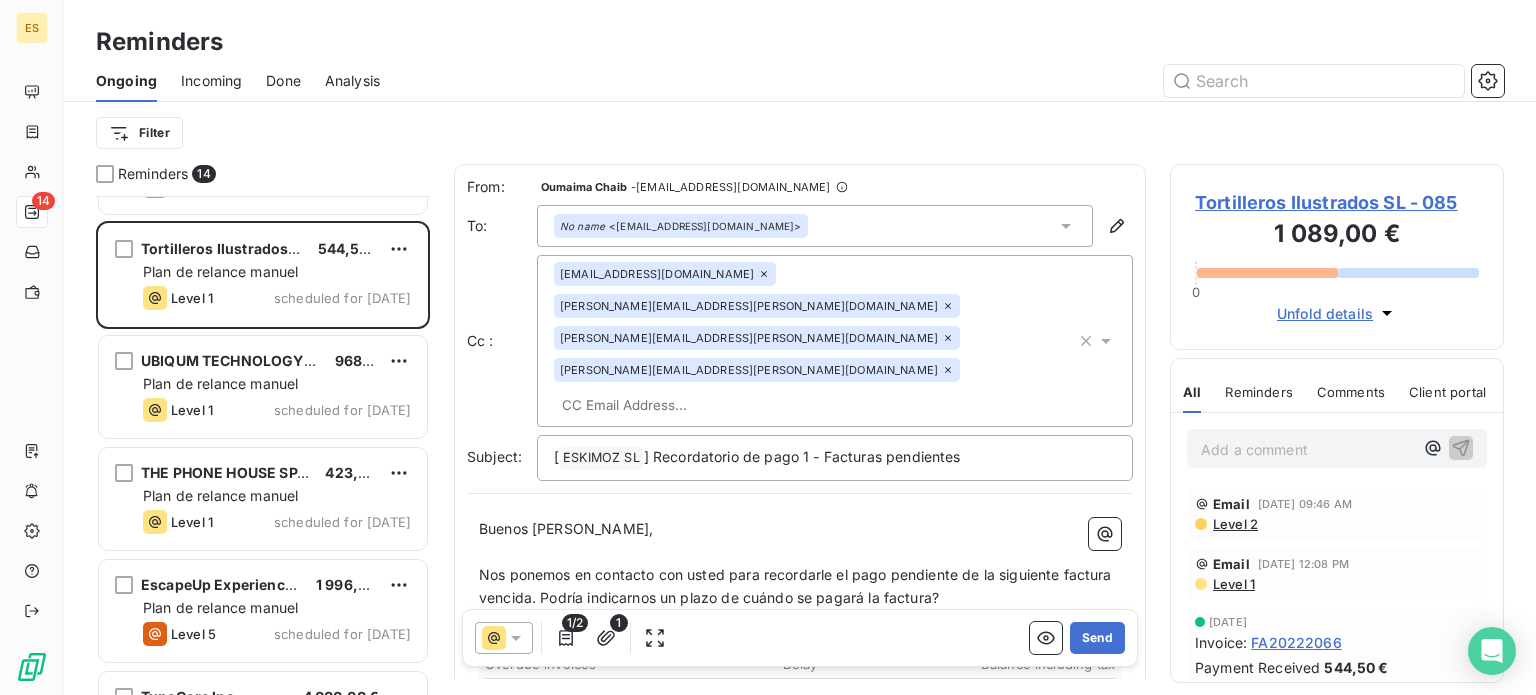 click at bounding box center [669, 405] 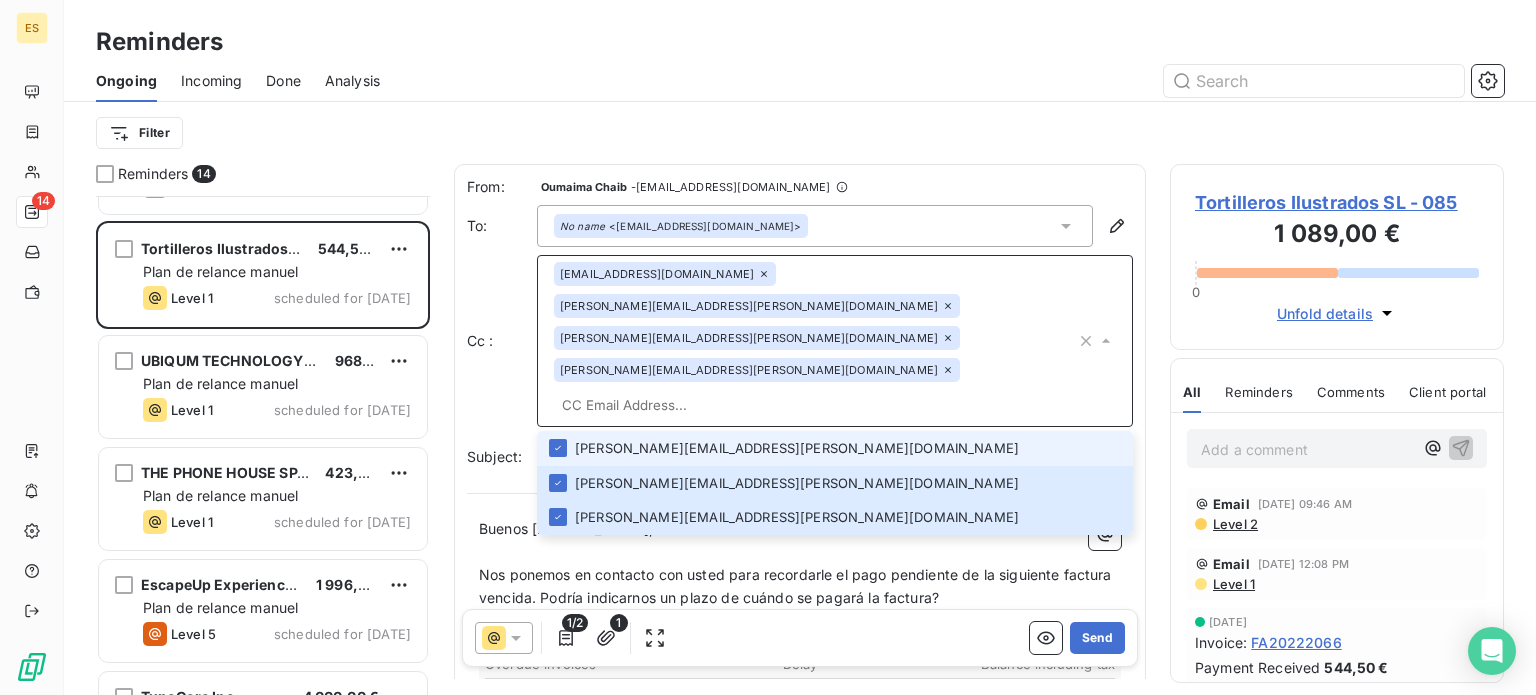 click at bounding box center [815, 405] 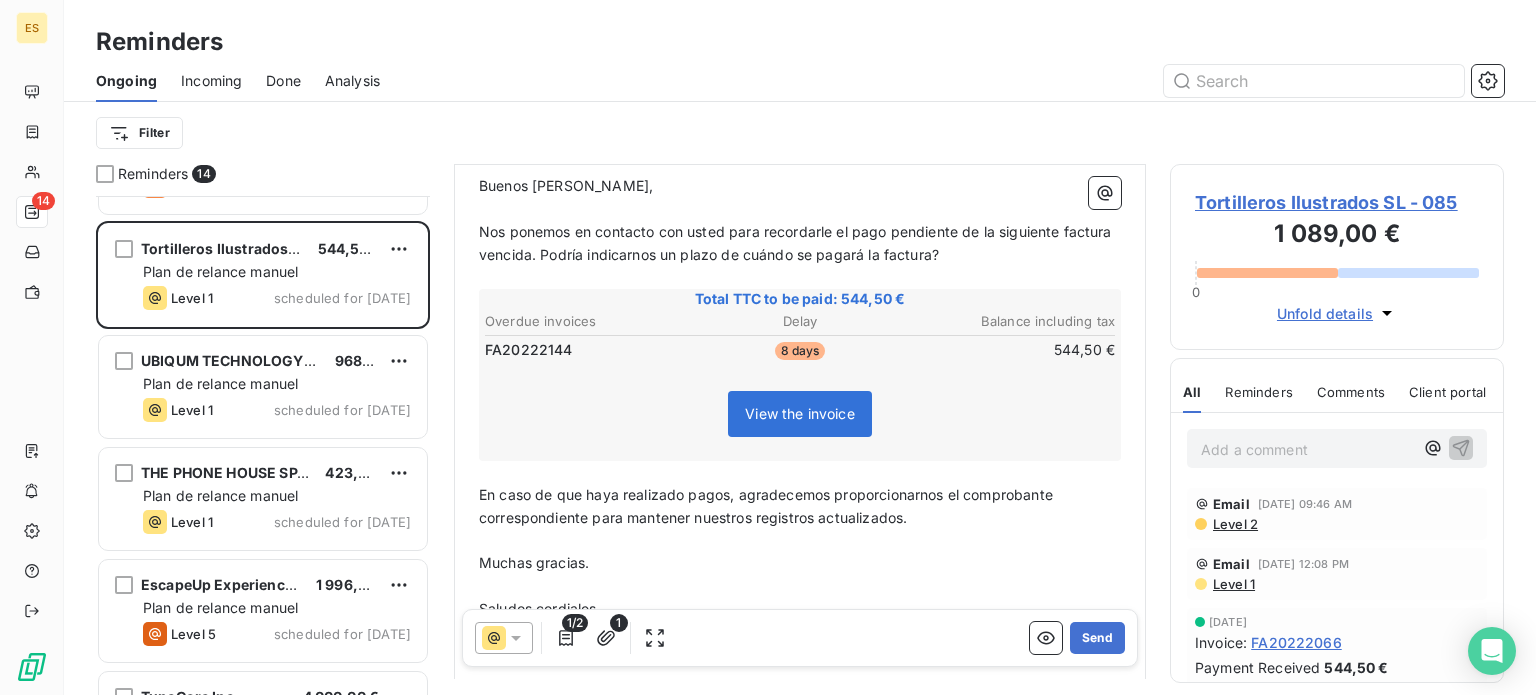 scroll, scrollTop: 368, scrollLeft: 0, axis: vertical 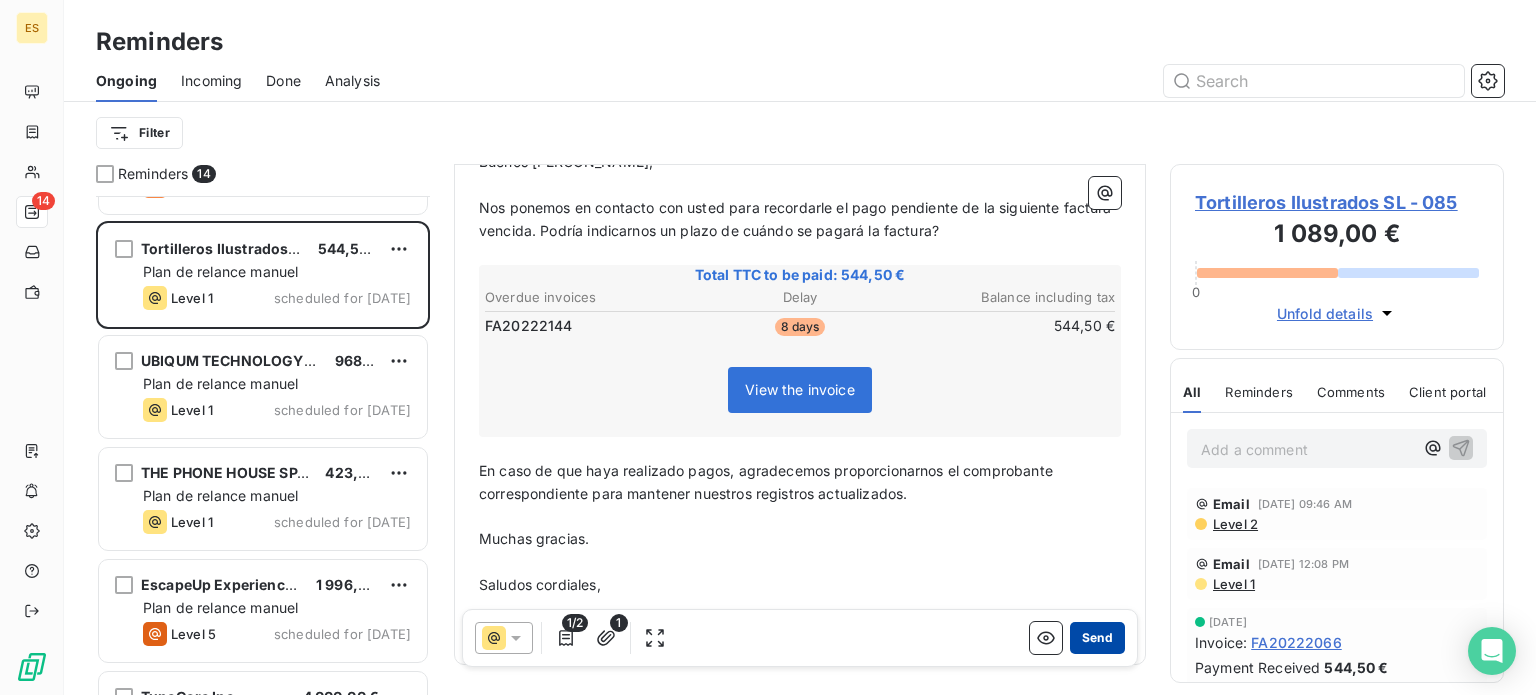click on "Send" at bounding box center (1097, 638) 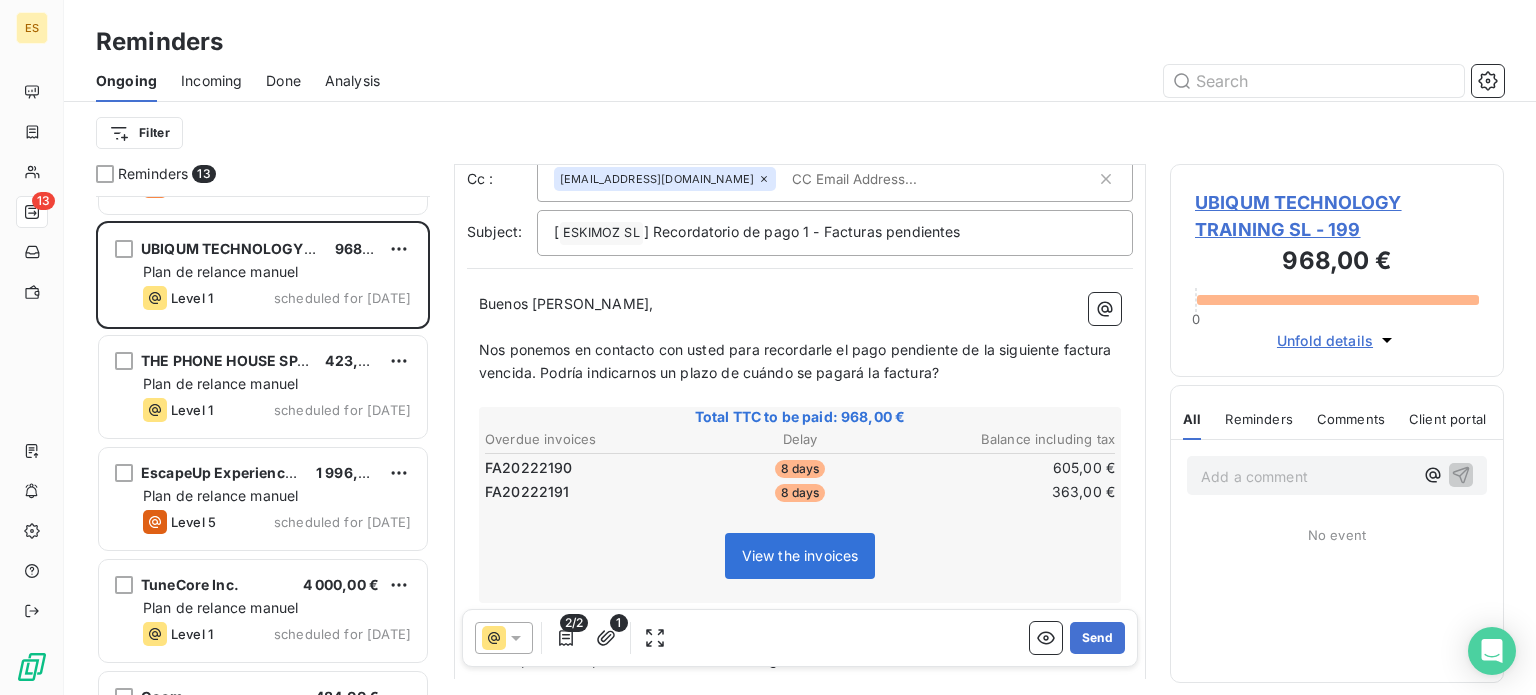 scroll, scrollTop: 0, scrollLeft: 0, axis: both 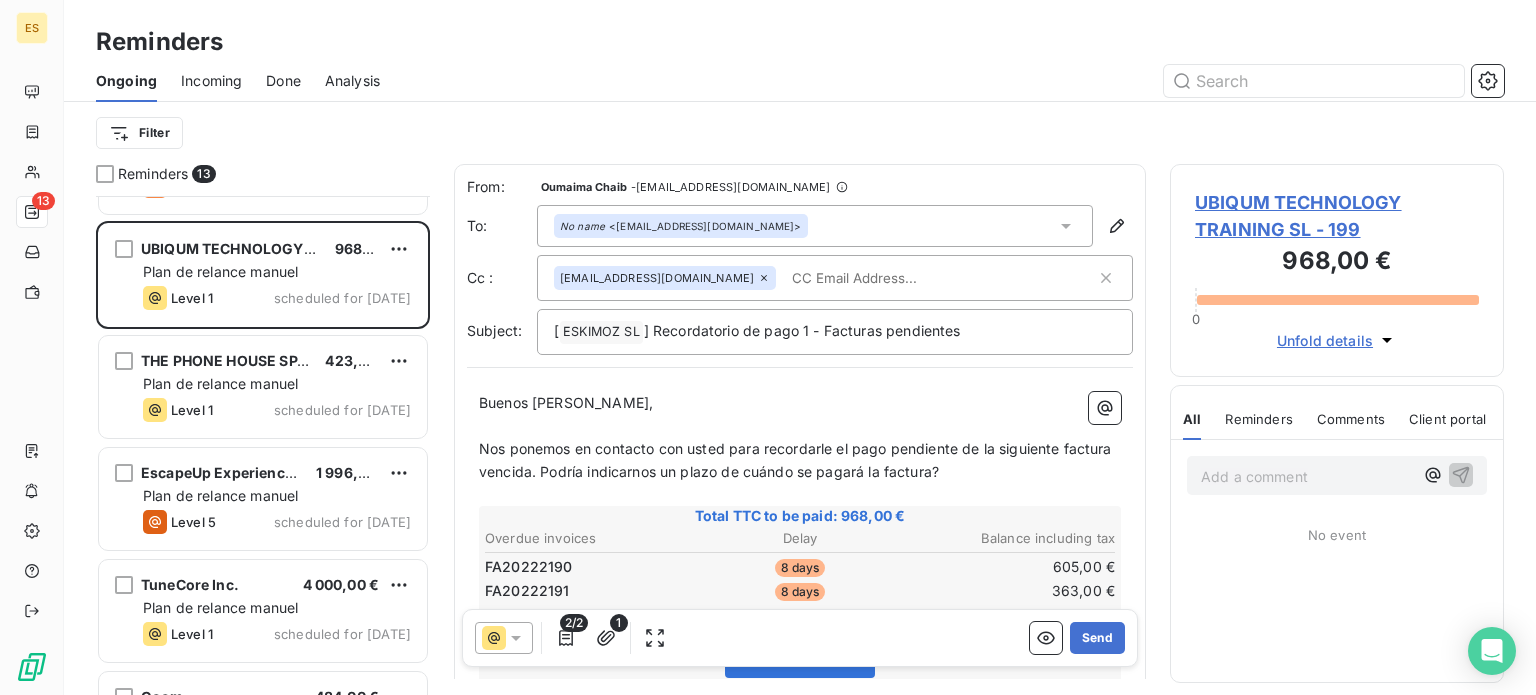 click on "[EMAIL_ADDRESS][DOMAIN_NAME]" at bounding box center [835, 278] 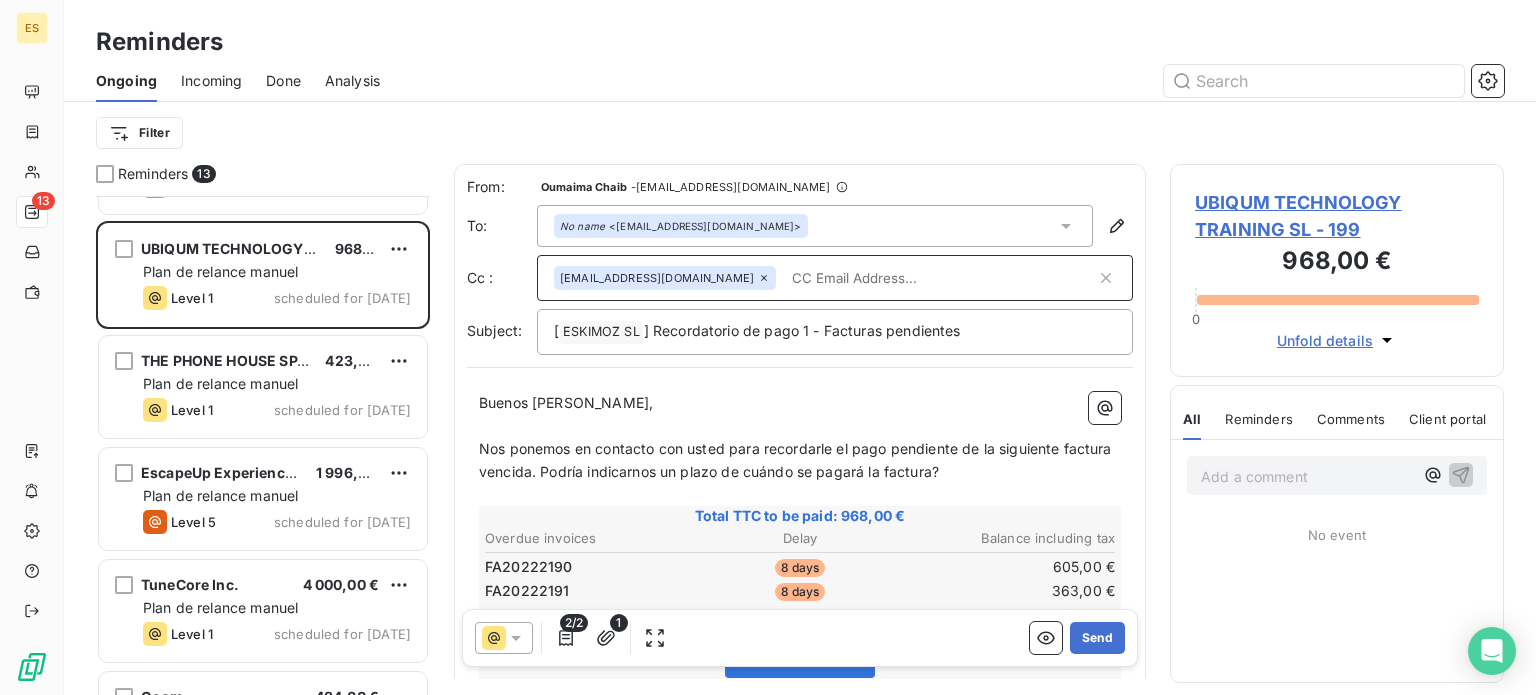 click at bounding box center (940, 278) 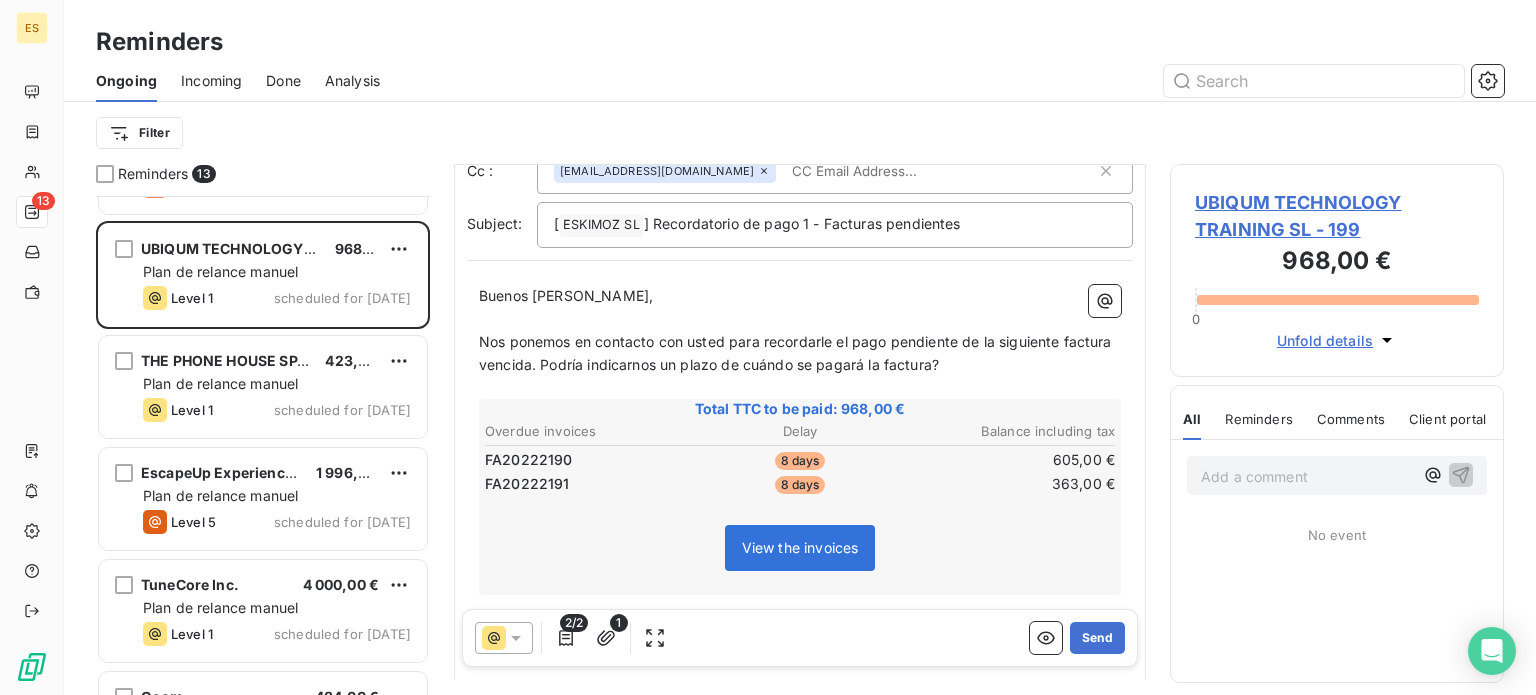 scroll, scrollTop: 300, scrollLeft: 0, axis: vertical 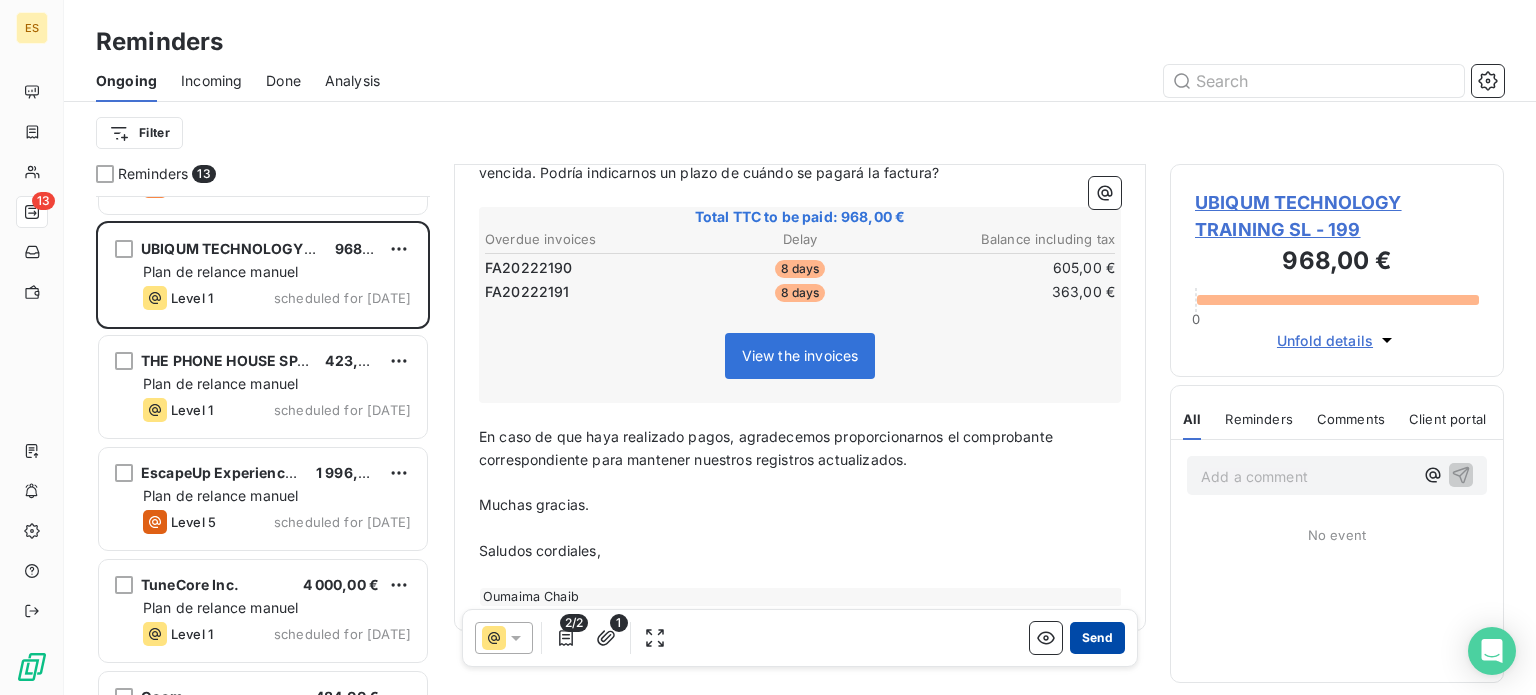 click on "Send" at bounding box center [1097, 638] 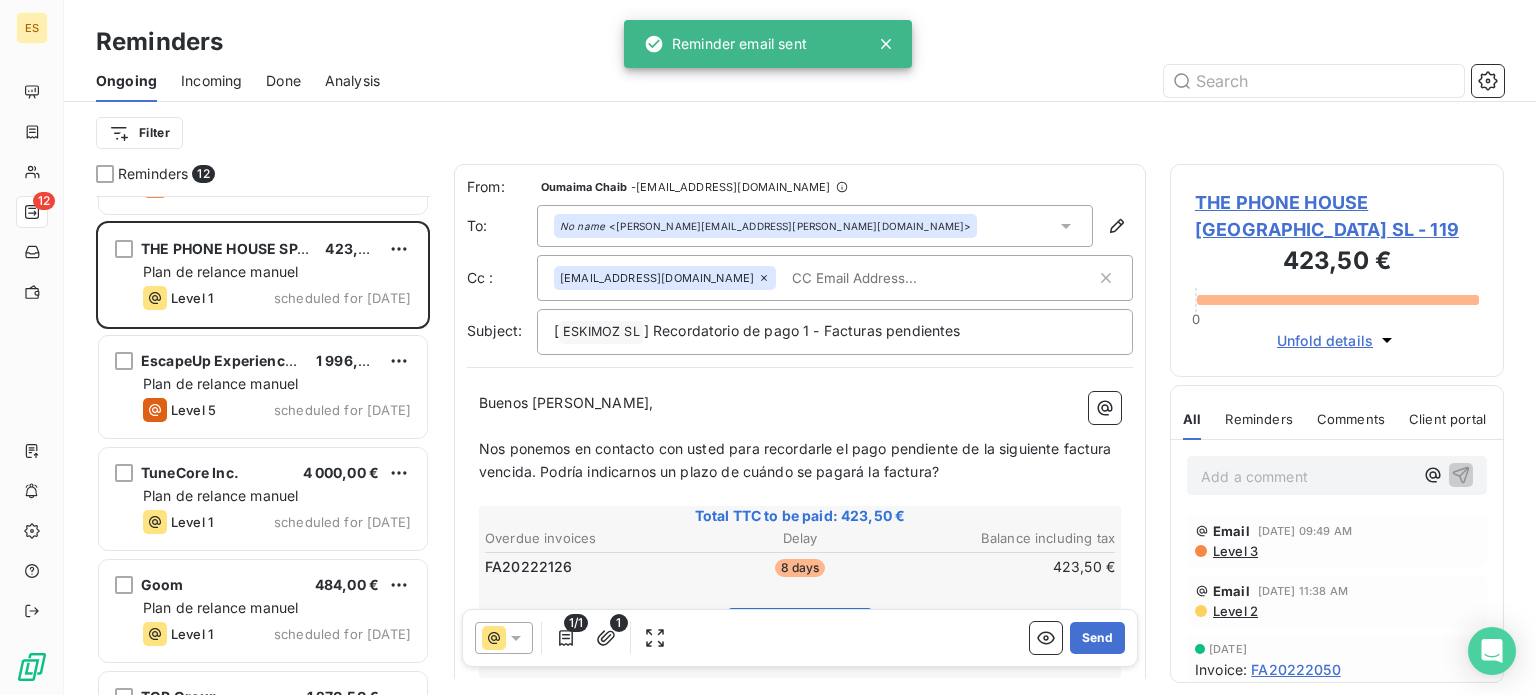 click at bounding box center (899, 278) 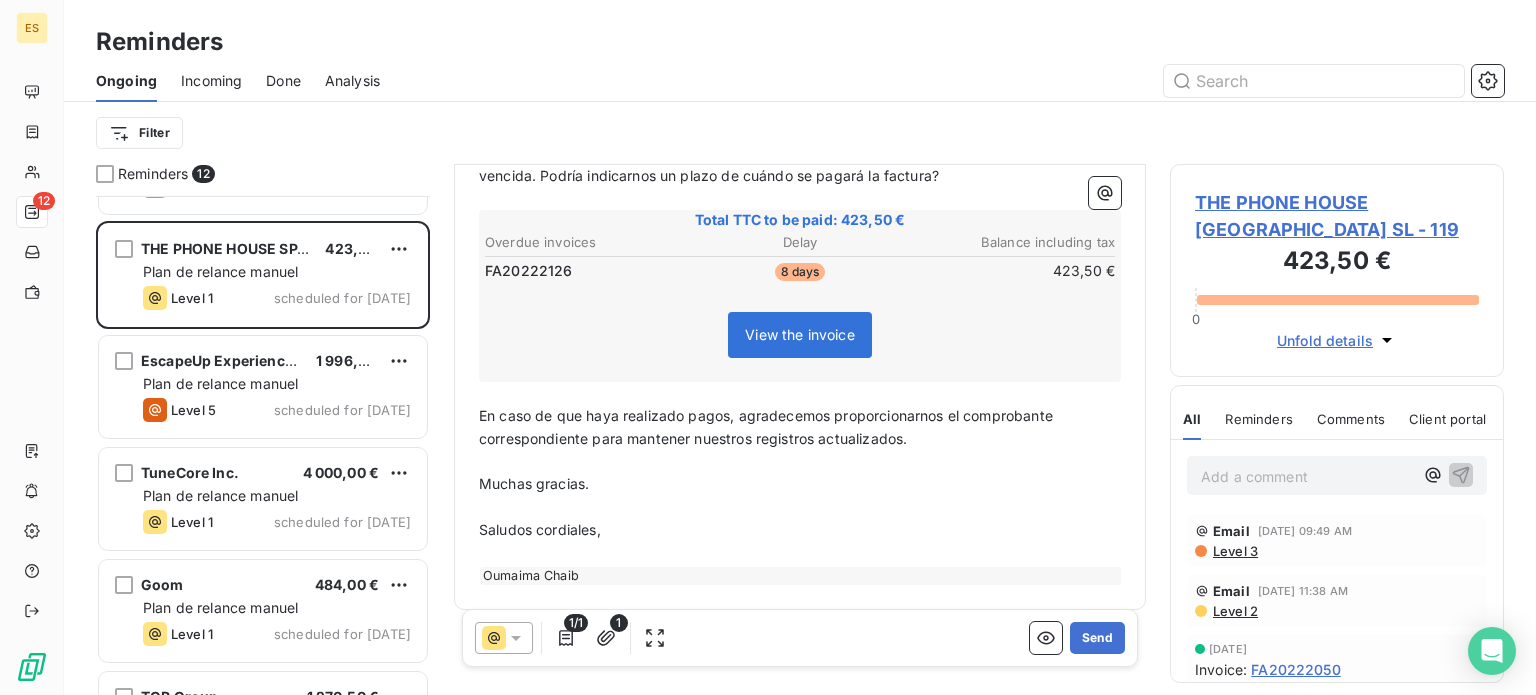 scroll, scrollTop: 307, scrollLeft: 0, axis: vertical 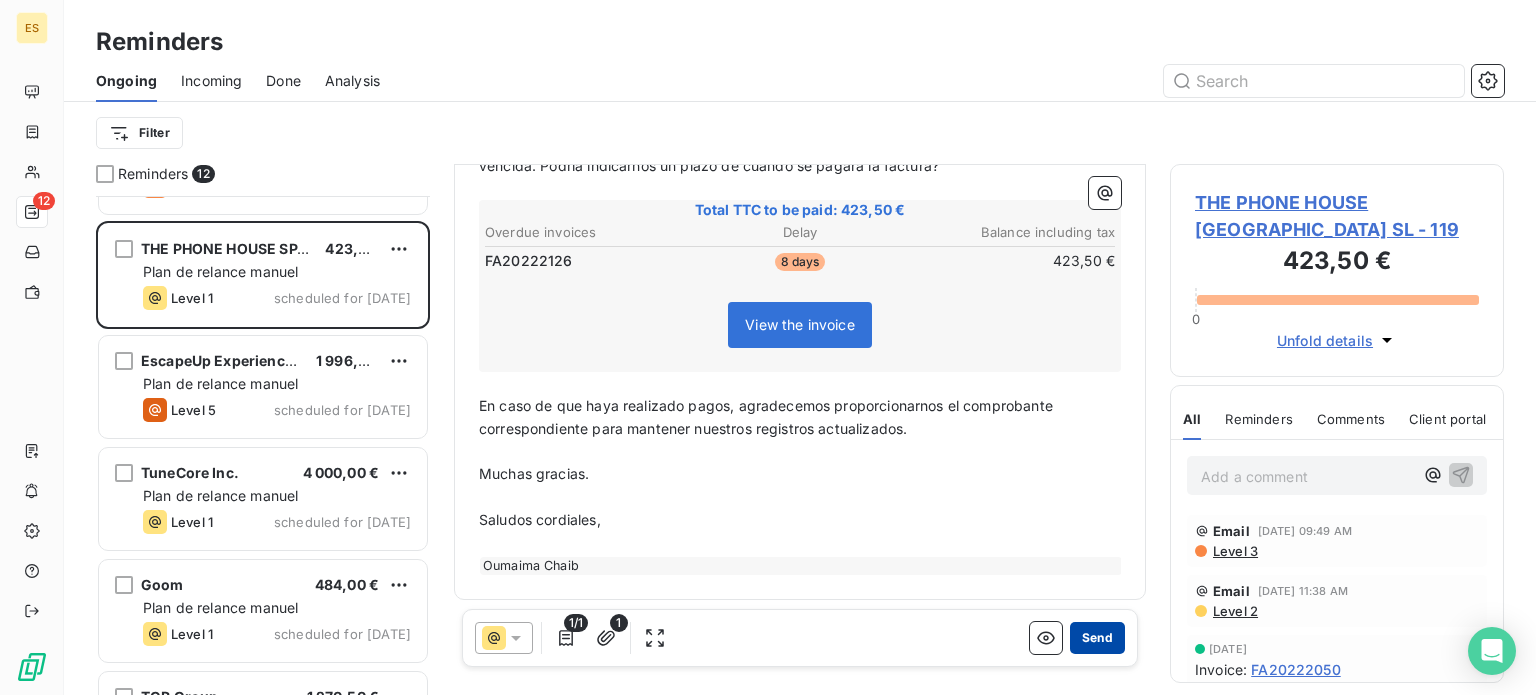 click on "Send" at bounding box center (1097, 638) 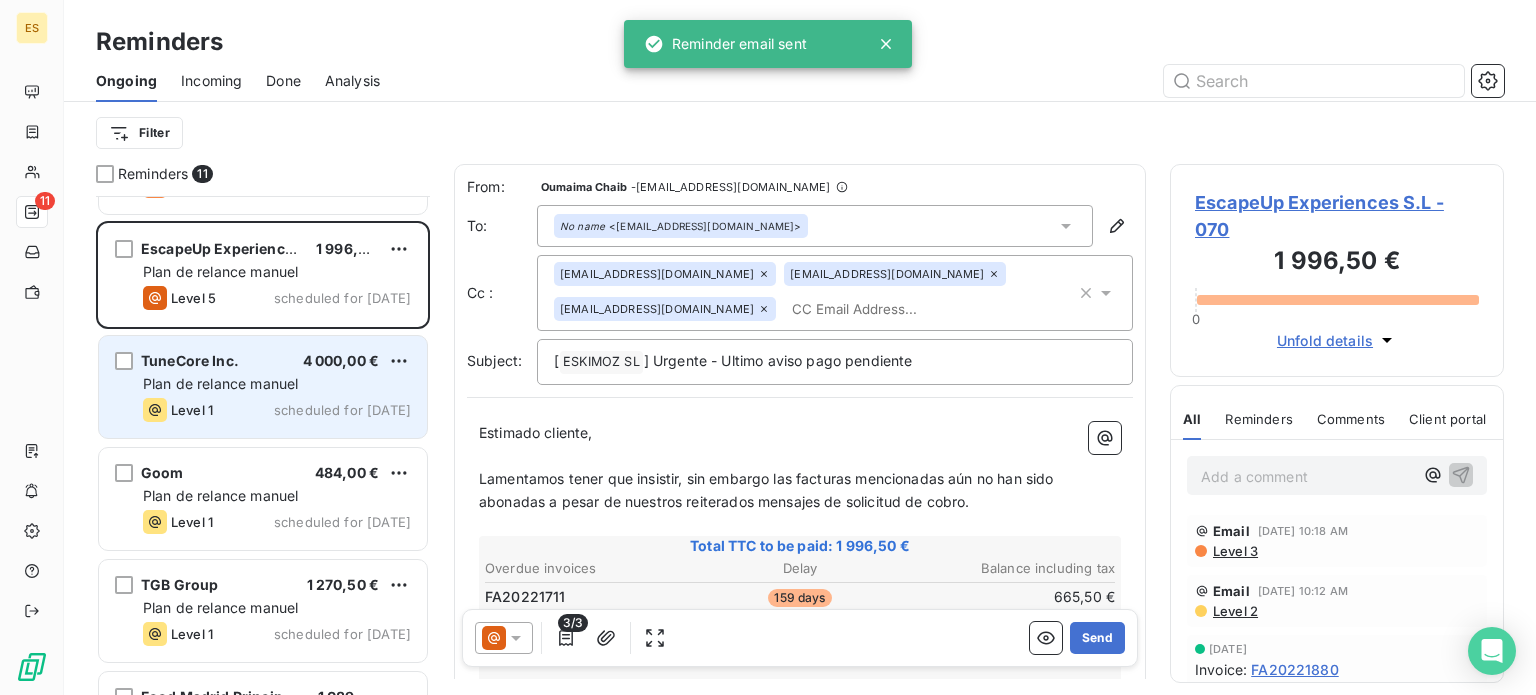 click on "Plan de relance manuel" at bounding box center (220, 383) 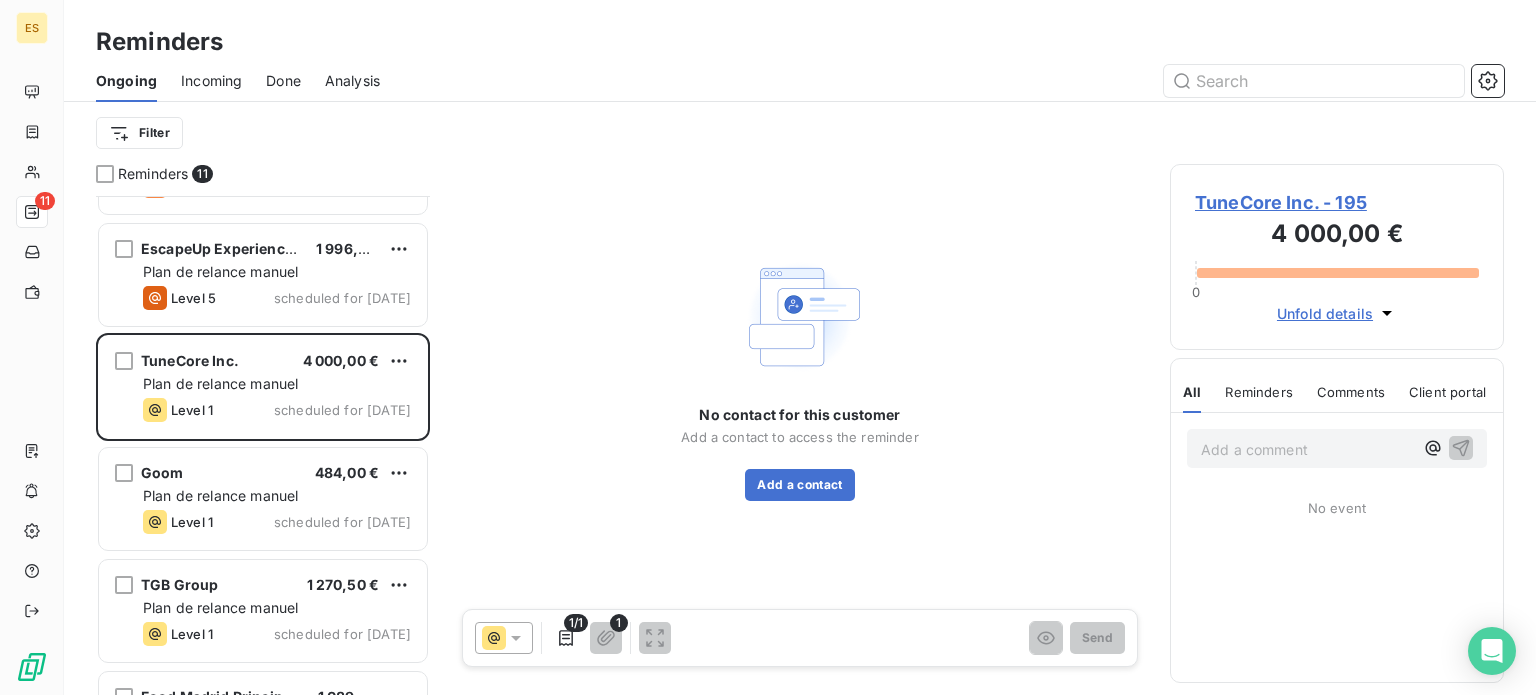 click on "TuneCore Inc. - 195" at bounding box center [1337, 202] 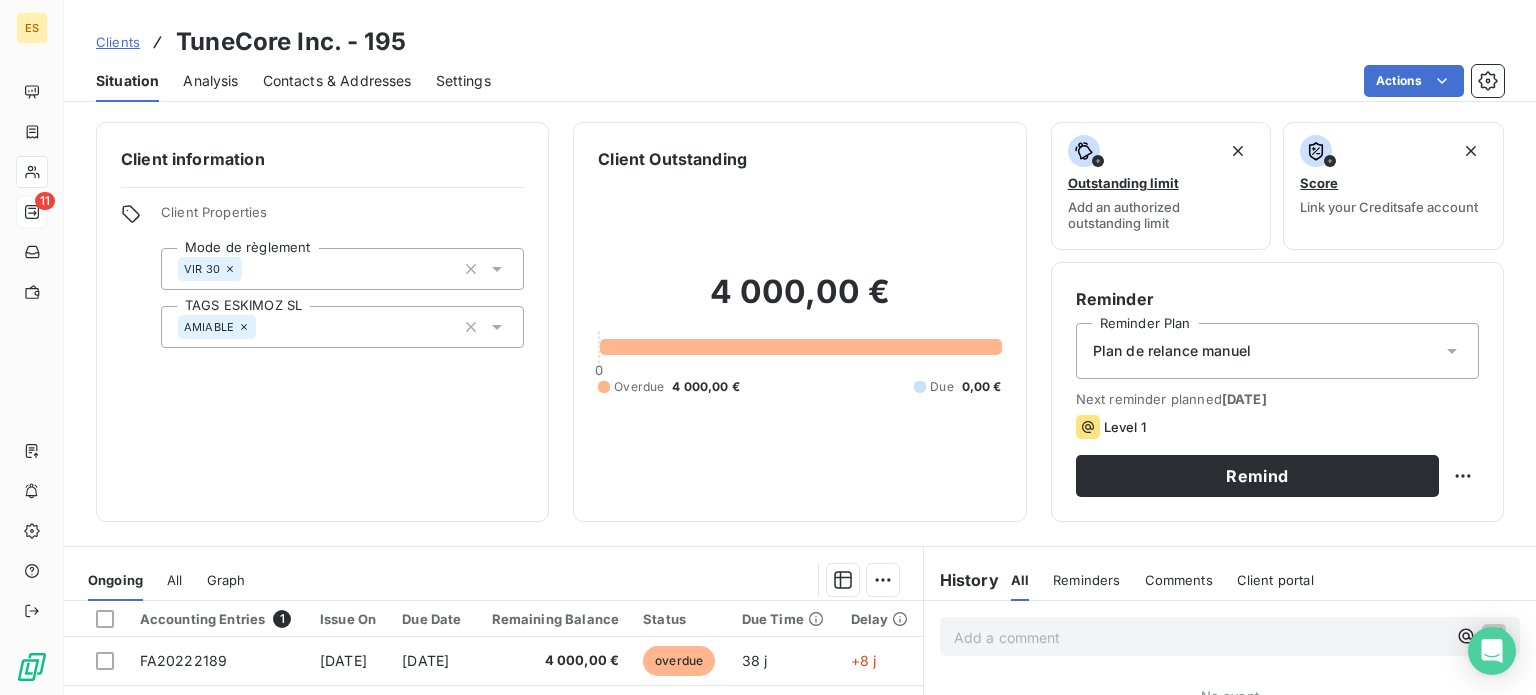 click on "Contacts & Addresses" at bounding box center (337, 81) 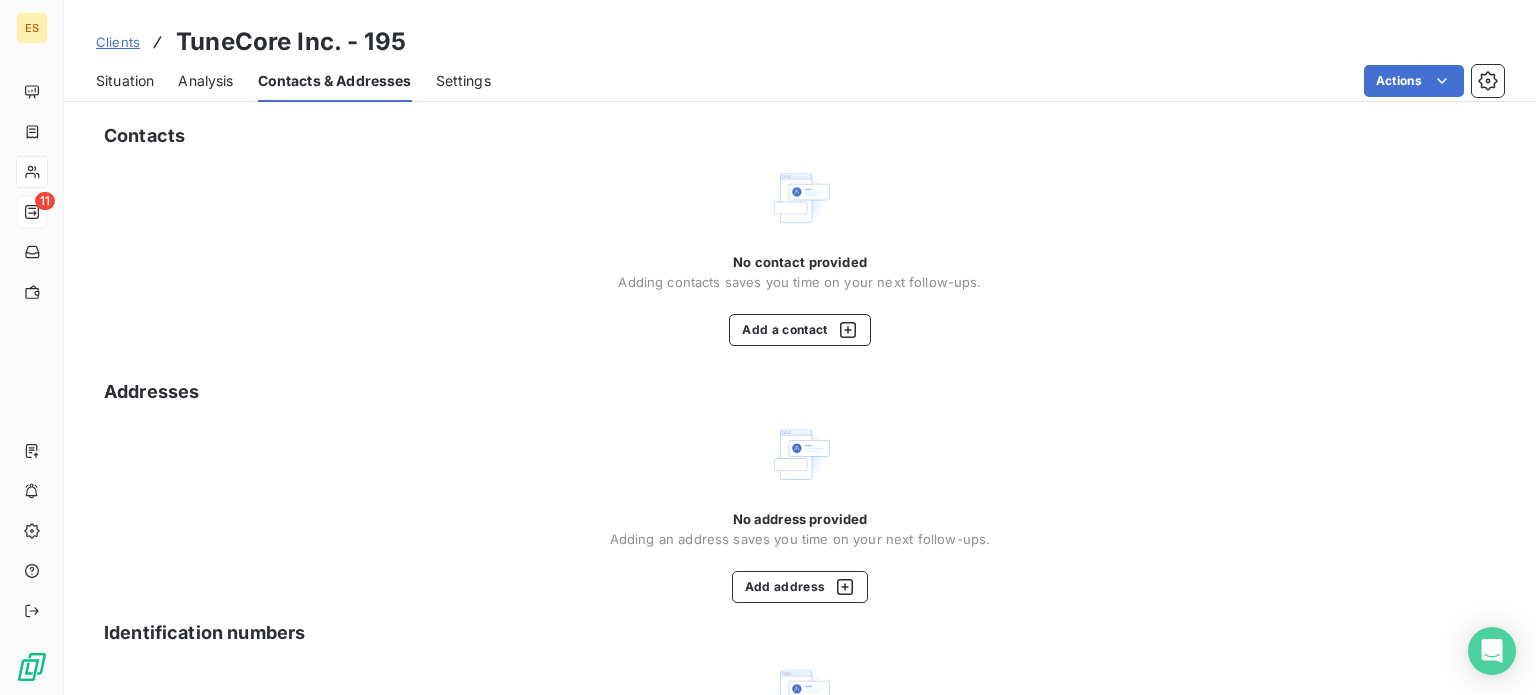 click on "Contacts No contact provided Adding contacts saves you time on your next follow-ups. Add a contact Addresses No address provided Adding an address saves you time on your next follow-ups. Add address Identification numbers No identification number provided Identification numbers facilitate the association of your clients with your different entities and improve risk management. Add an identification number" at bounding box center (800, 500) 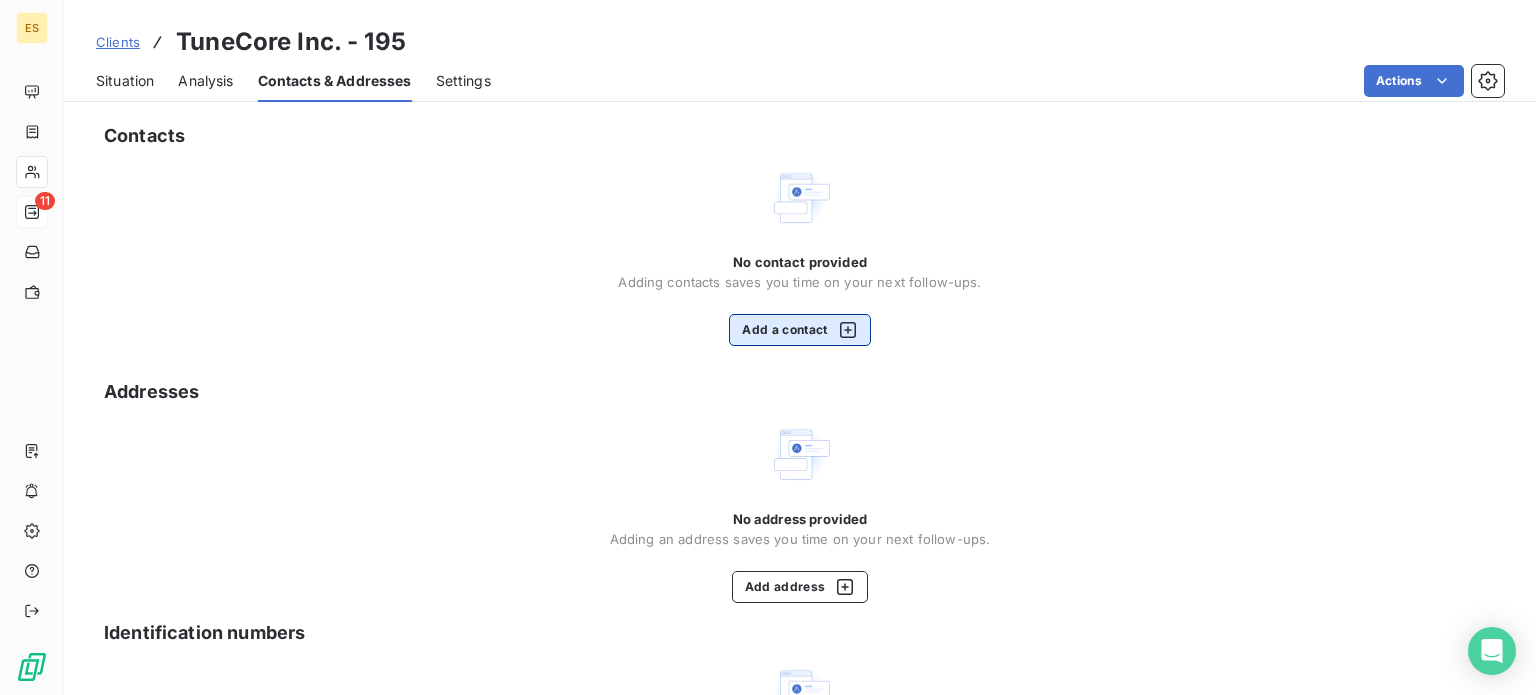 click on "Add a contact" at bounding box center (799, 330) 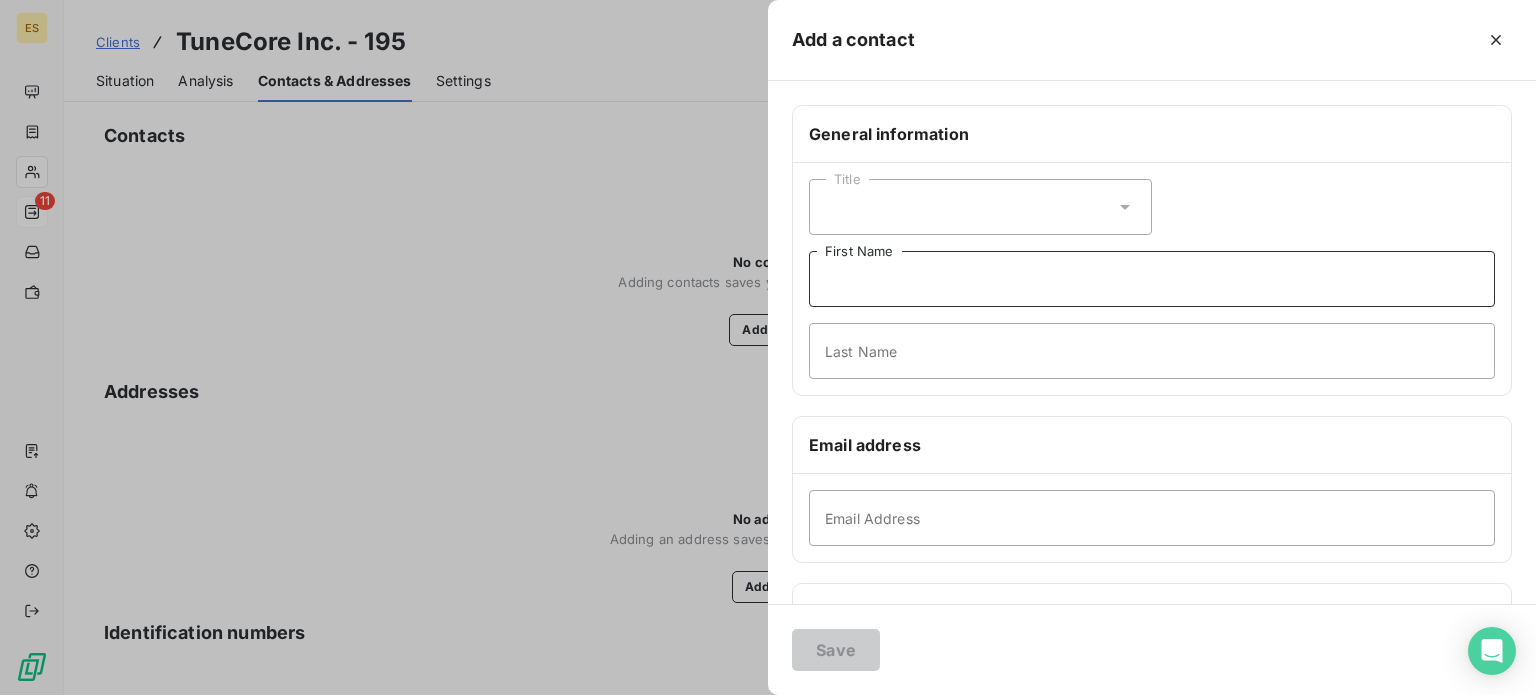 click on "First Name" at bounding box center (1152, 279) 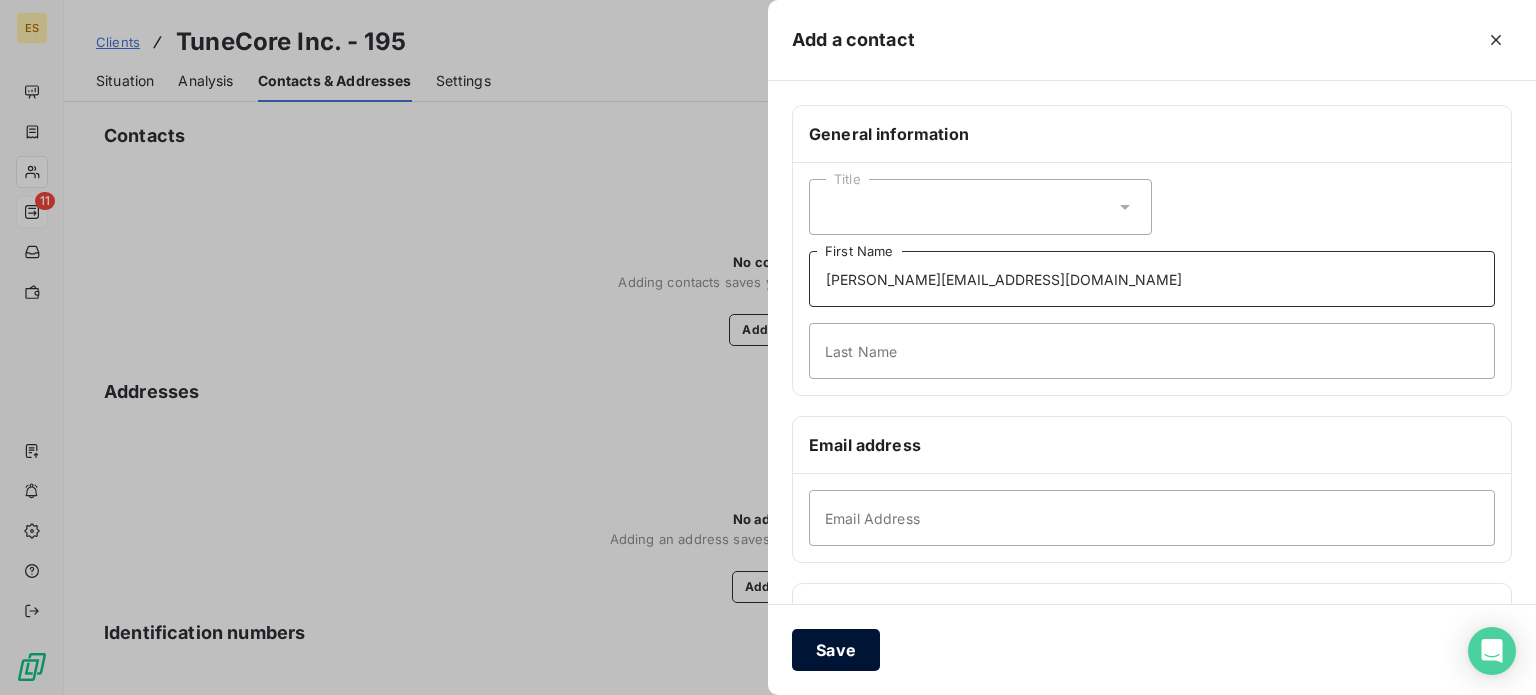 type on "[PERSON_NAME][EMAIL_ADDRESS][DOMAIN_NAME]" 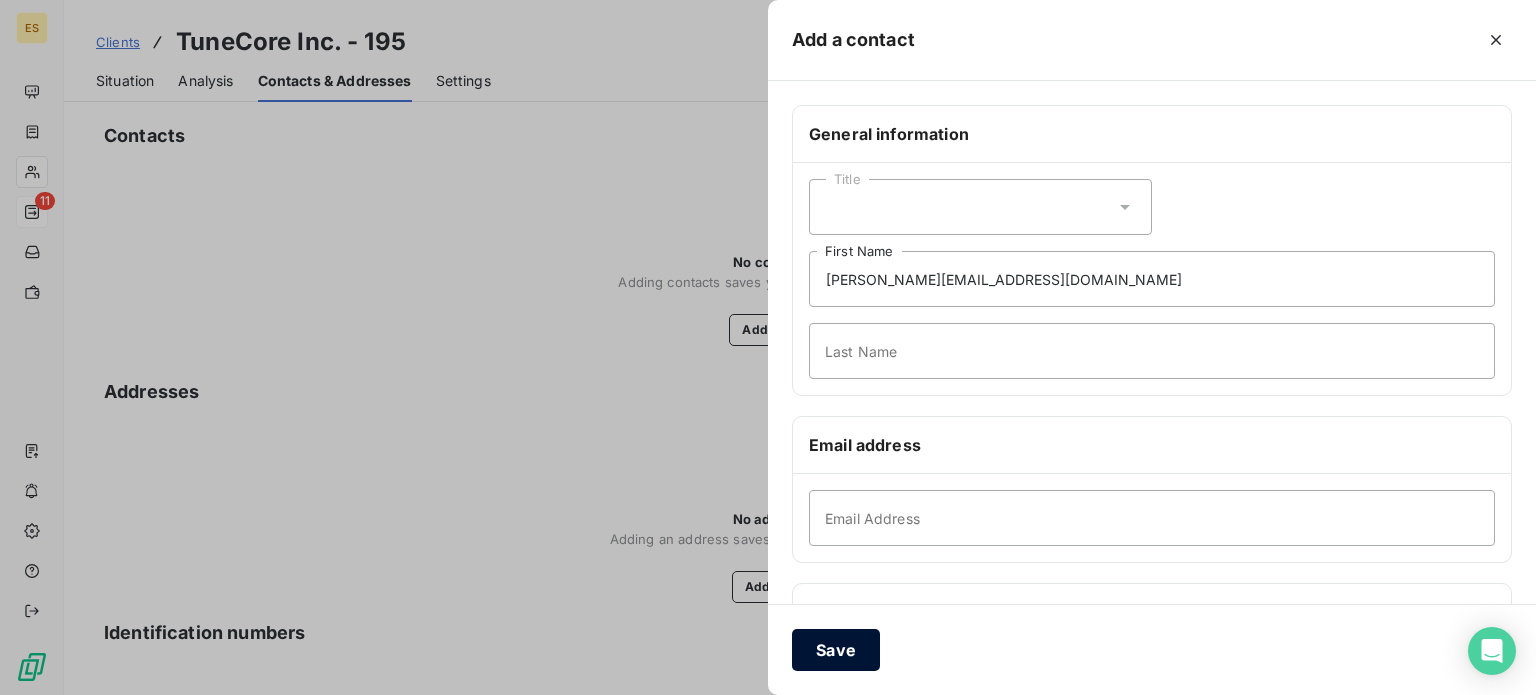 click on "Save" at bounding box center [836, 650] 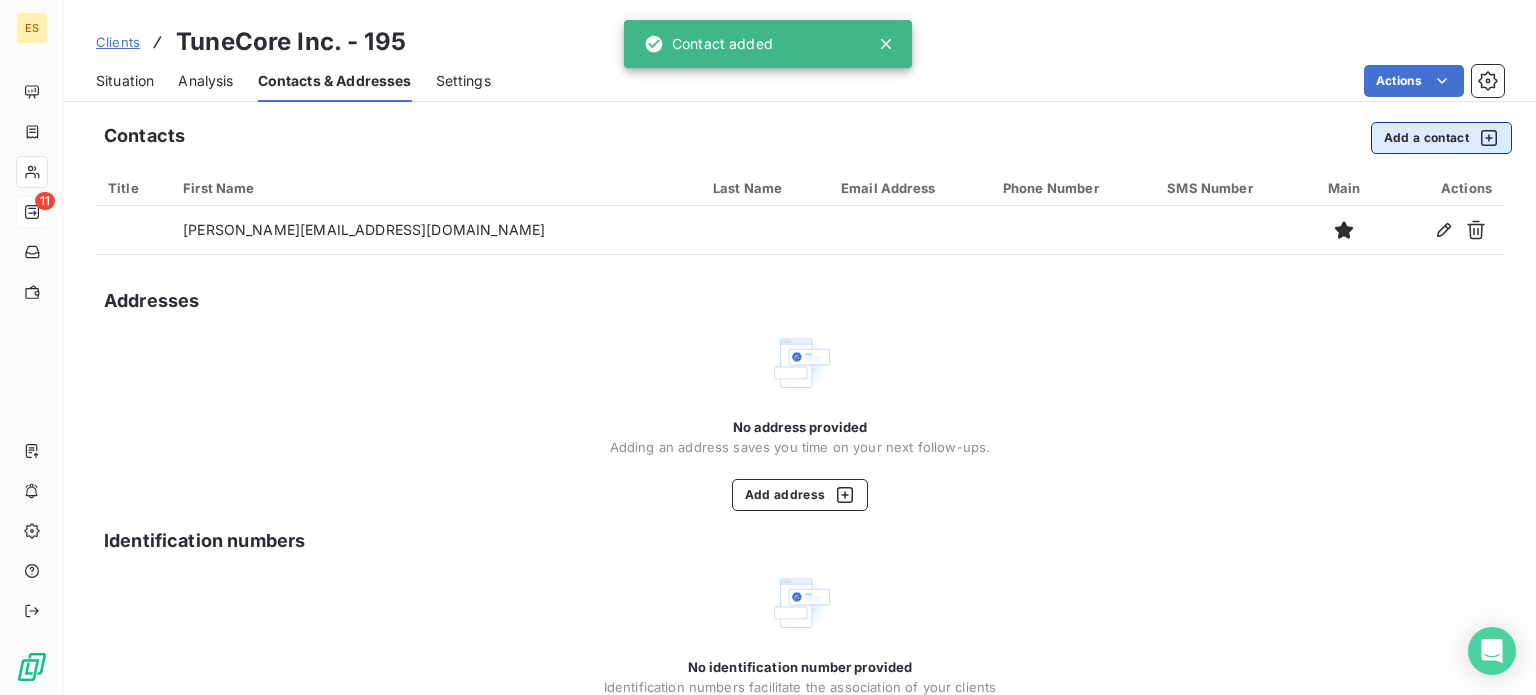 click on "Add a contact" at bounding box center [1441, 138] 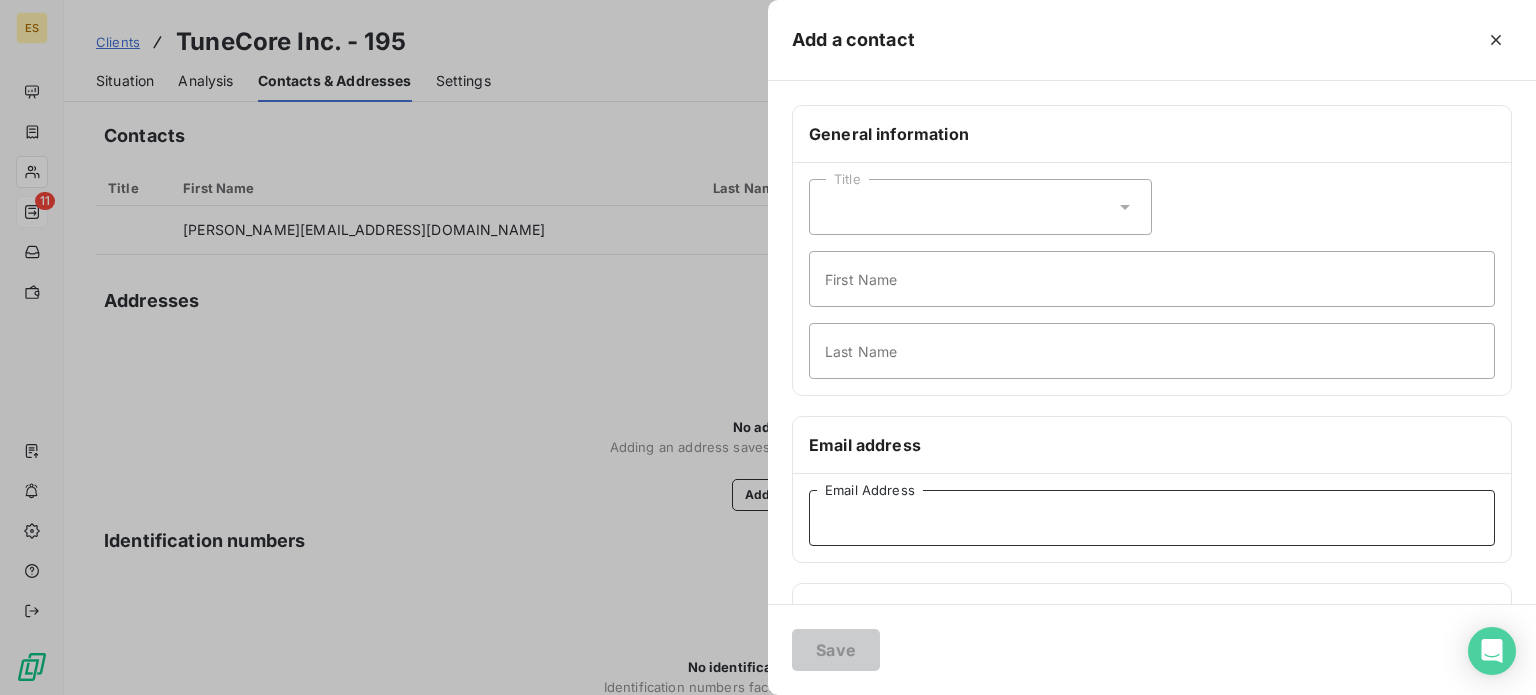 drag, startPoint x: 889, startPoint y: 491, endPoint x: 888, endPoint y: 521, distance: 30.016663 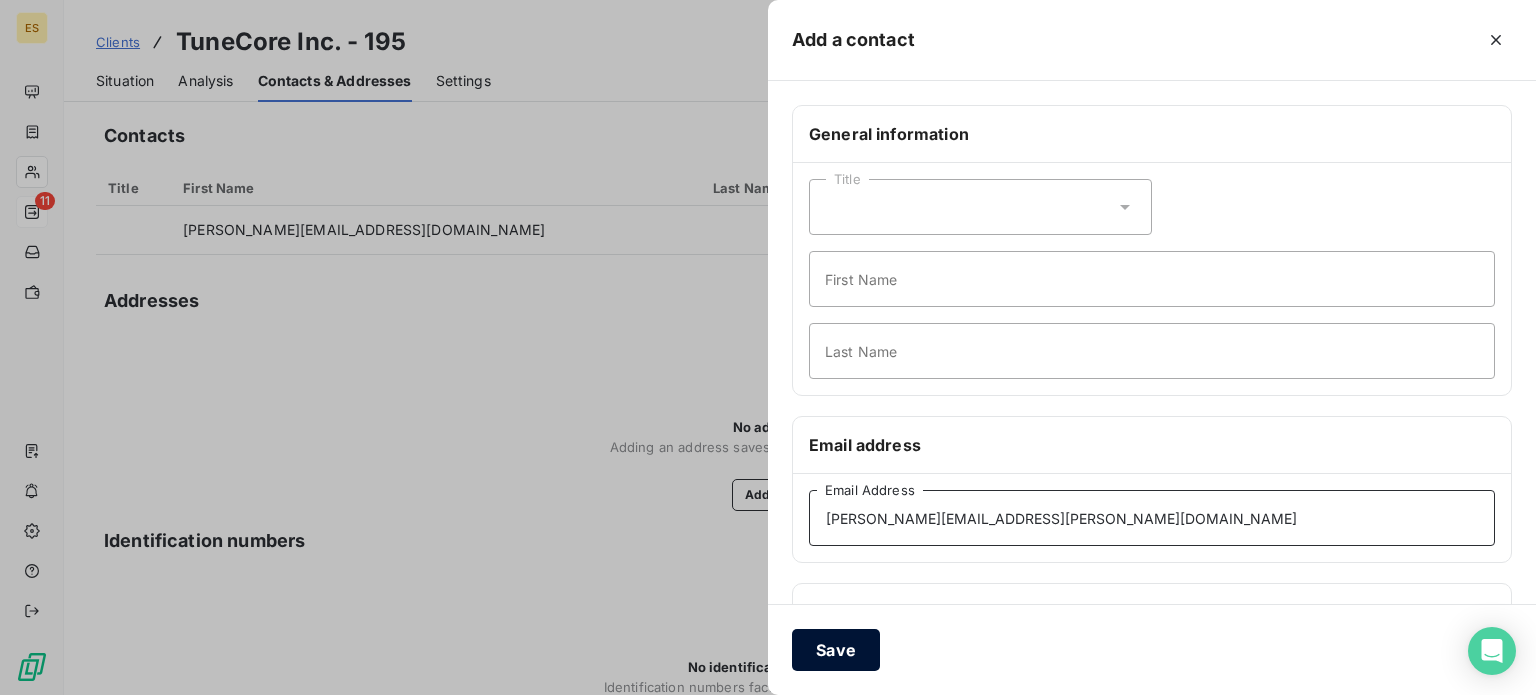 type on "[PERSON_NAME][EMAIL_ADDRESS][PERSON_NAME][DOMAIN_NAME]" 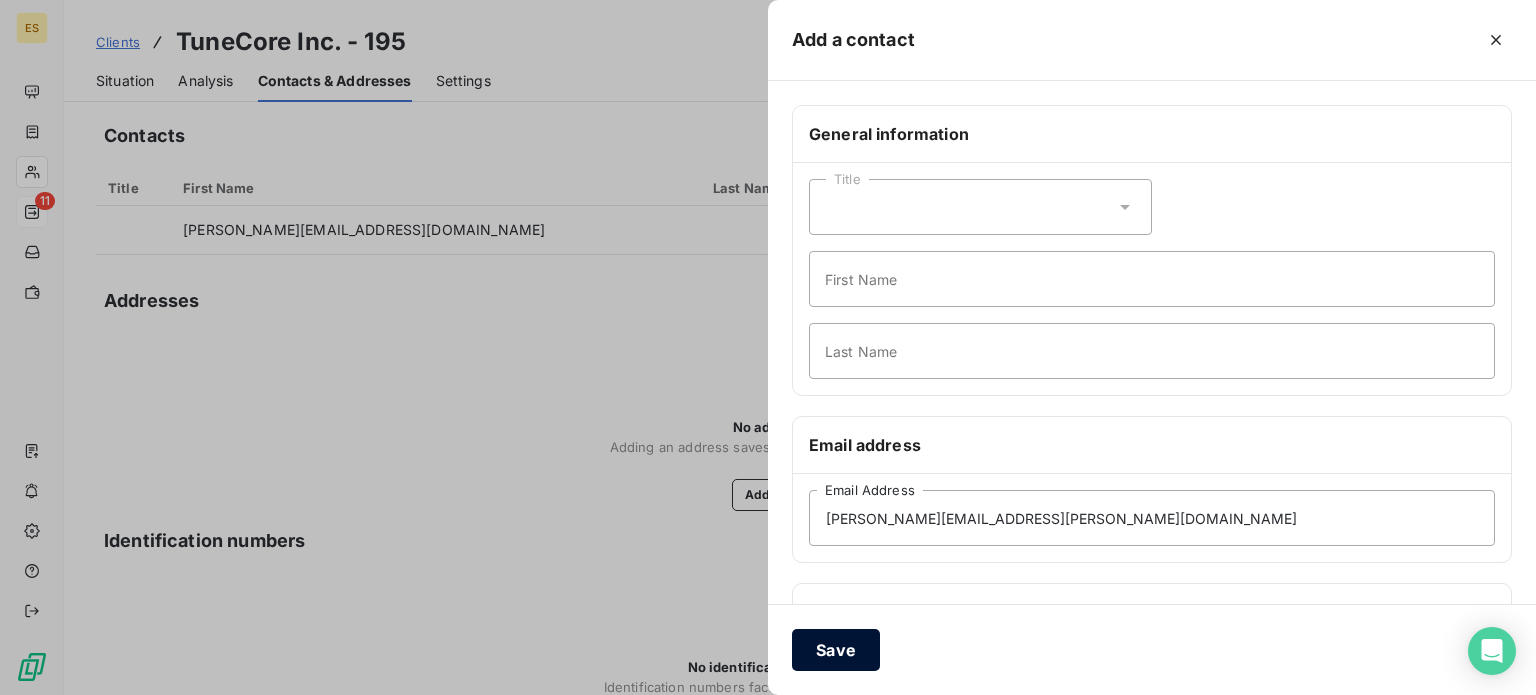 click on "Save" at bounding box center (836, 650) 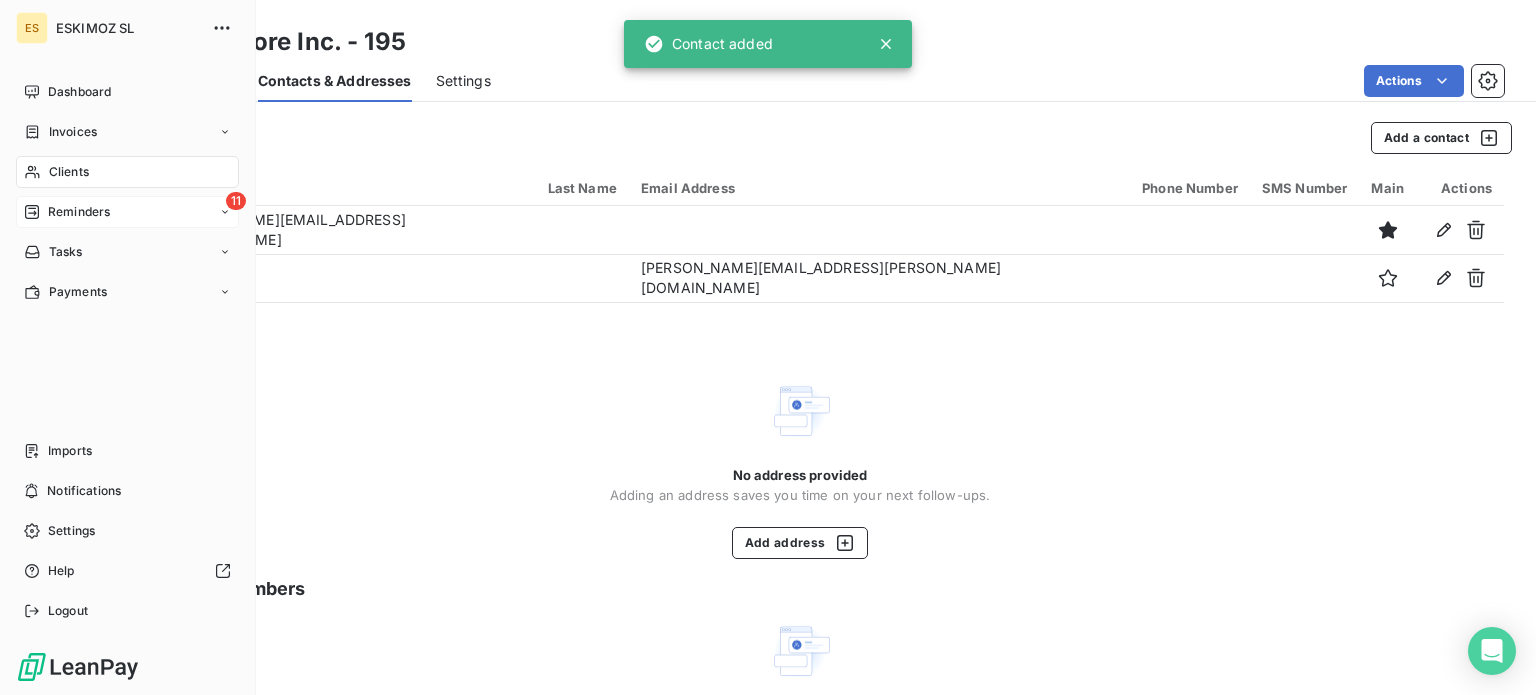 click on "Reminders" at bounding box center (67, 212) 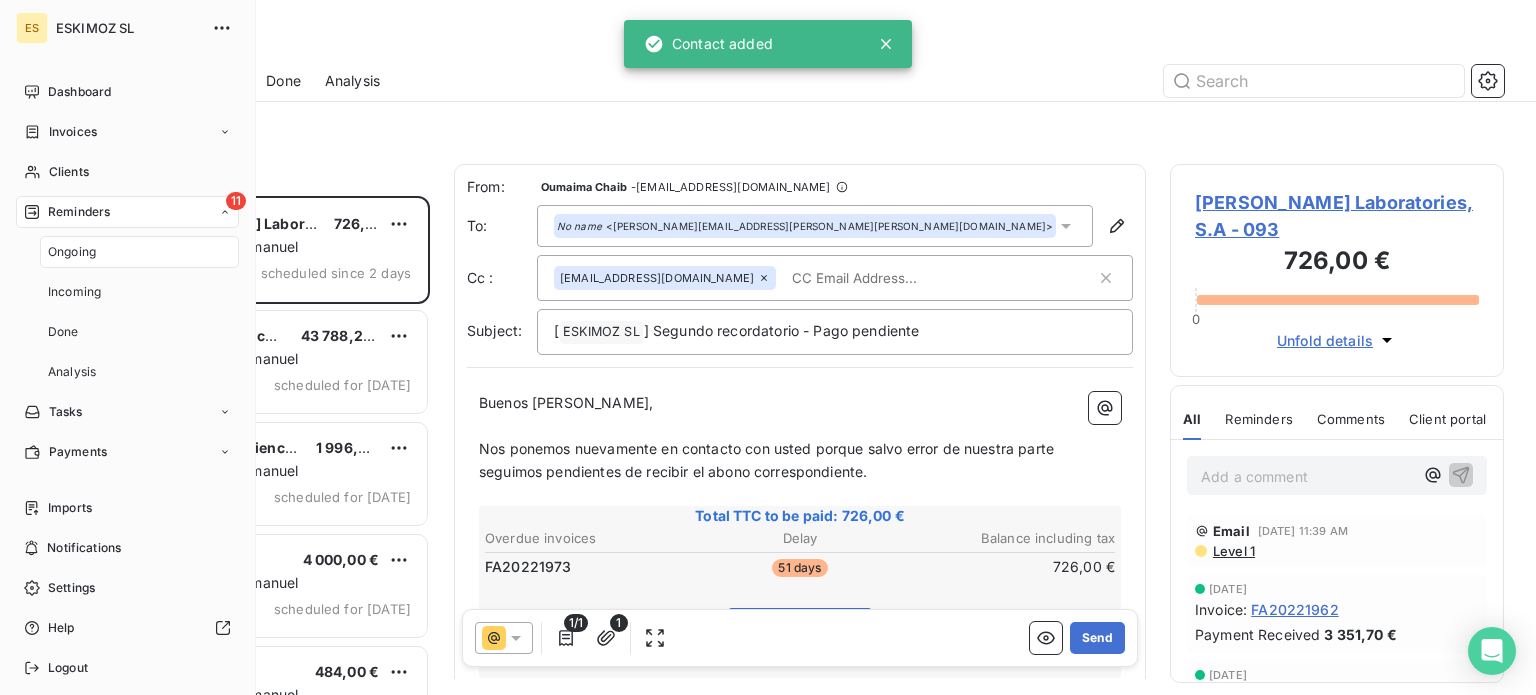 scroll, scrollTop: 16, scrollLeft: 16, axis: both 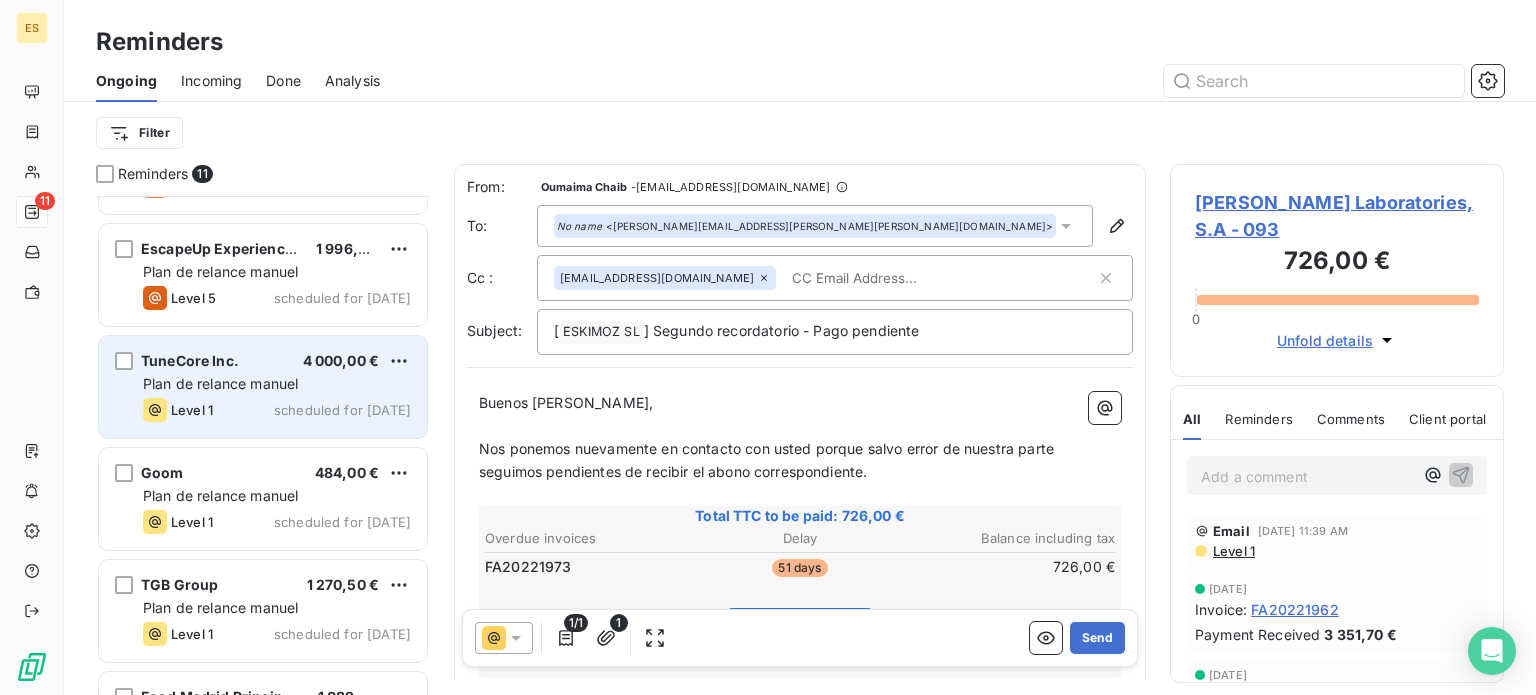 click on "Plan de relance manuel" at bounding box center (220, 383) 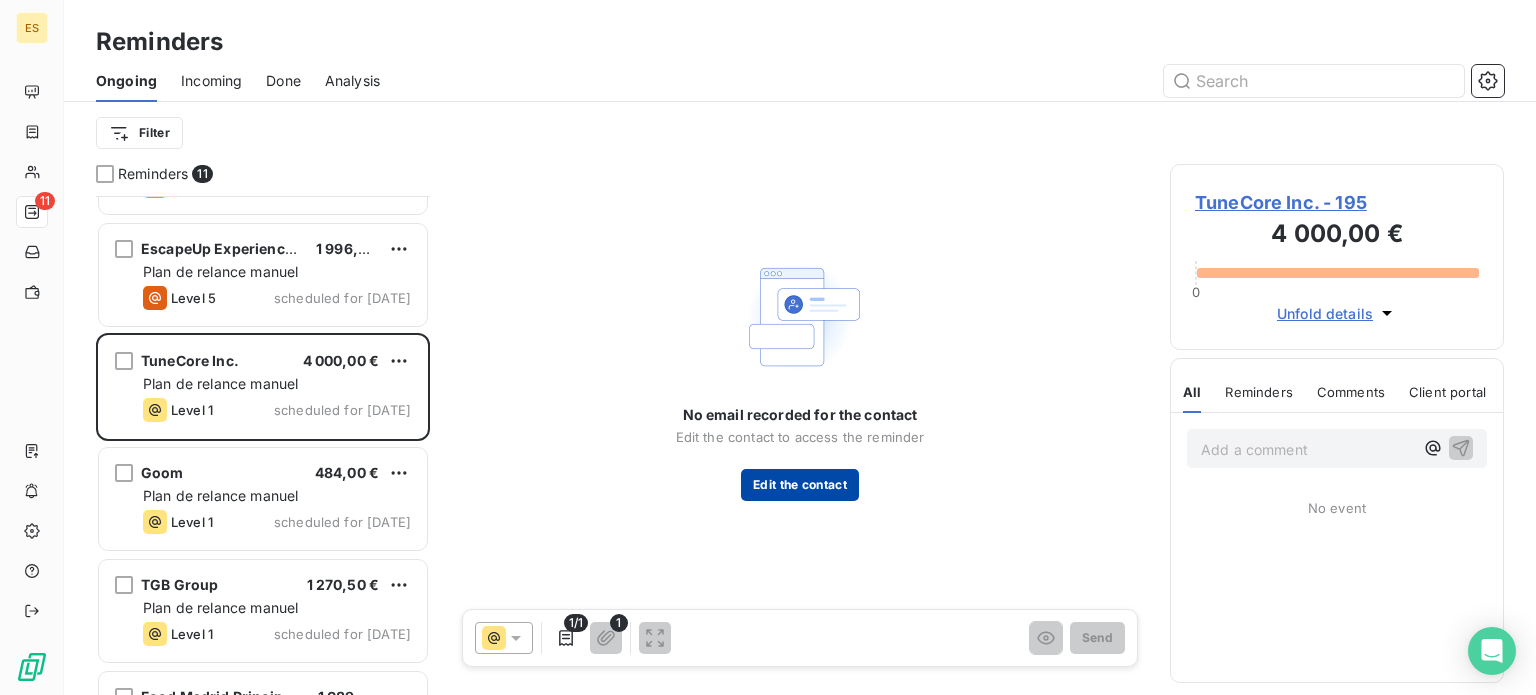 click on "Edit the contact" at bounding box center [800, 485] 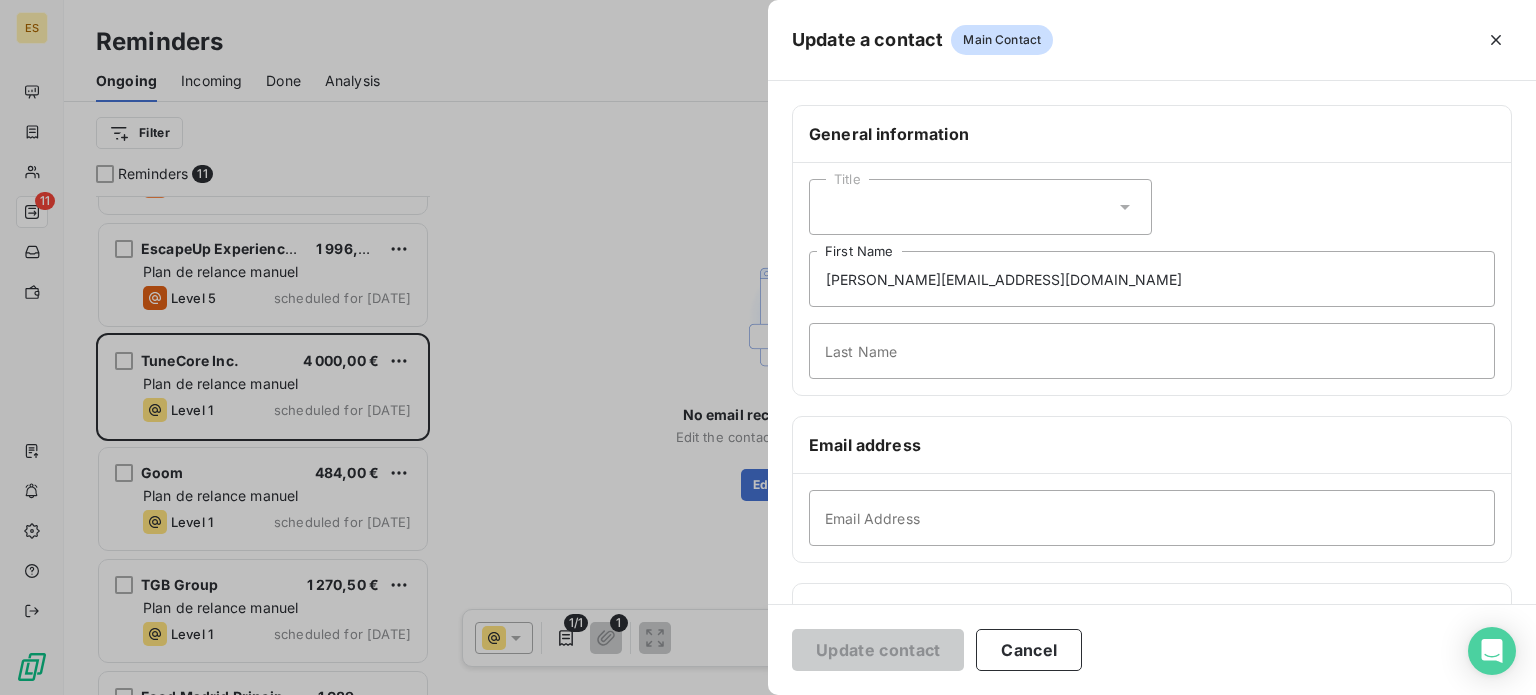scroll, scrollTop: 300, scrollLeft: 0, axis: vertical 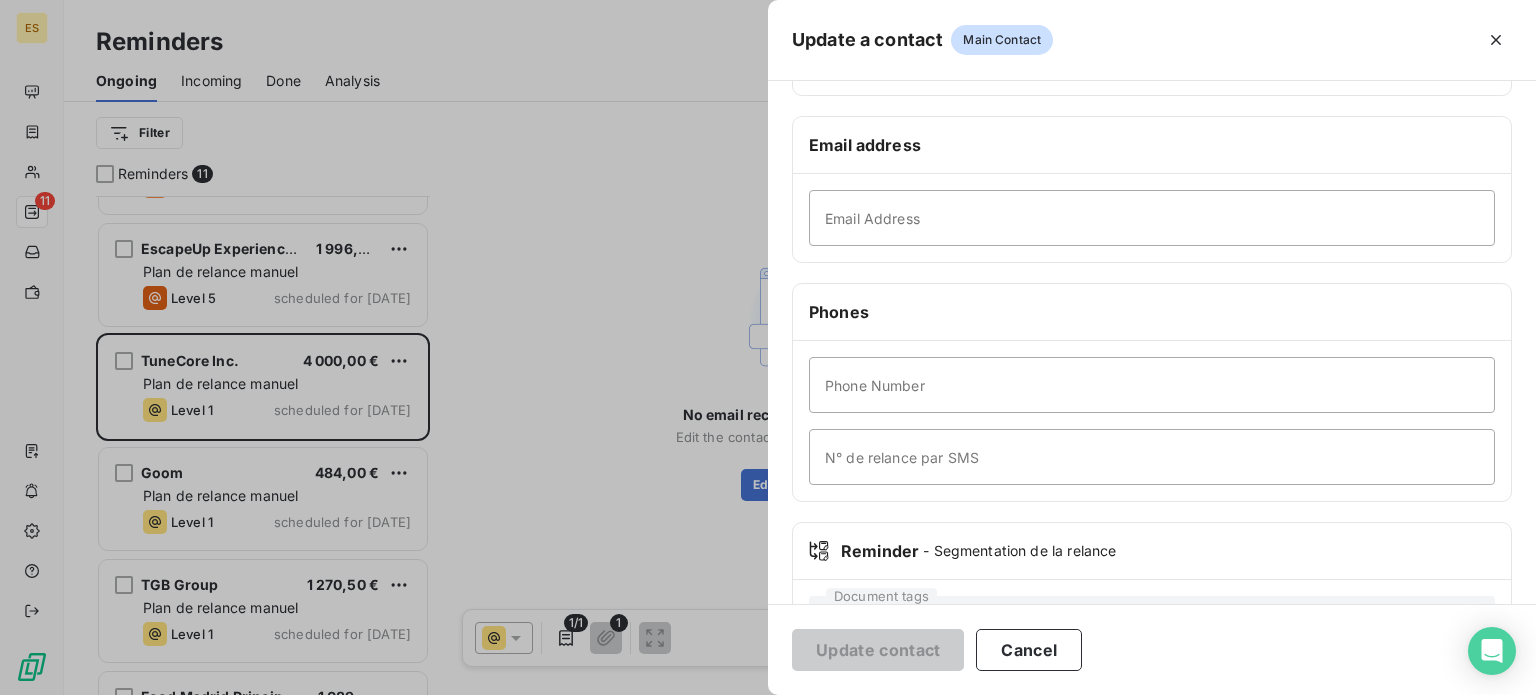 click on "Cancel" at bounding box center [1029, 650] 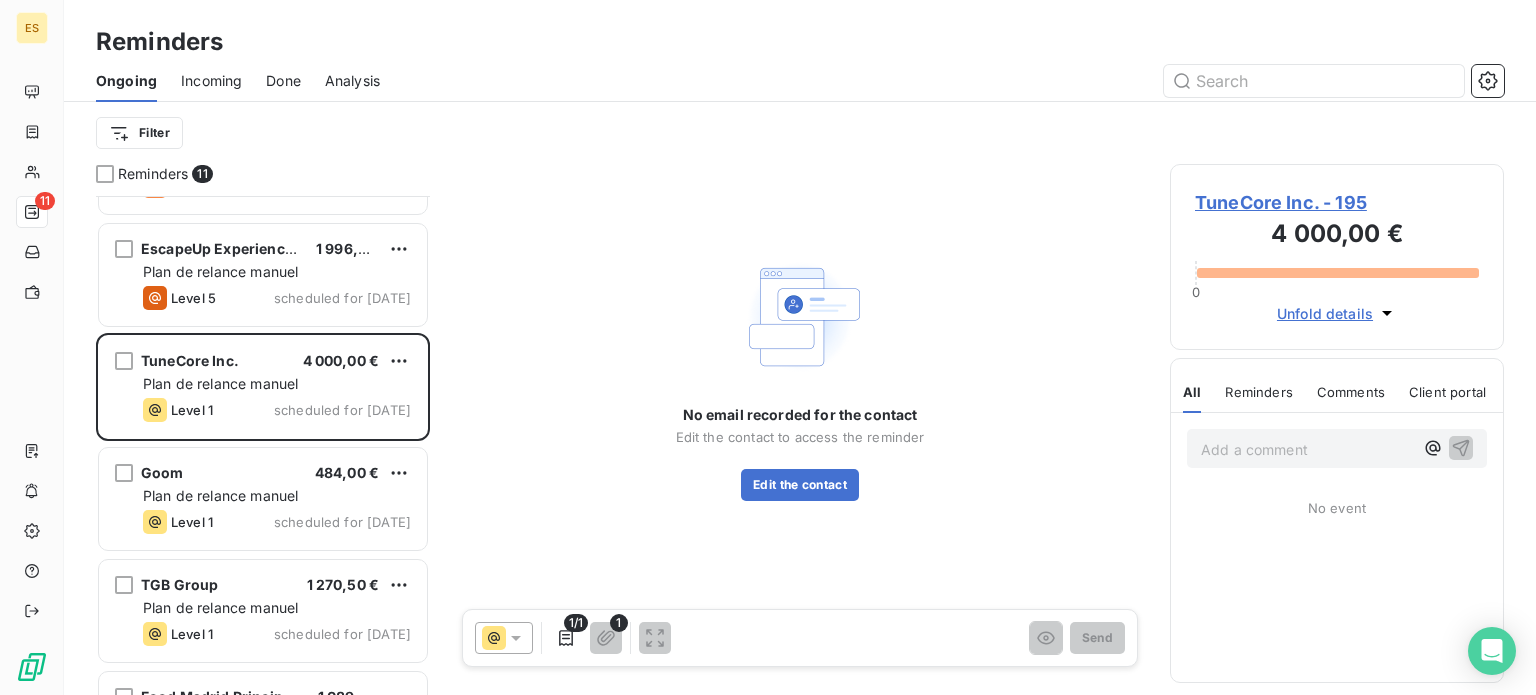 click on "TuneCore Inc. - 195" at bounding box center (1337, 202) 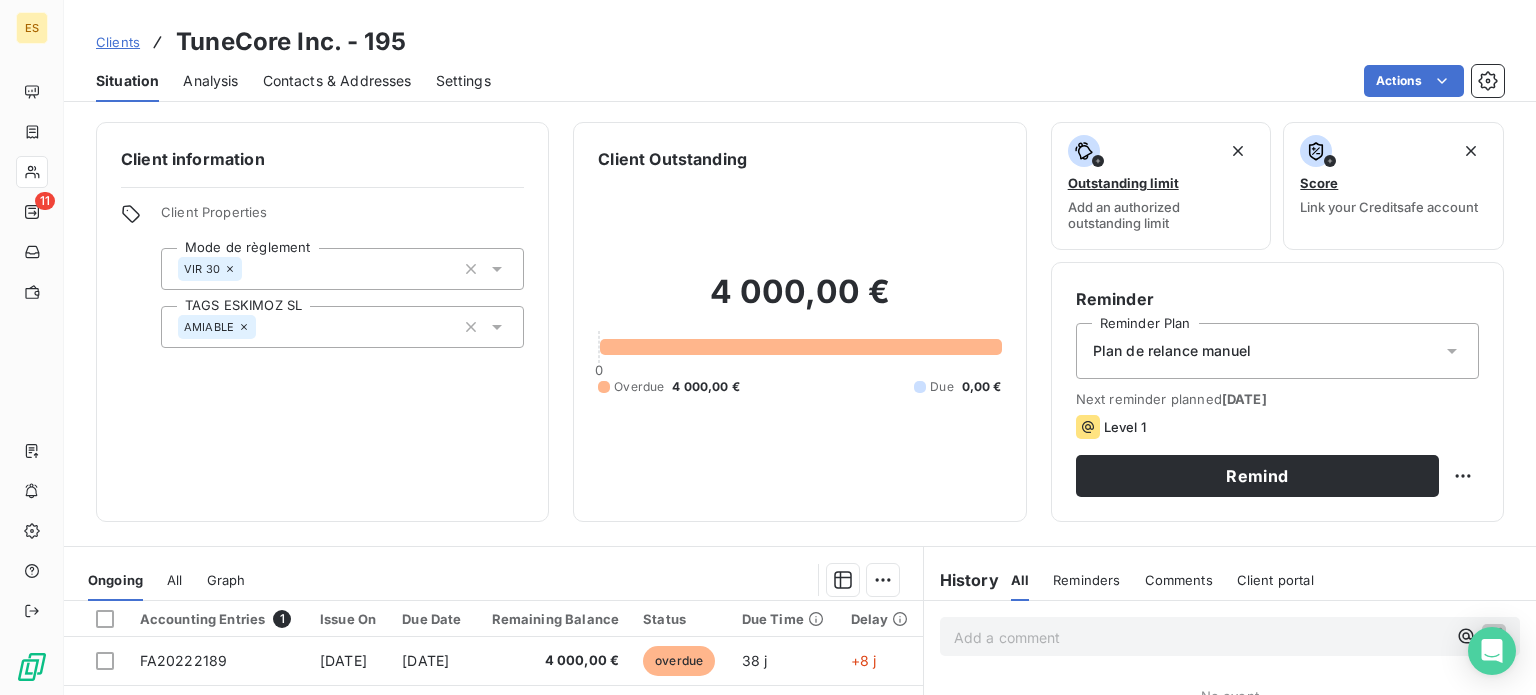 click on "Contacts & Addresses" at bounding box center (337, 81) 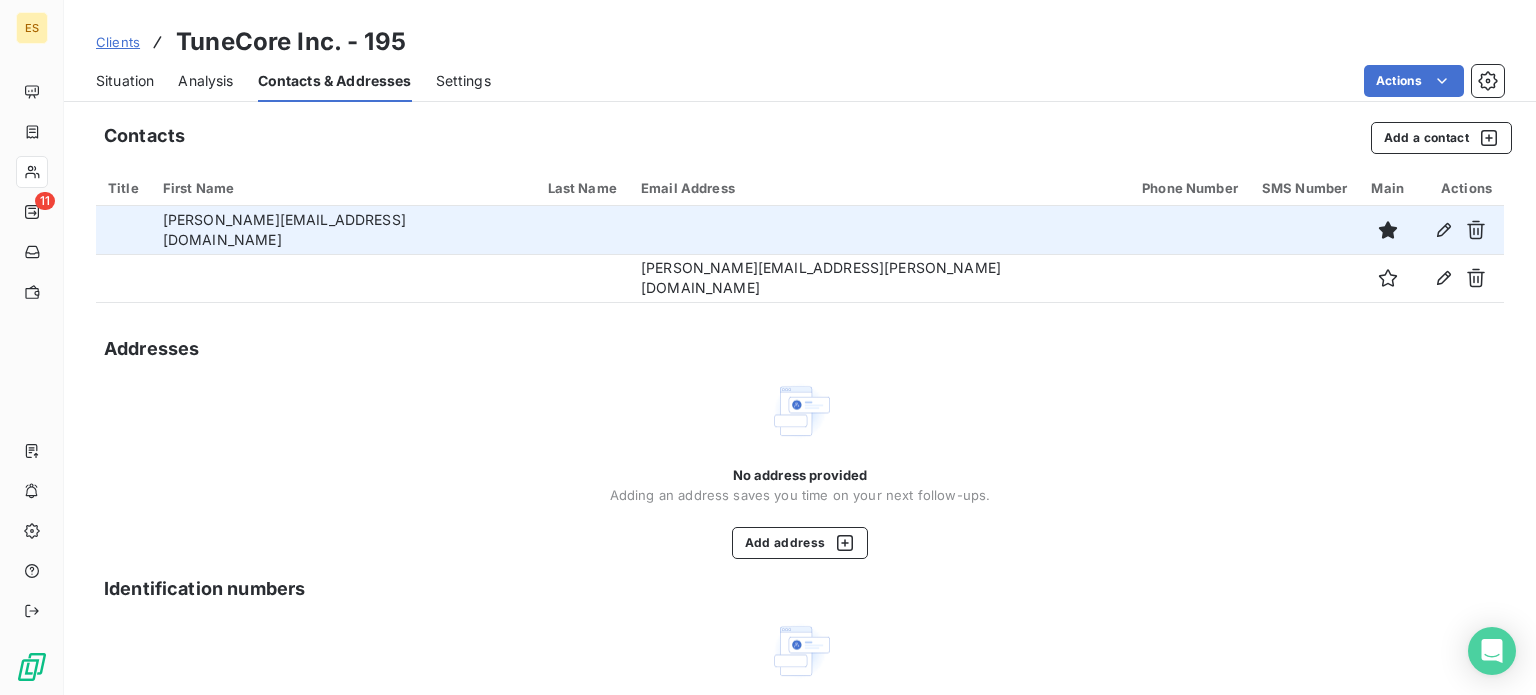 click at bounding box center [582, 230] 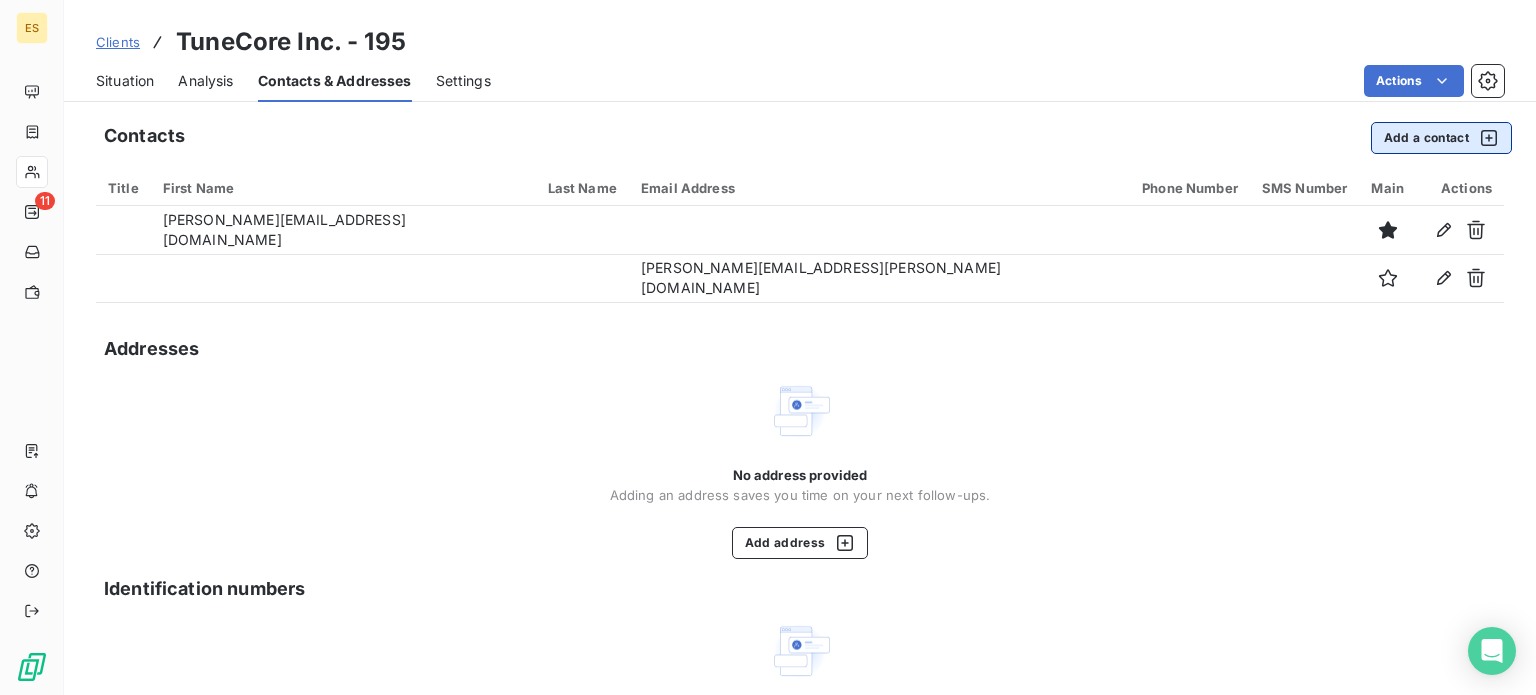 click on "Add a contact" at bounding box center (1441, 138) 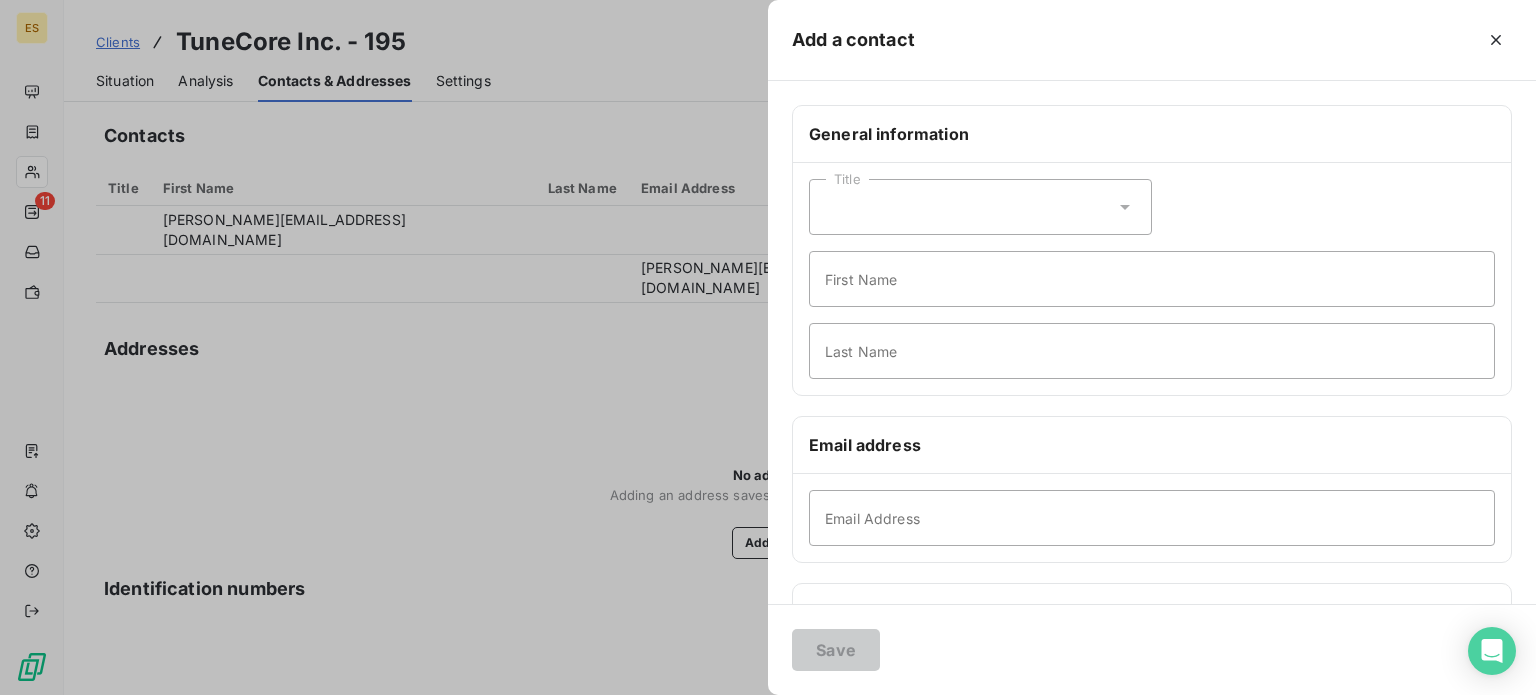 click 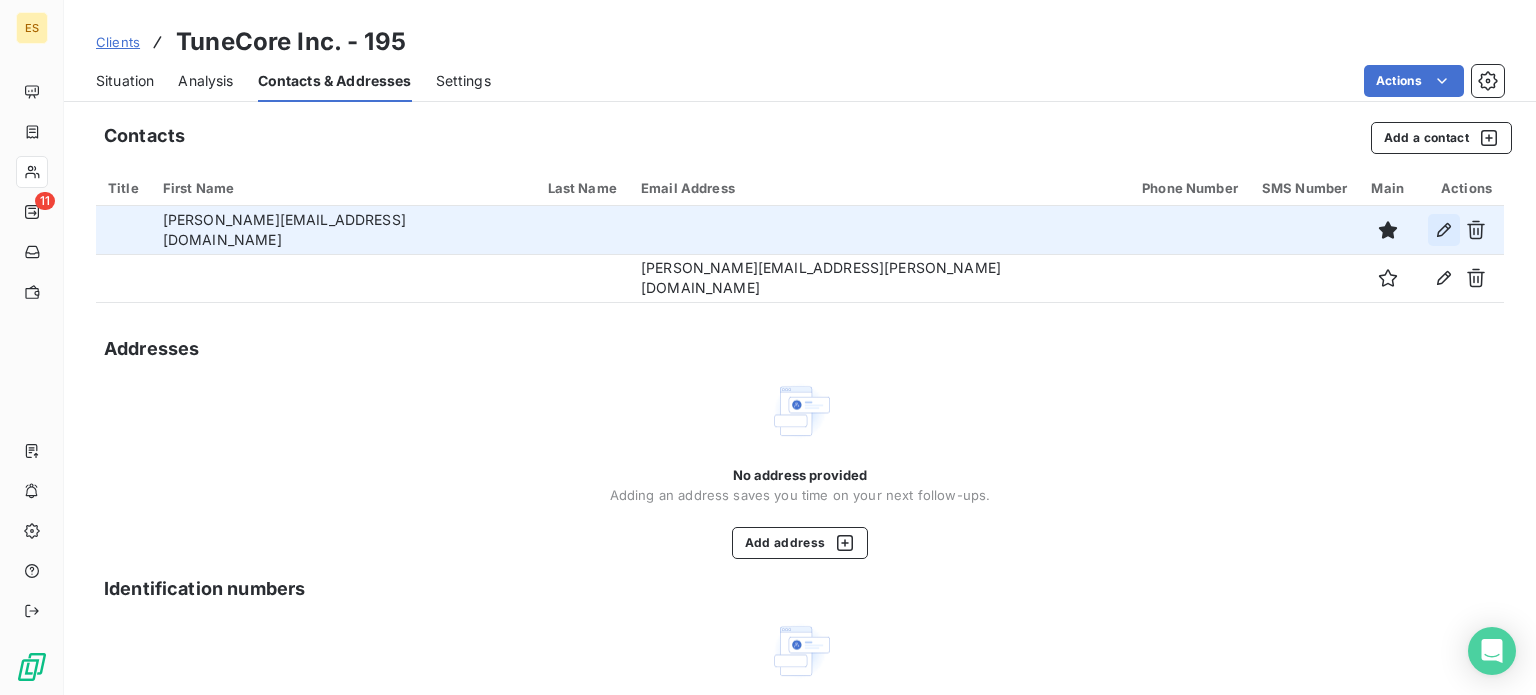 click 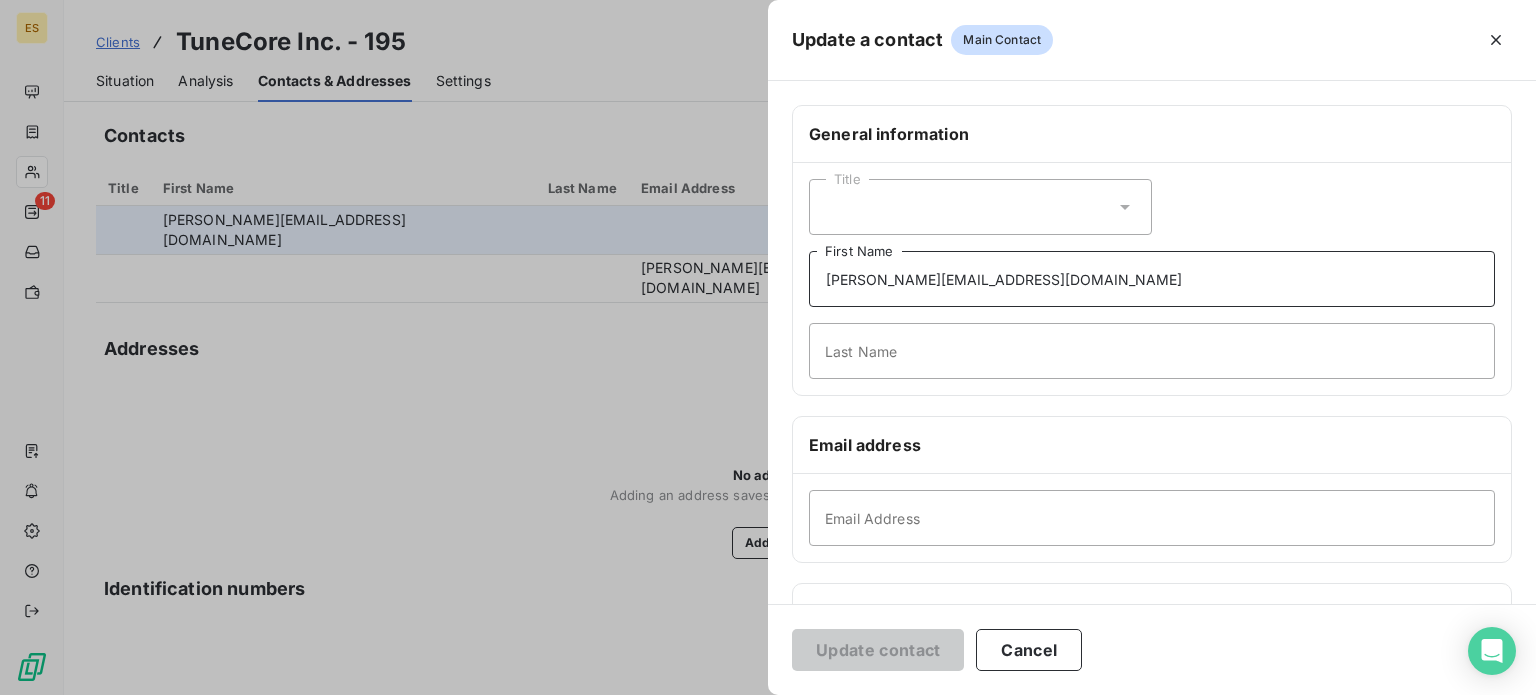 drag, startPoint x: 1110, startPoint y: 270, endPoint x: 619, endPoint y: 254, distance: 491.26062 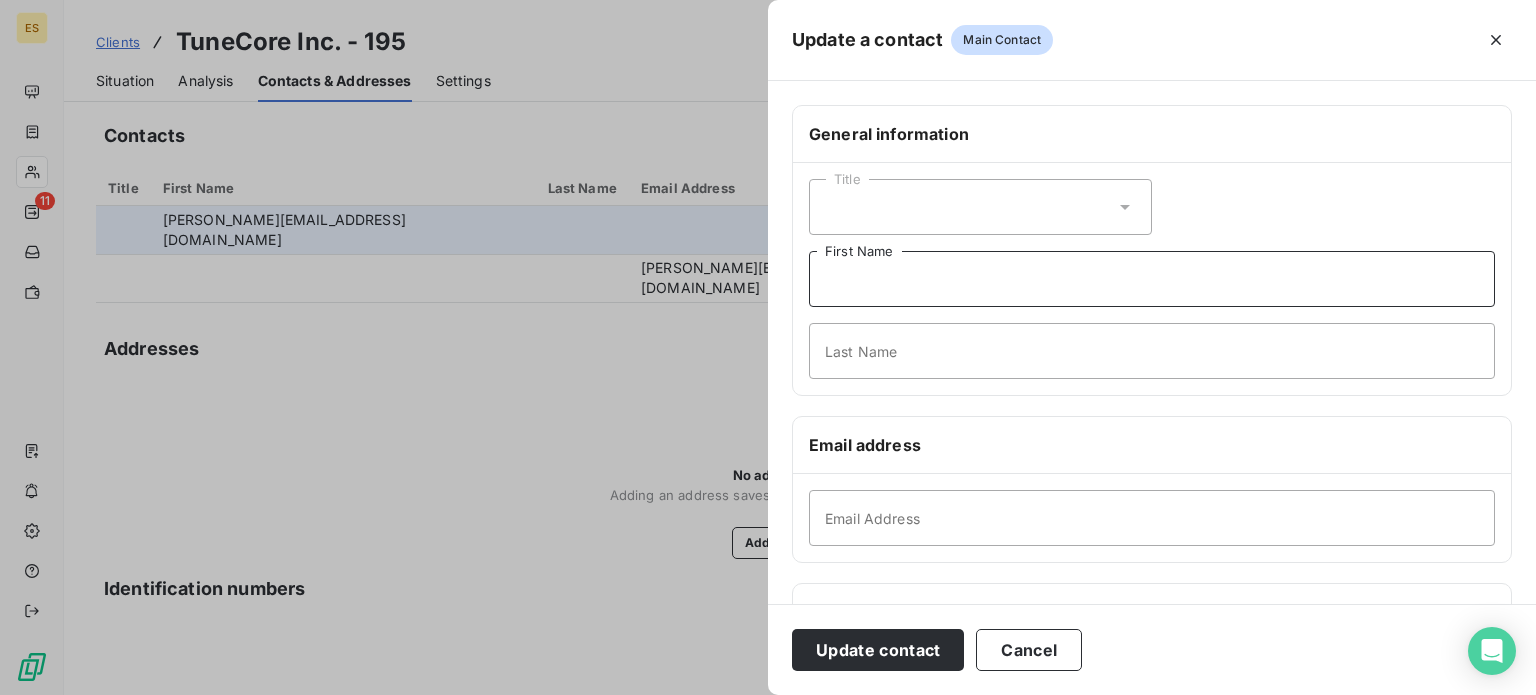type 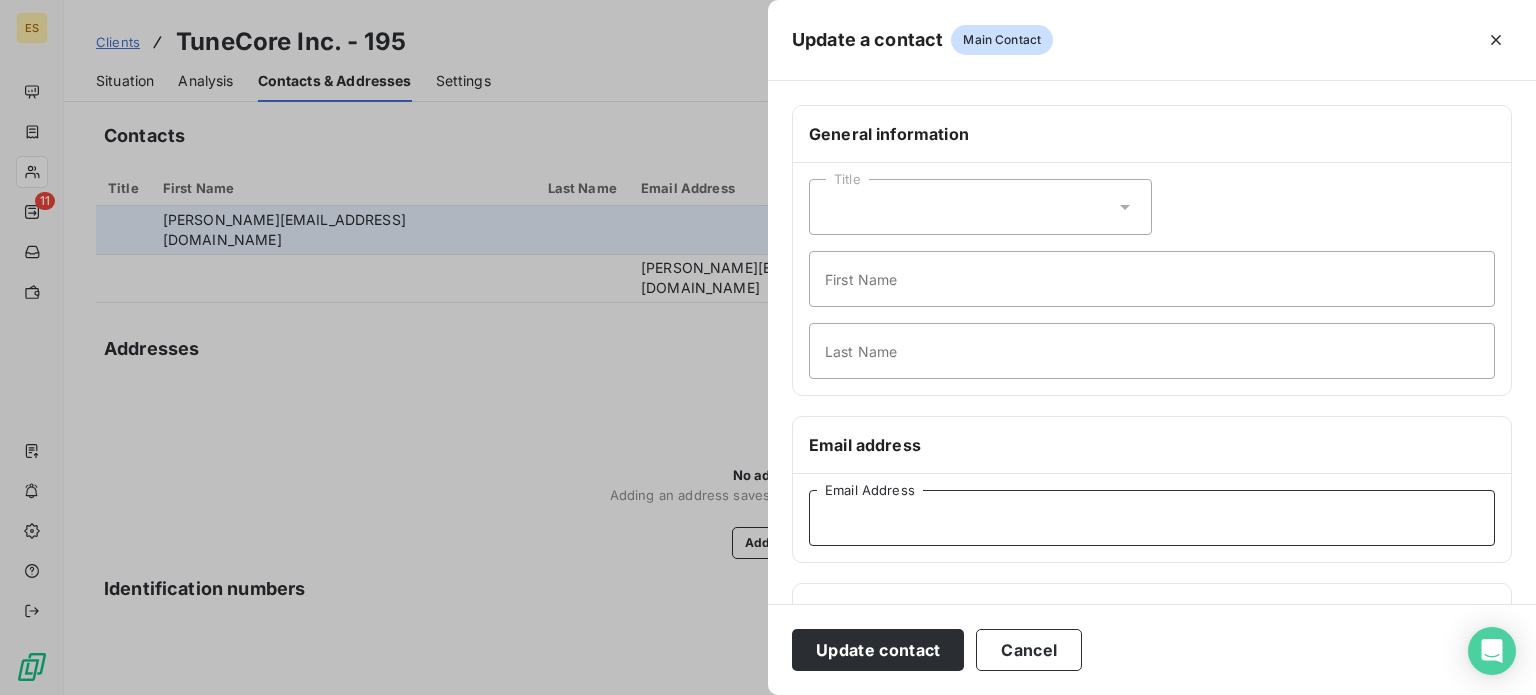 click on "Email Address" at bounding box center (1152, 518) 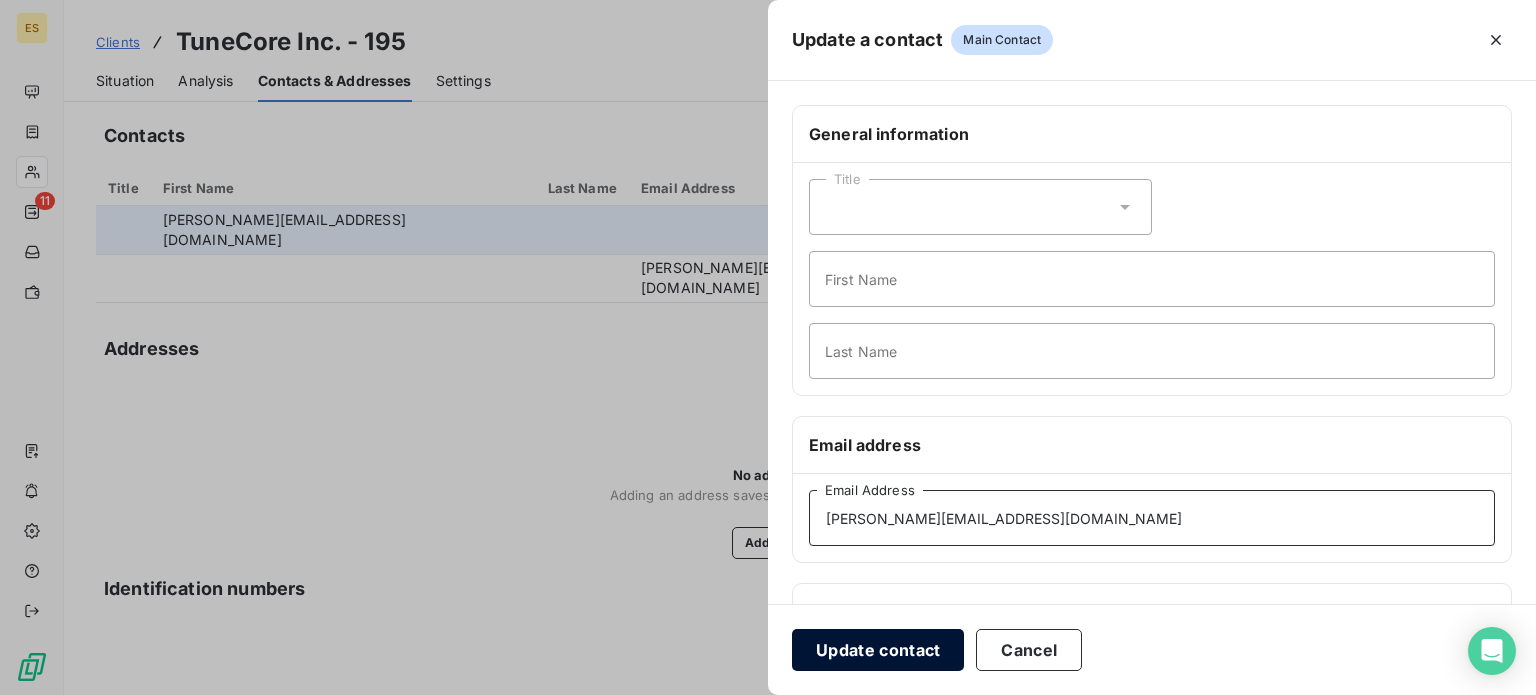 type on "[PERSON_NAME][EMAIL_ADDRESS][DOMAIN_NAME]" 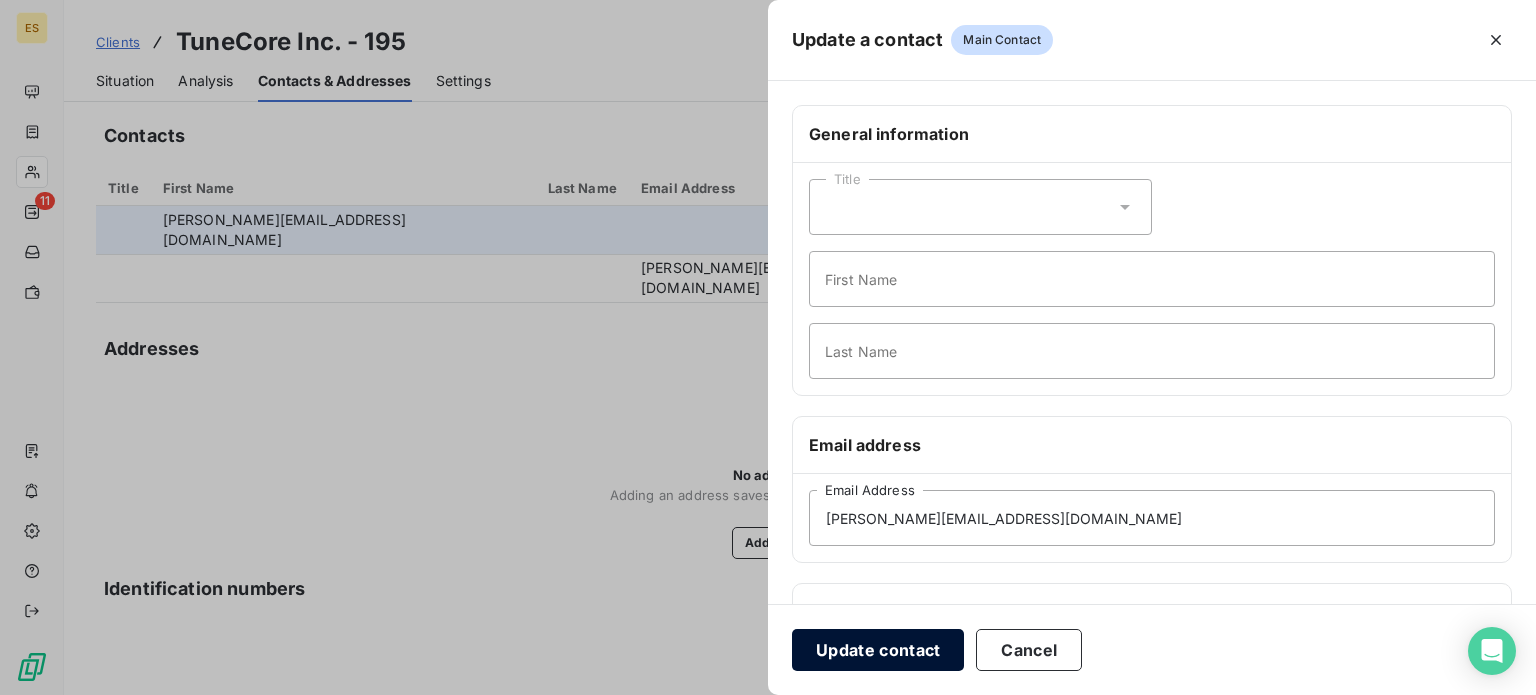 click on "Update contact" at bounding box center (878, 650) 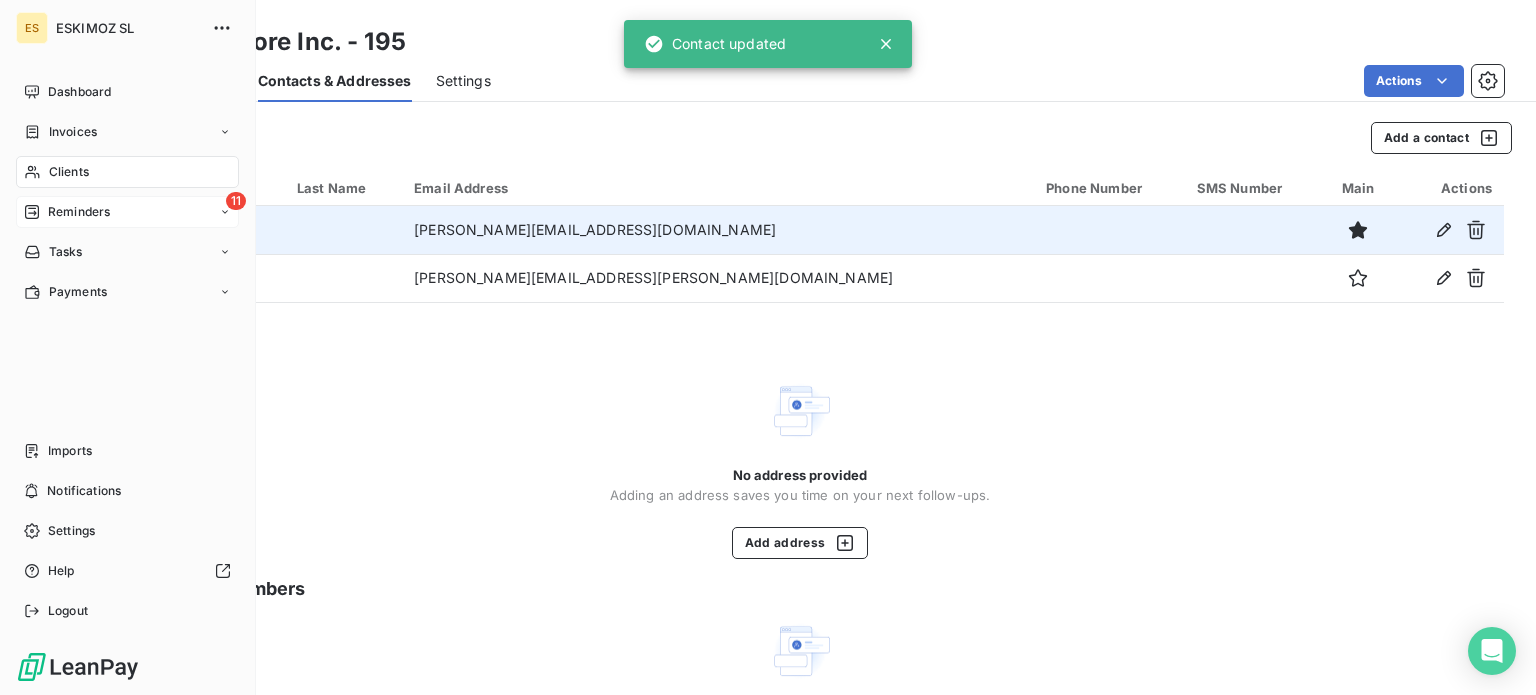 click on "Reminders" at bounding box center [79, 212] 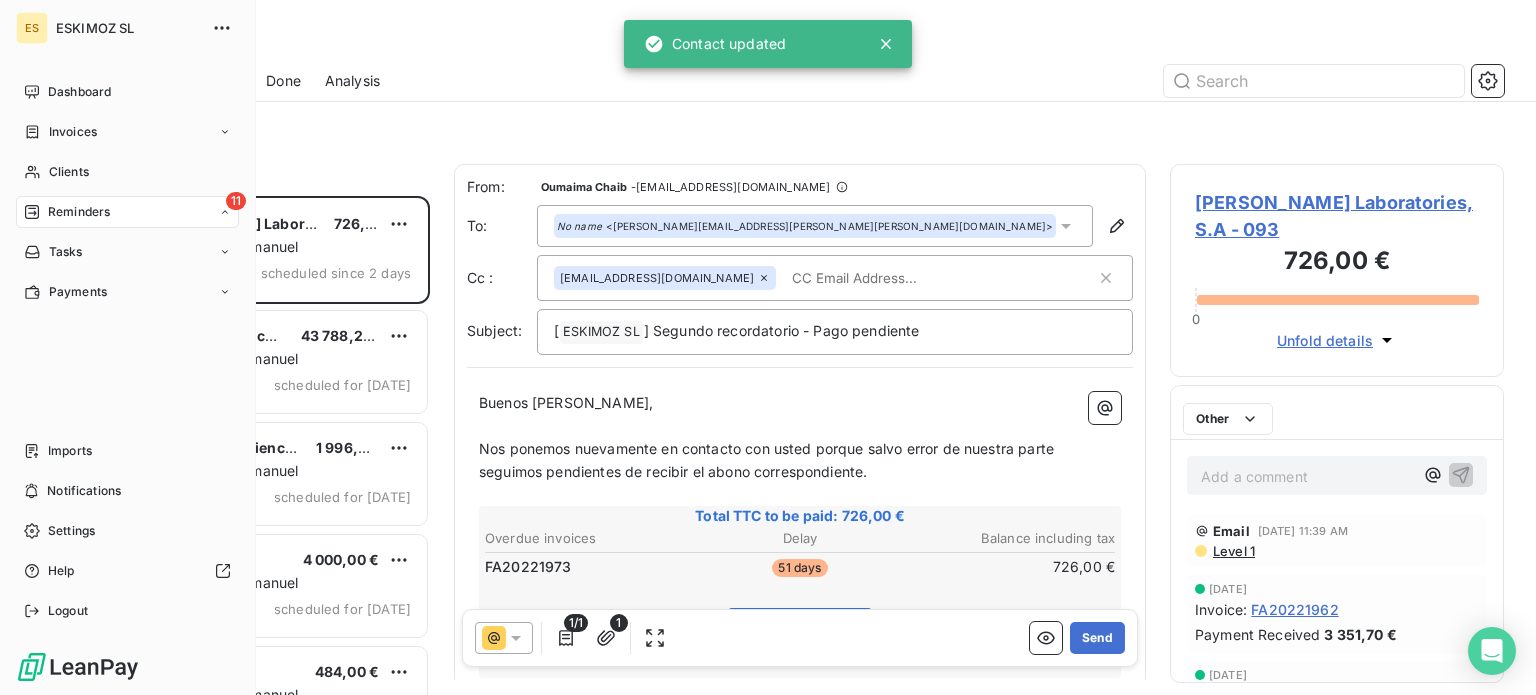 scroll, scrollTop: 16, scrollLeft: 16, axis: both 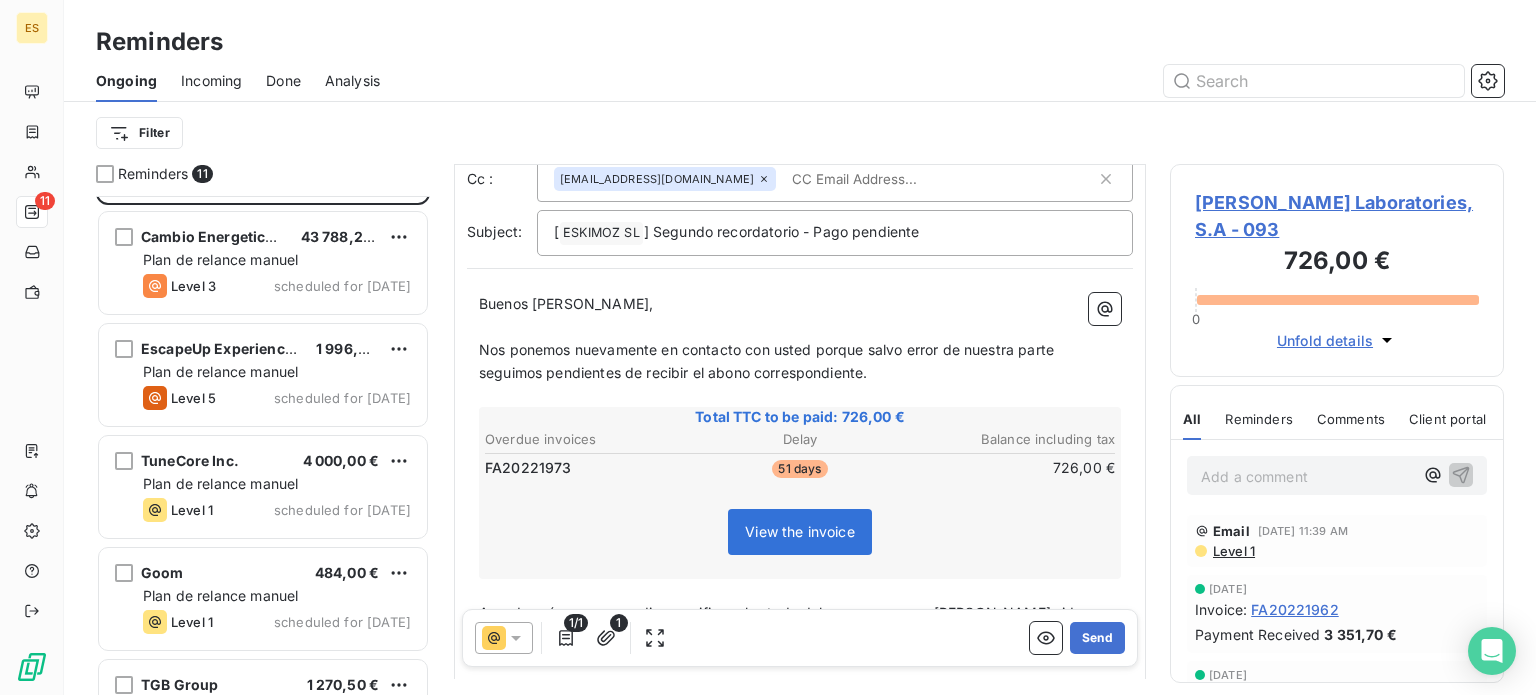 click on "TuneCore Inc. 4 000,00 € Plan de relance [PERSON_NAME] Level 1 scheduled for [DATE]" at bounding box center [263, 487] 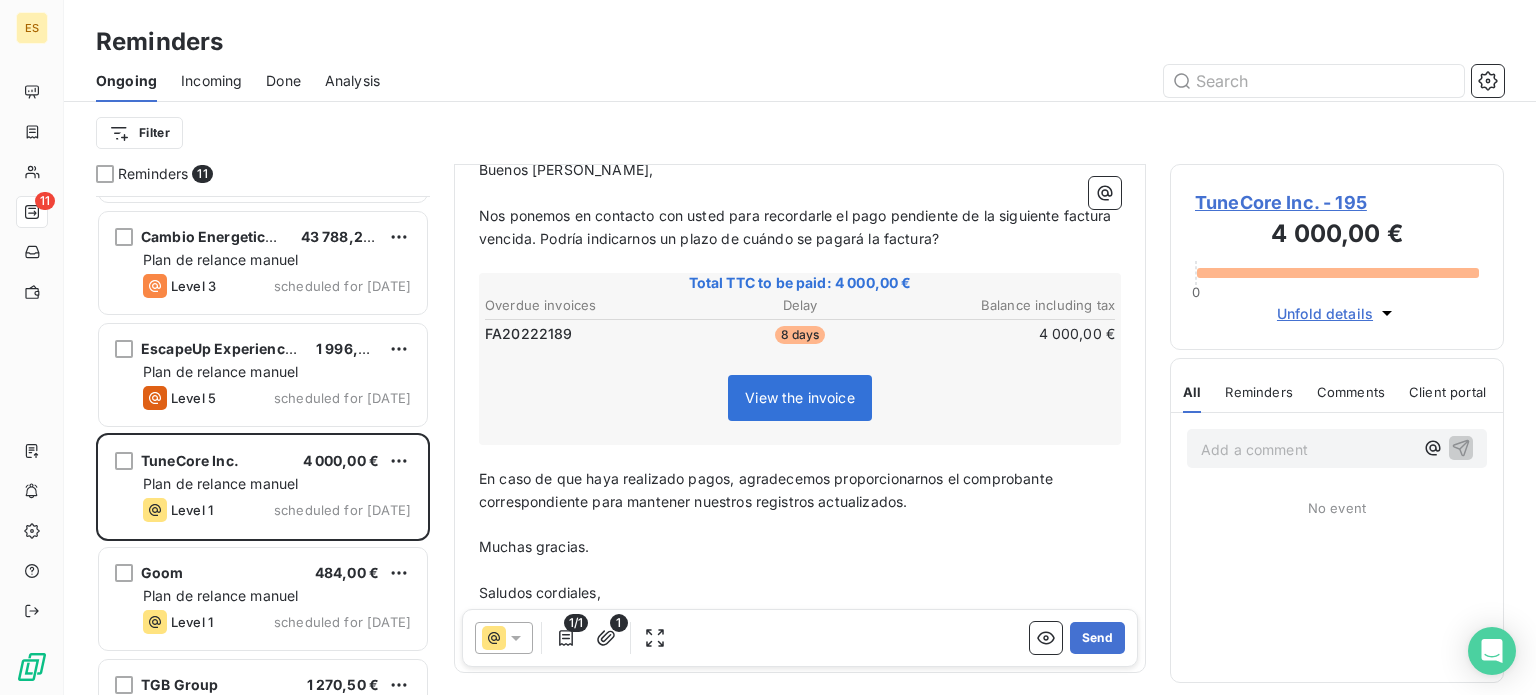scroll, scrollTop: 307, scrollLeft: 0, axis: vertical 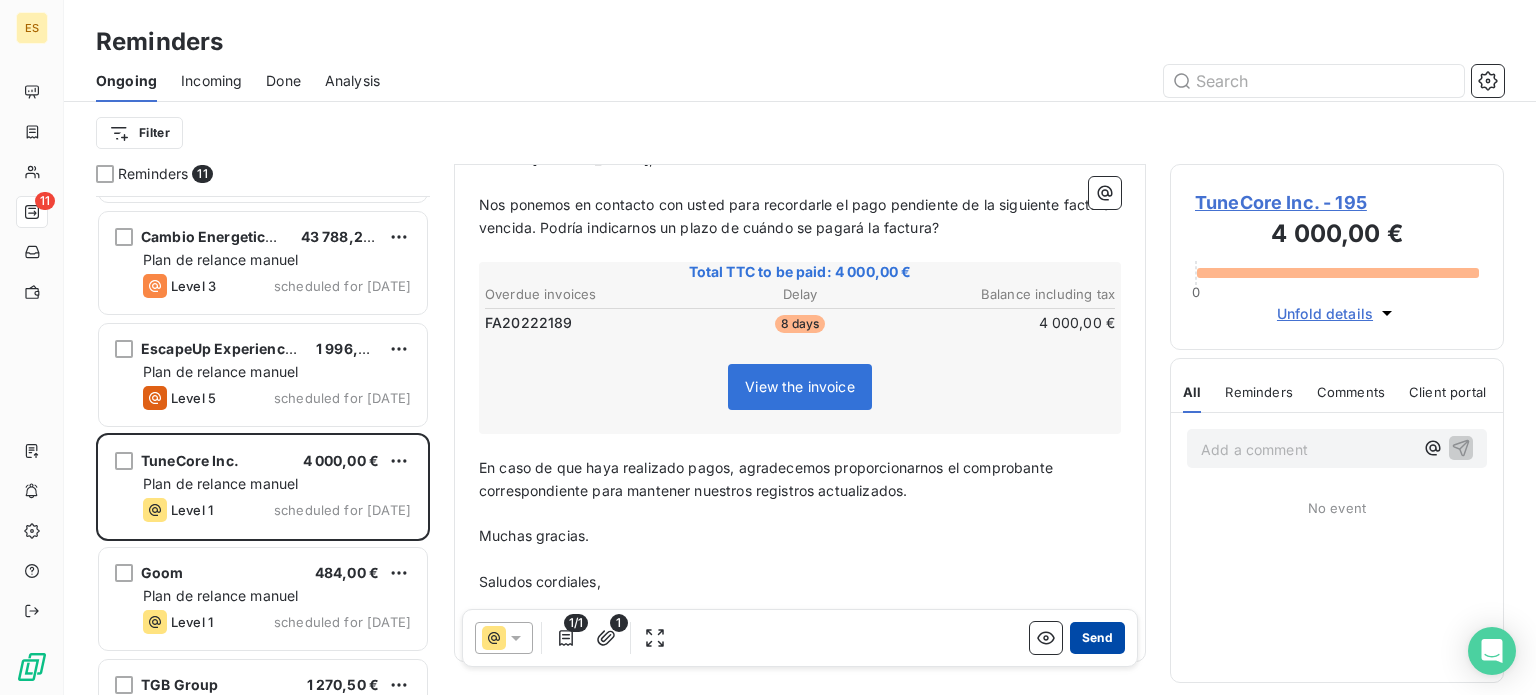 click on "Send" at bounding box center (1097, 638) 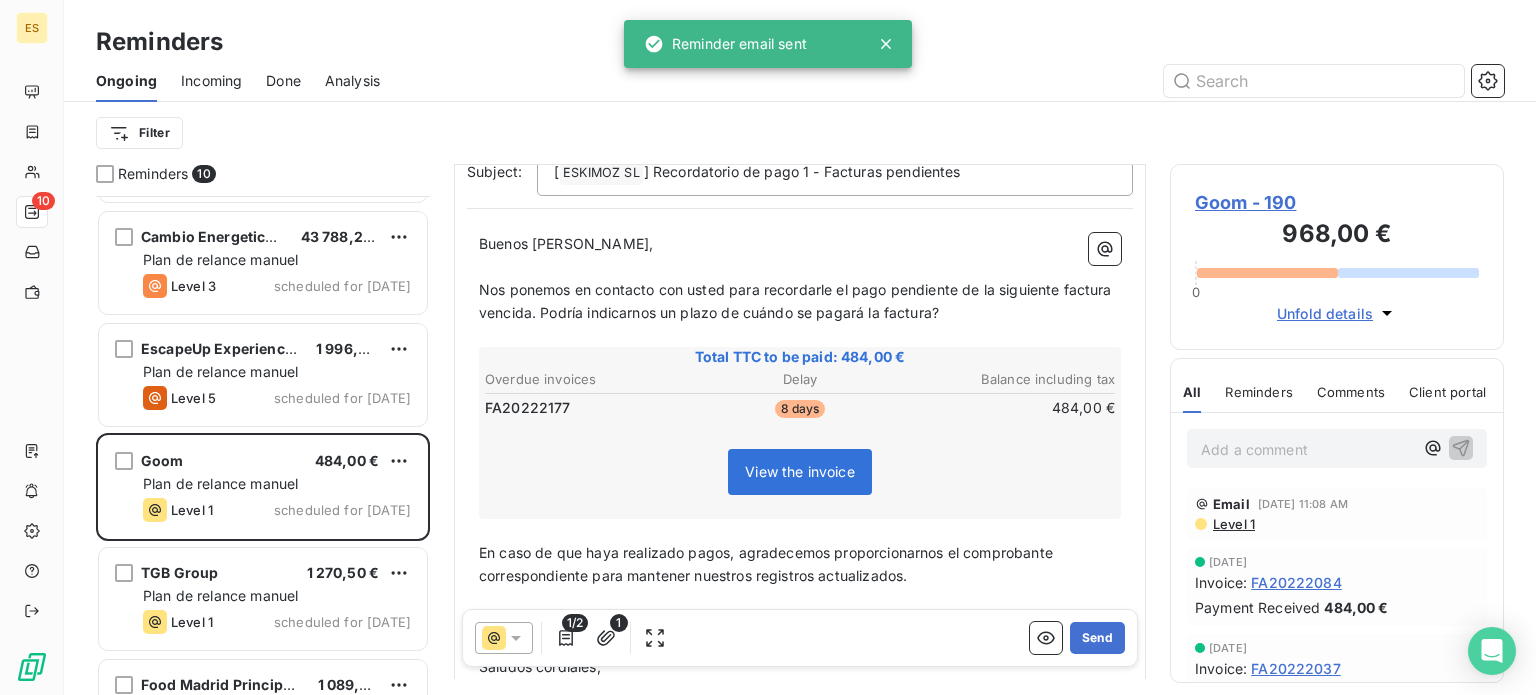 scroll, scrollTop: 300, scrollLeft: 0, axis: vertical 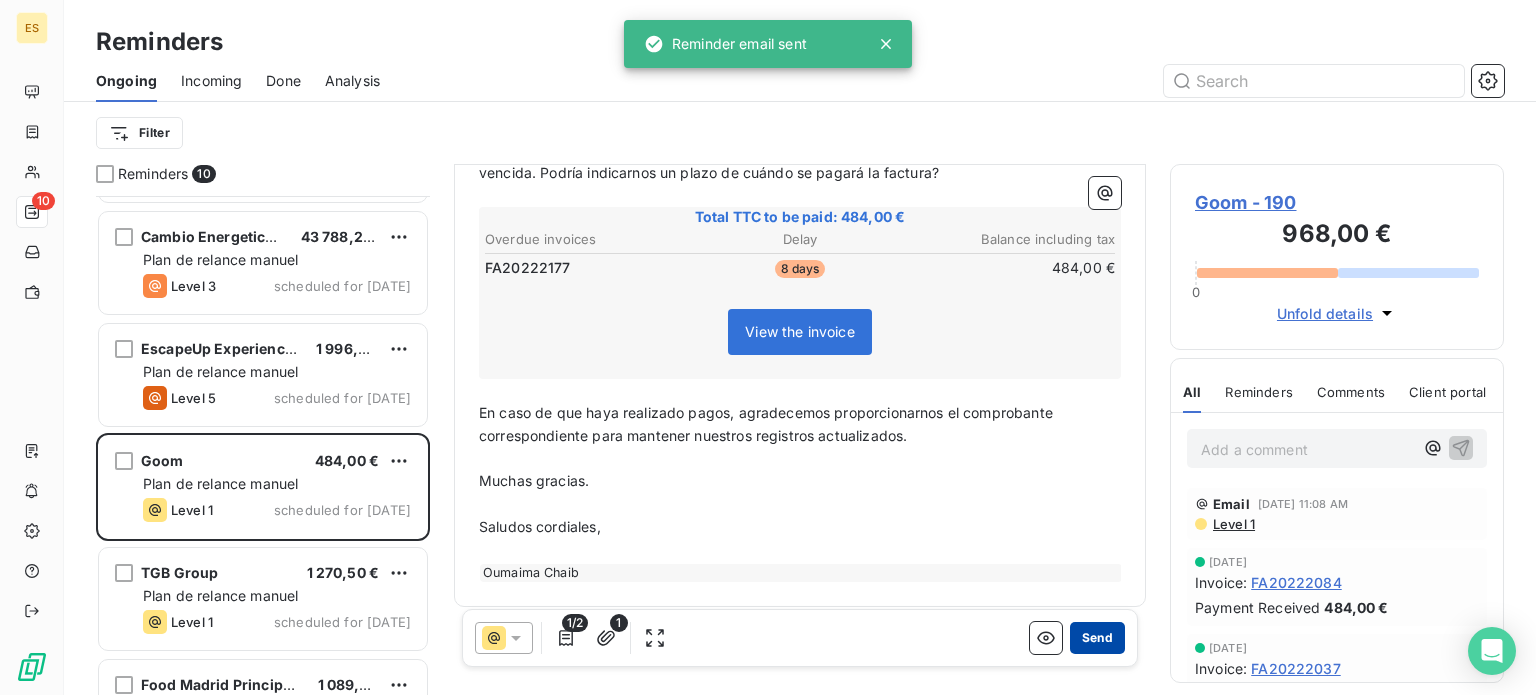 click on "Send" at bounding box center [1097, 638] 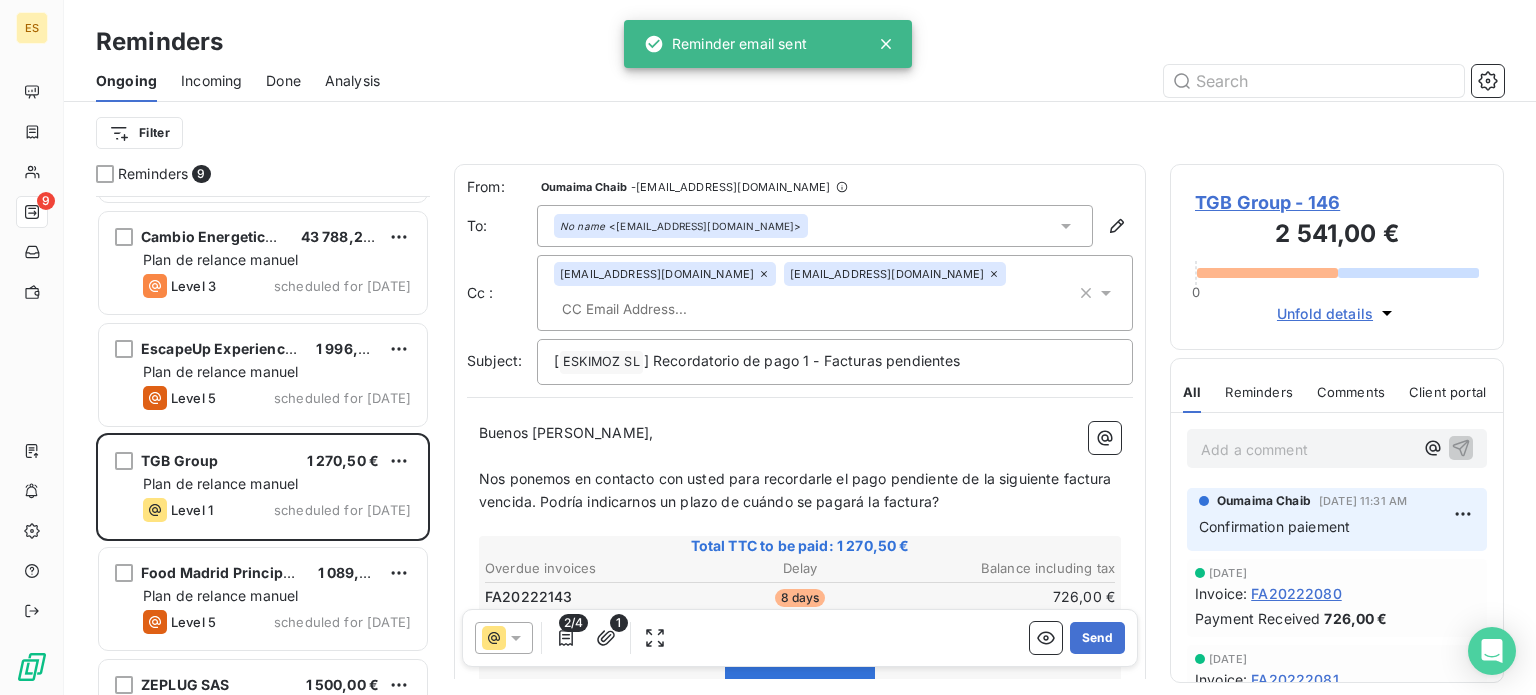 click on "[EMAIL_ADDRESS][DOMAIN_NAME] [EMAIL_ADDRESS][DOMAIN_NAME]" at bounding box center (835, 293) 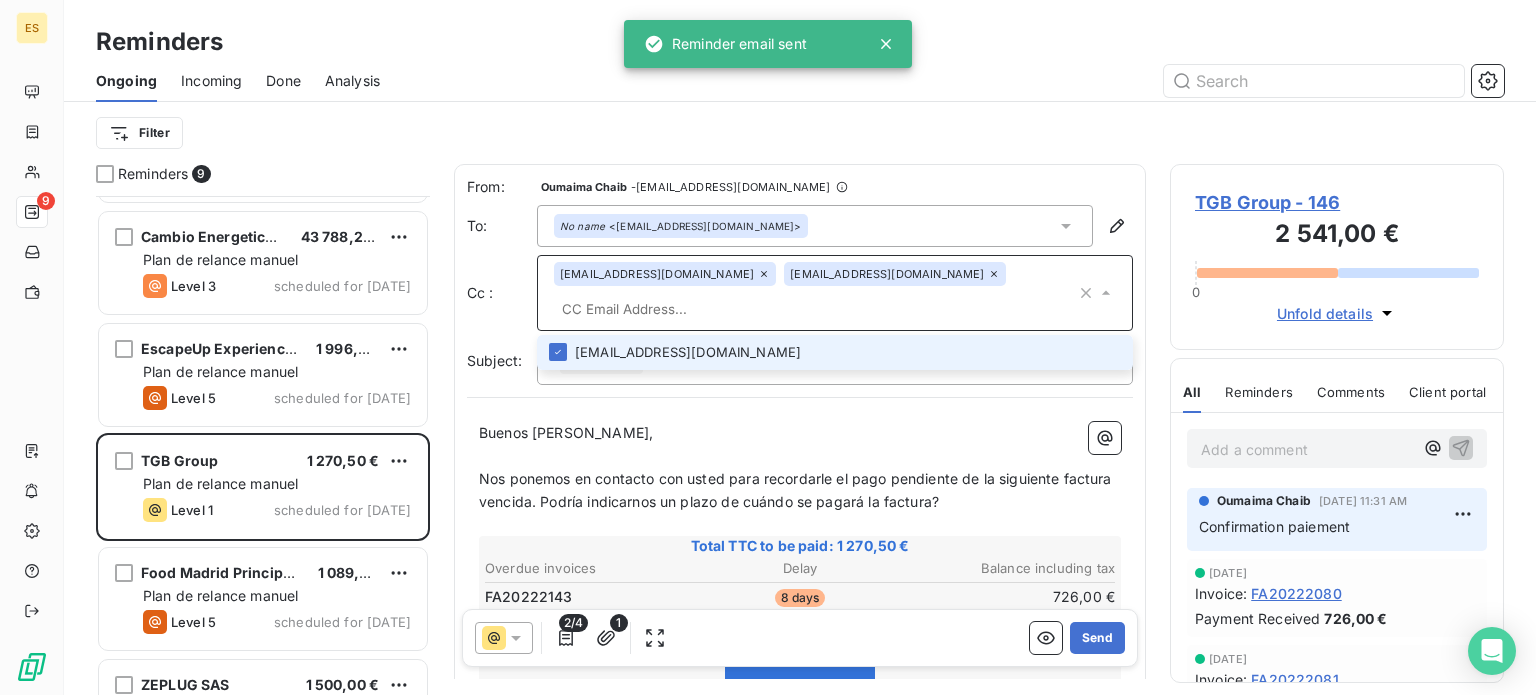 click at bounding box center [815, 309] 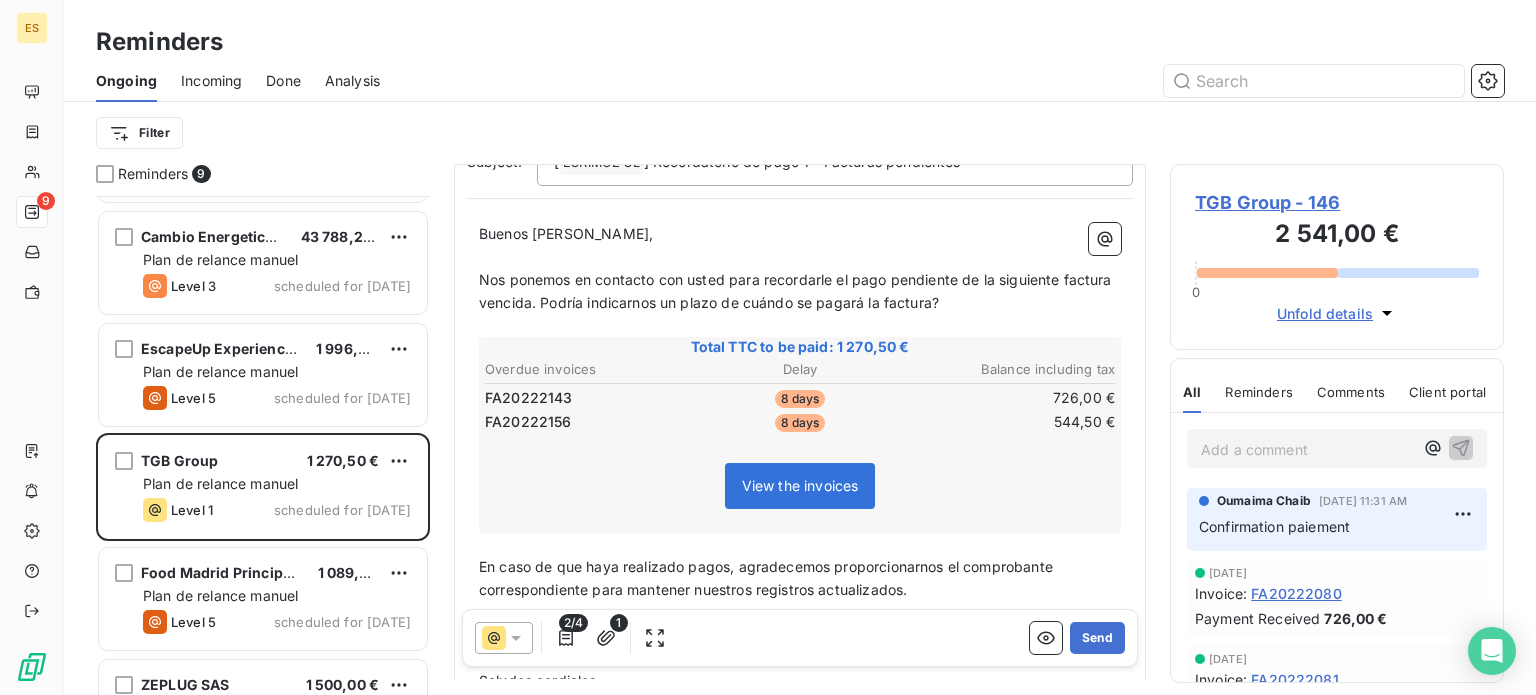 scroll, scrollTop: 300, scrollLeft: 0, axis: vertical 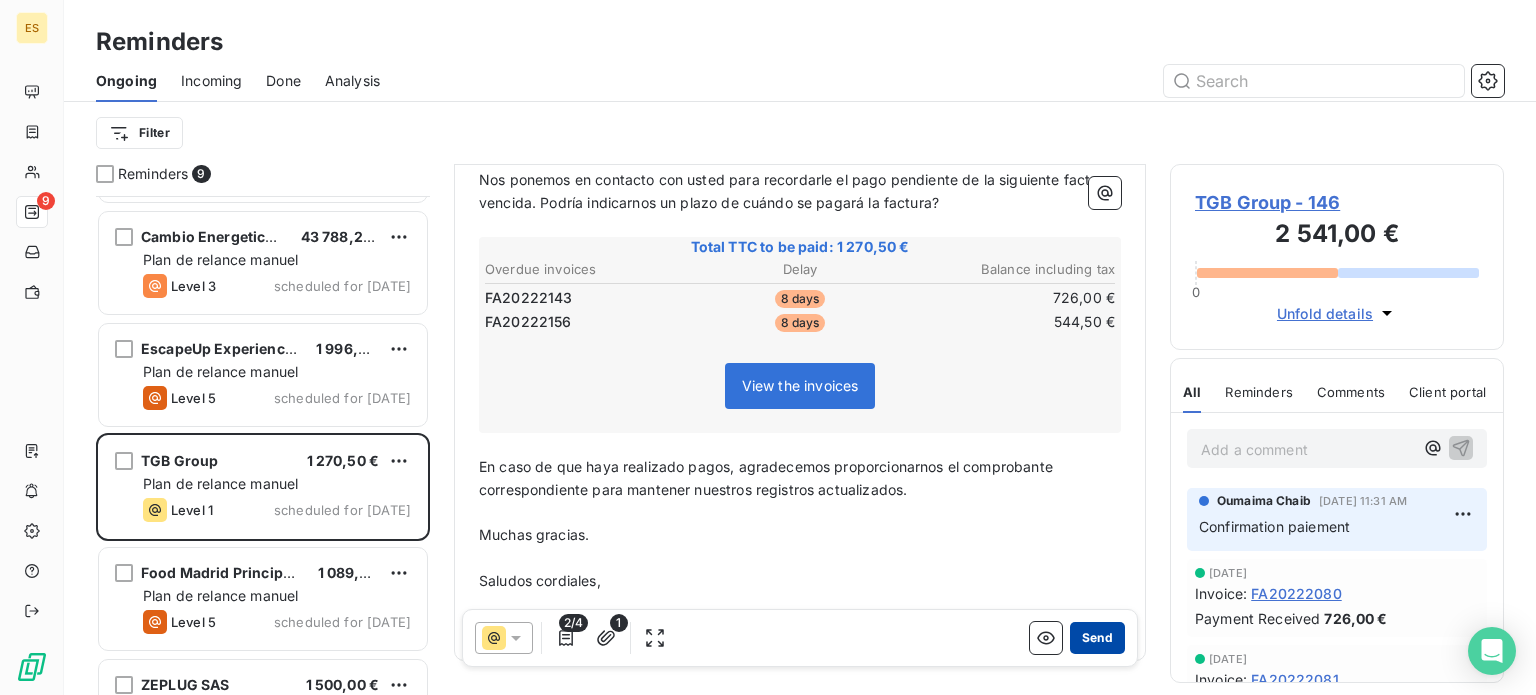 click on "Send" at bounding box center (1097, 638) 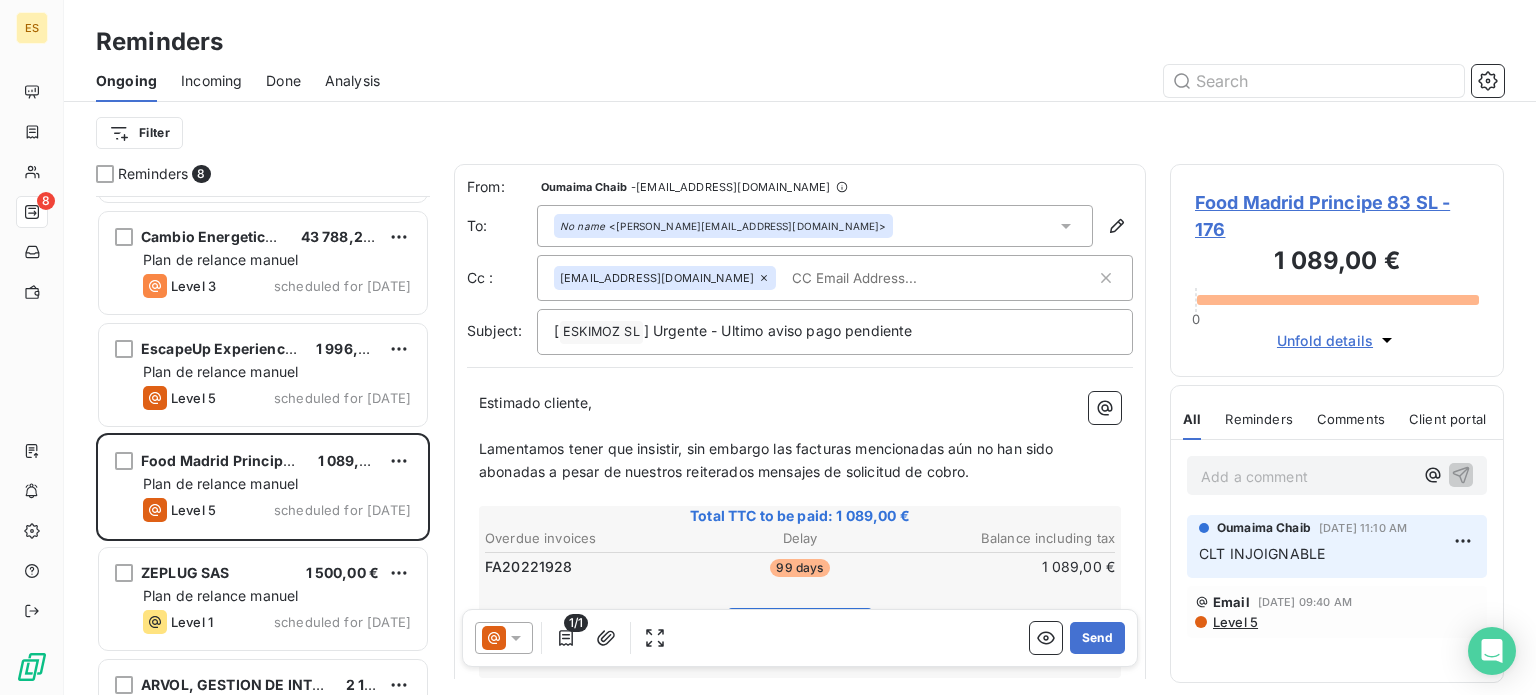 scroll, scrollTop: 0, scrollLeft: 0, axis: both 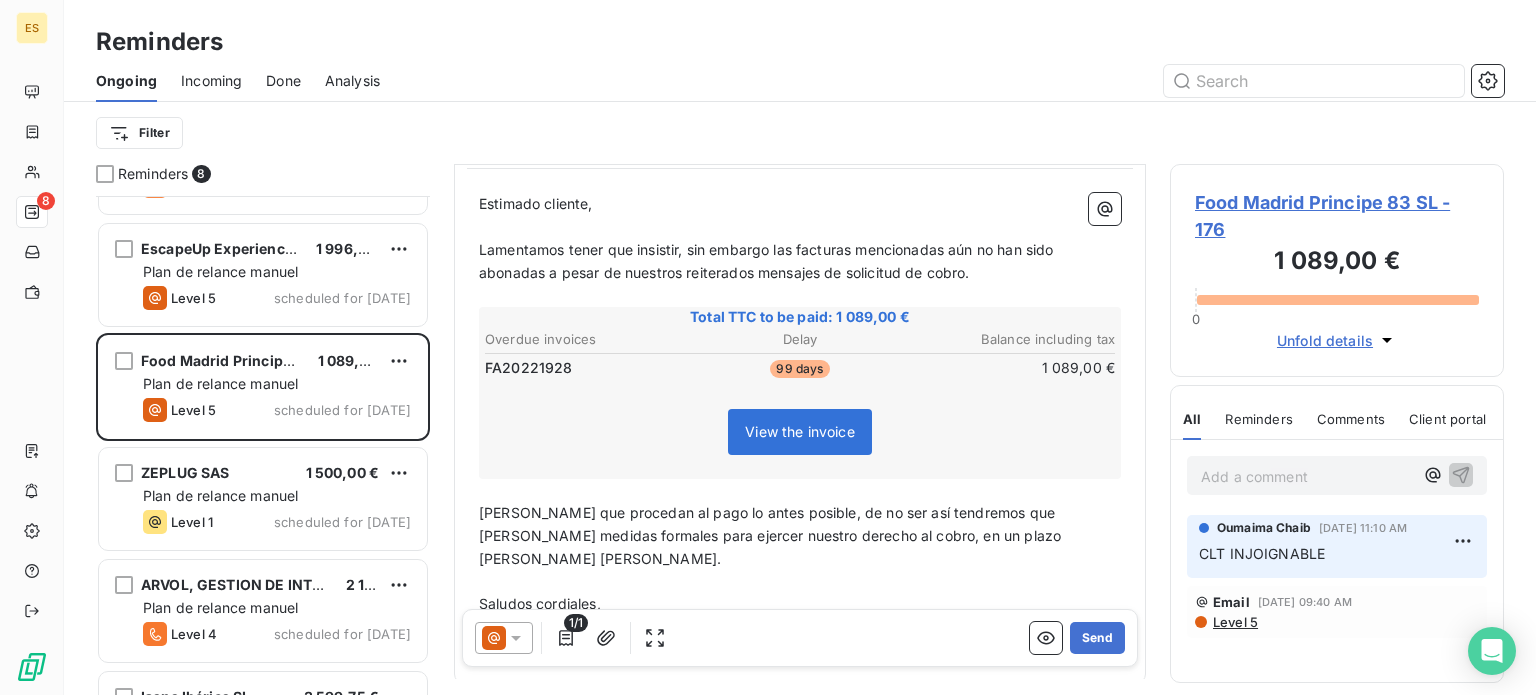 click 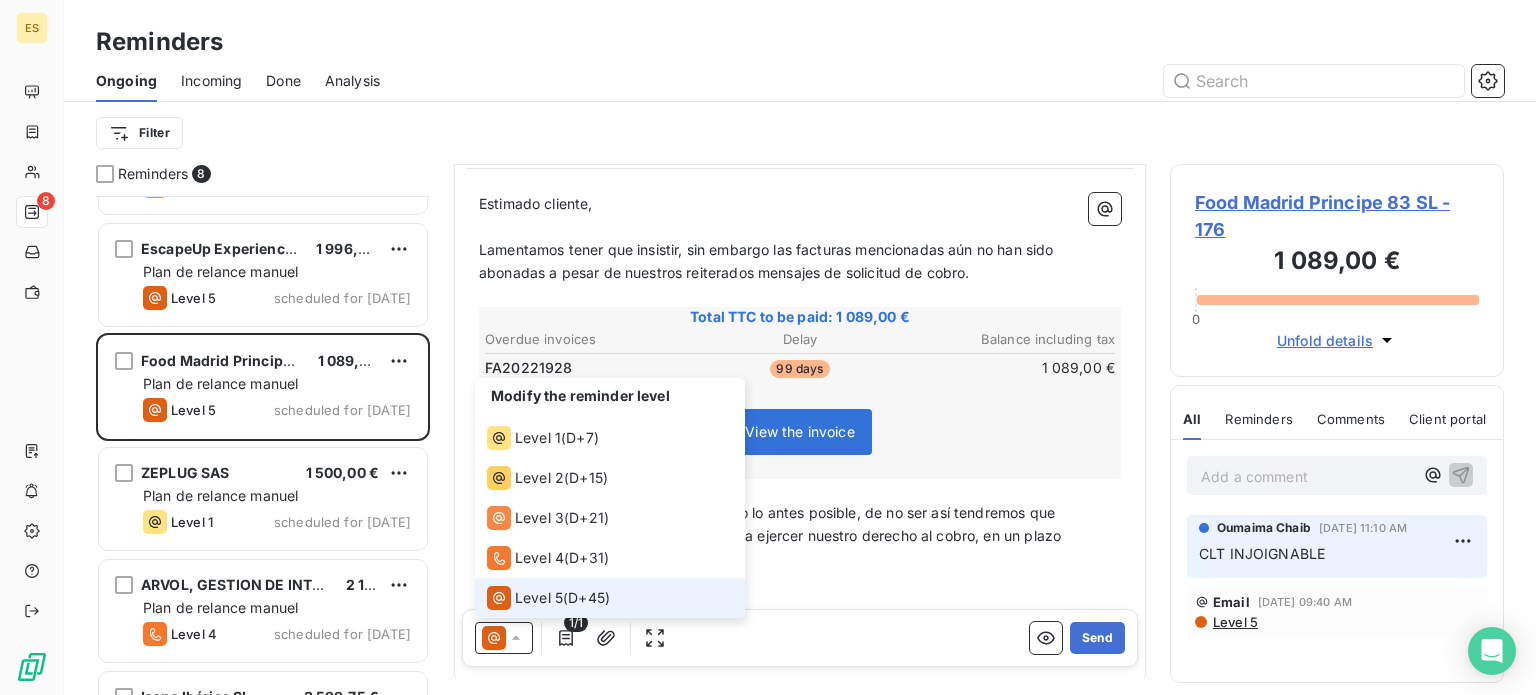 click 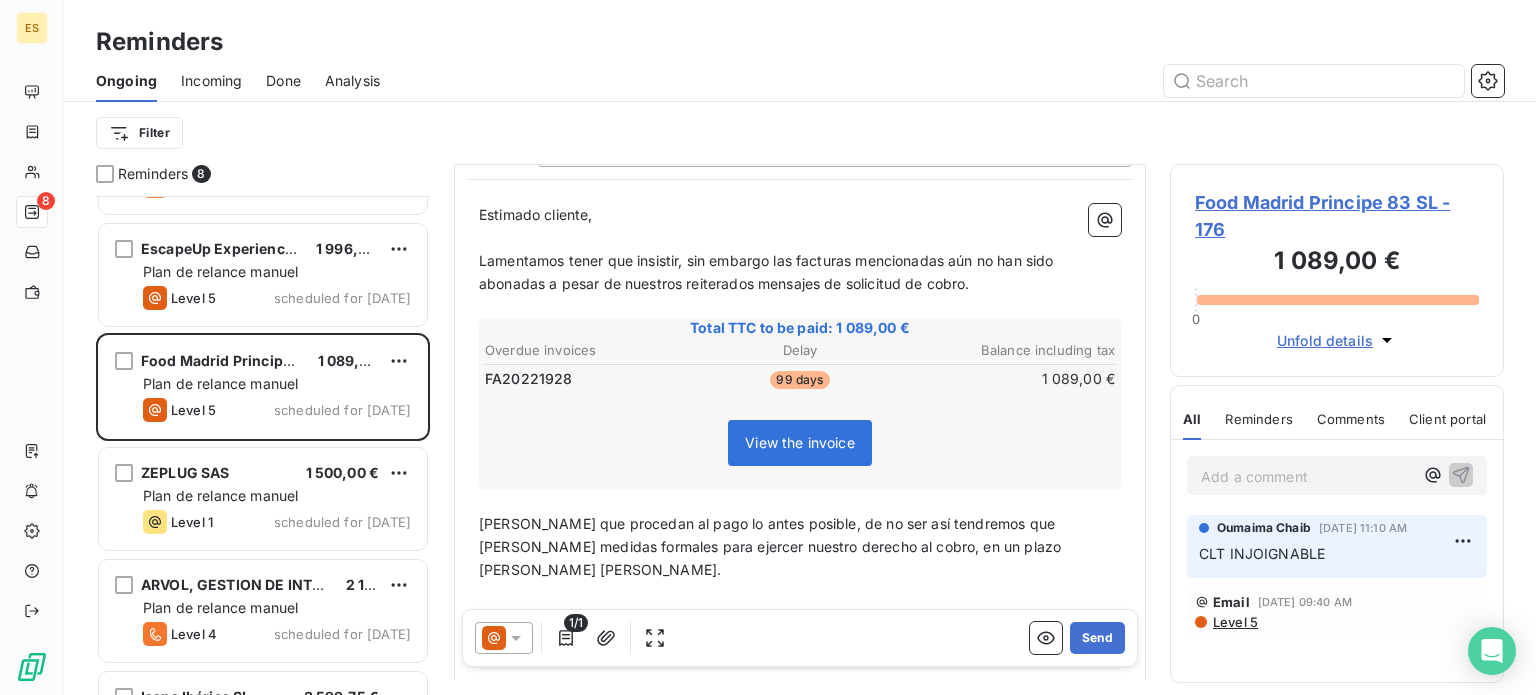 scroll, scrollTop: 200, scrollLeft: 0, axis: vertical 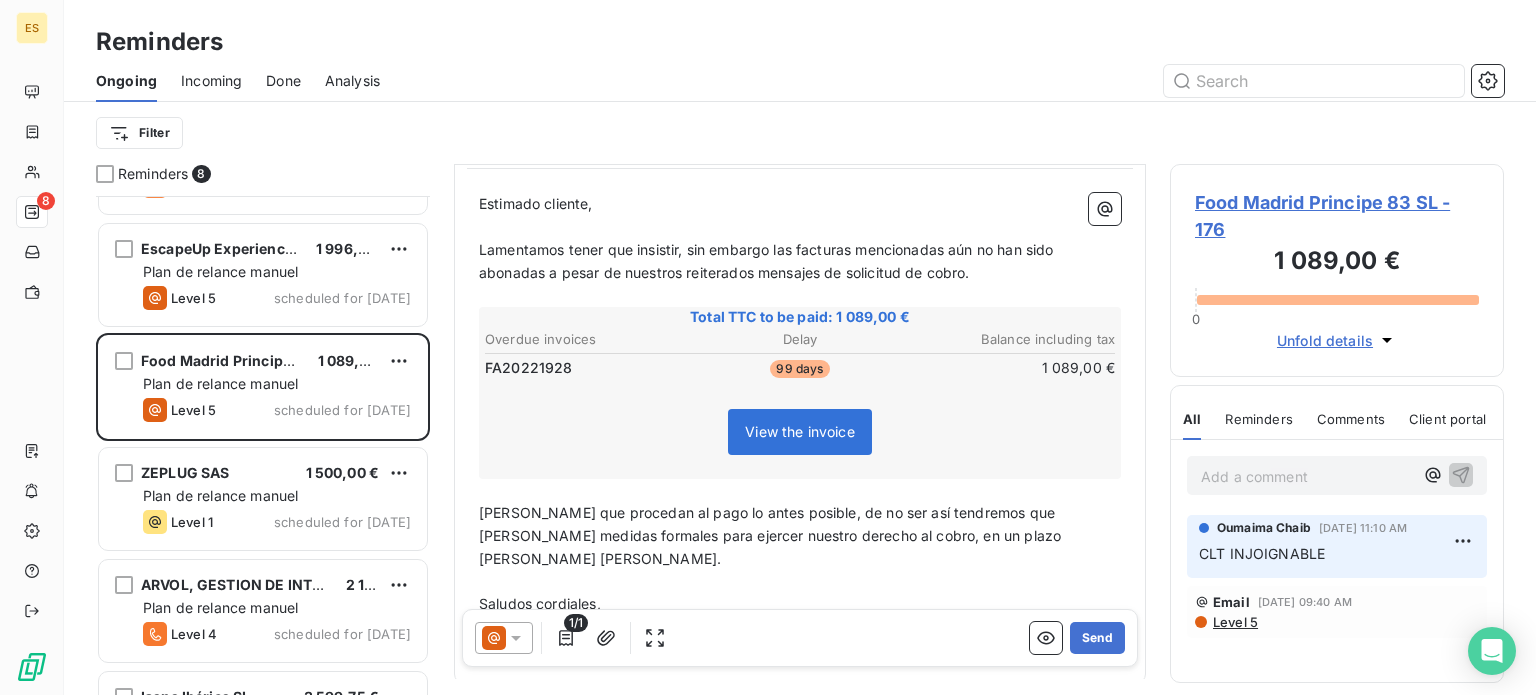 click on "Lamentamos tener que insistir, sin embargo las facturas mencionadas aún no han sido abonadas a pesar de nuestros reiterados mensajes de solicitud de cobro." at bounding box center (768, 261) 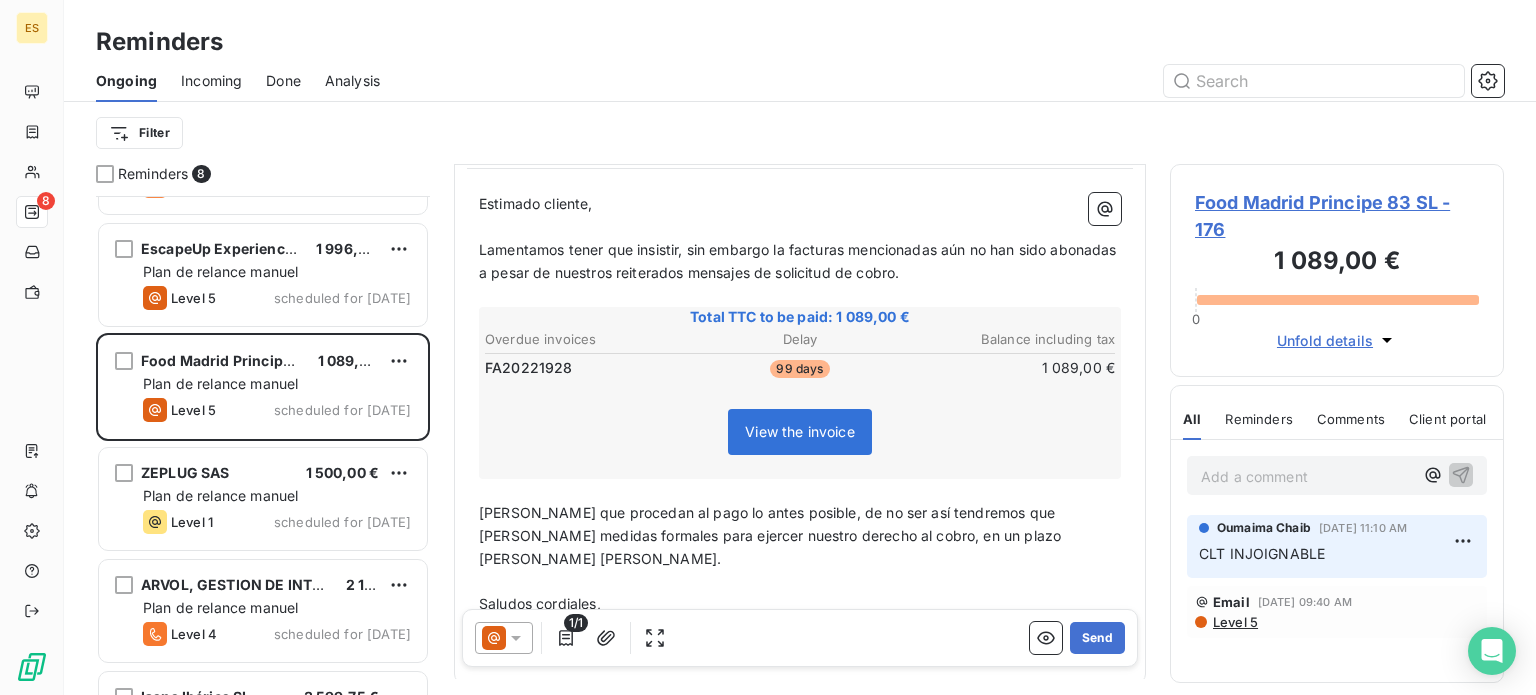 click on "Lamentamos tener que insistir, sin embargo la facturas mencionadas aún no han sido abonadas a pesar de nuestros reiterados mensajes de solicitud de cobro." at bounding box center [800, 261] 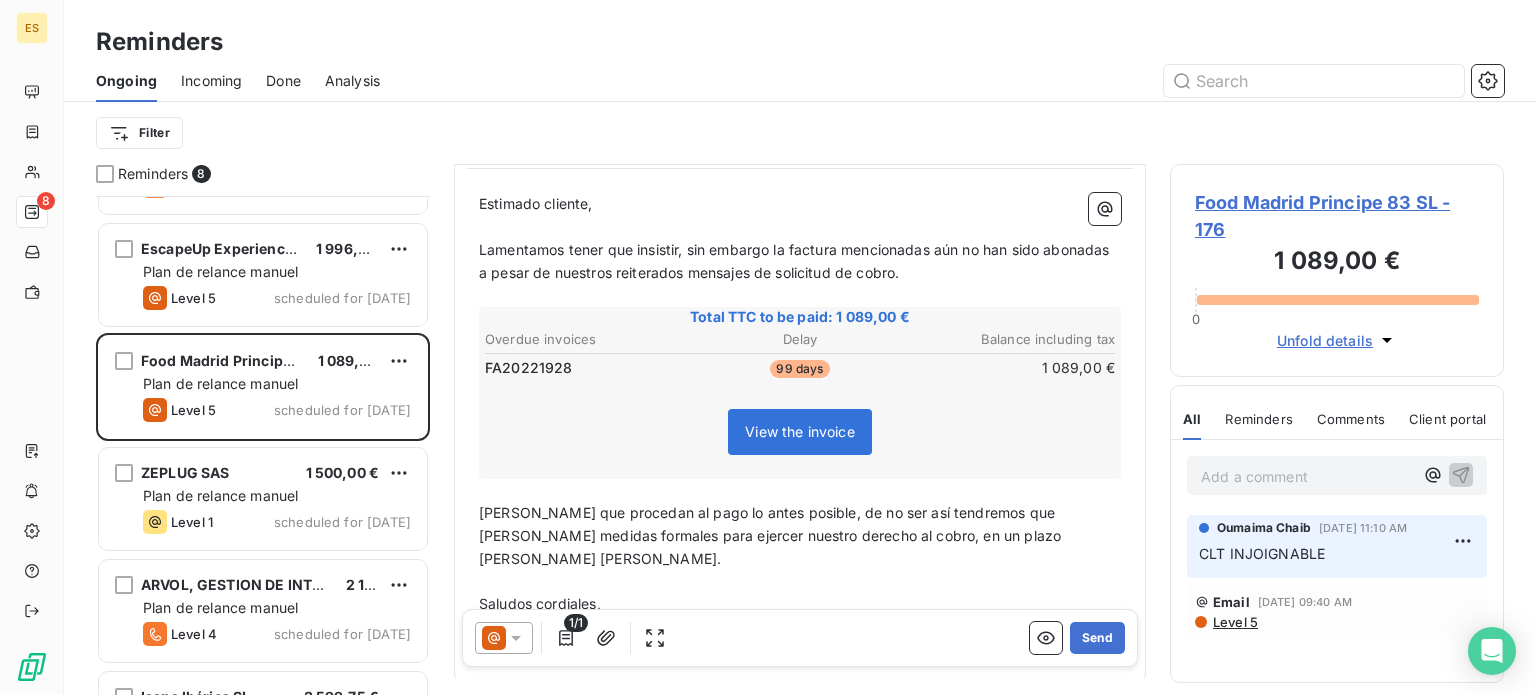click on "Lamentamos tener que insistir, sin embargo la factura mencionadas aún no han sido abonadas a pesar de nuestros reiterados mensajes de solicitud de cobro." at bounding box center (796, 261) 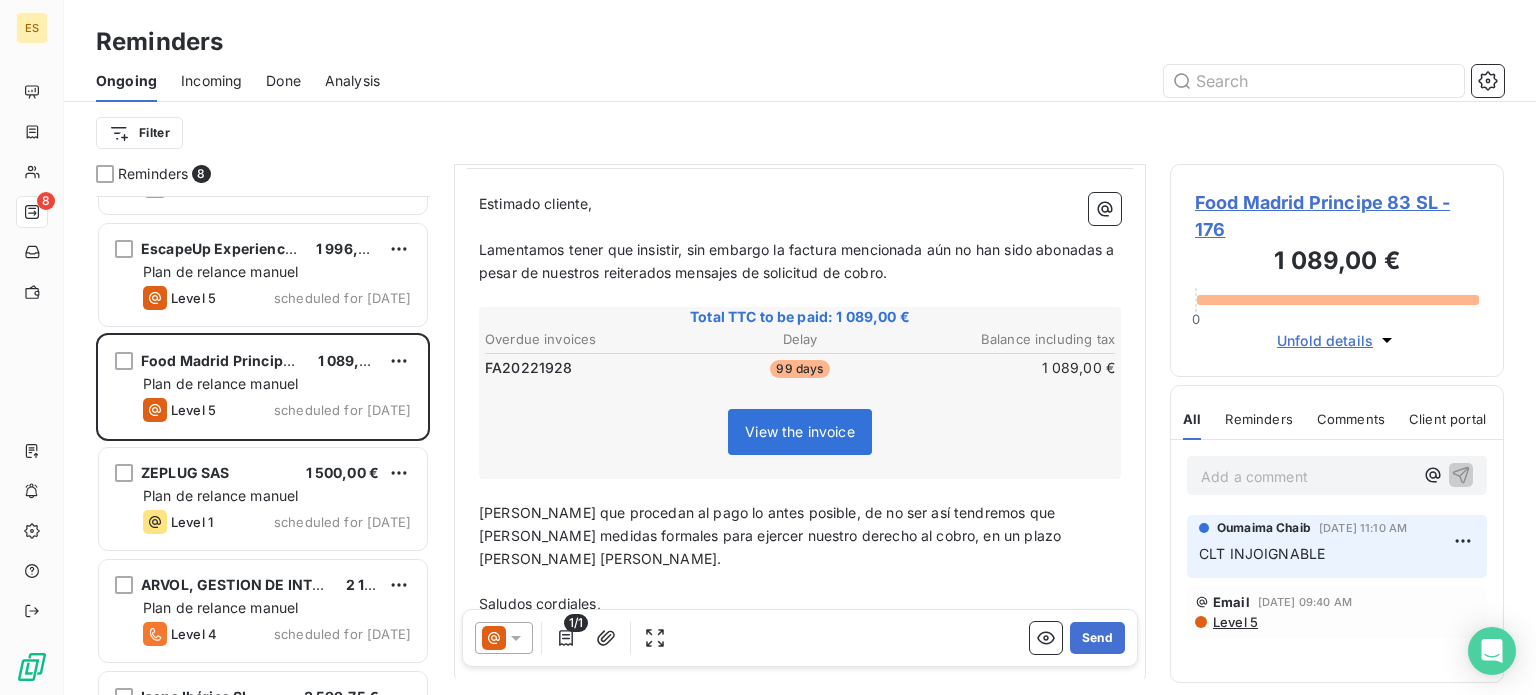 click on "Lamentamos tener que insistir, sin embargo la factura mencionada aún no han sido abonadas a pesar de nuestros reiterados mensajes de solicitud de cobro." at bounding box center (799, 261) 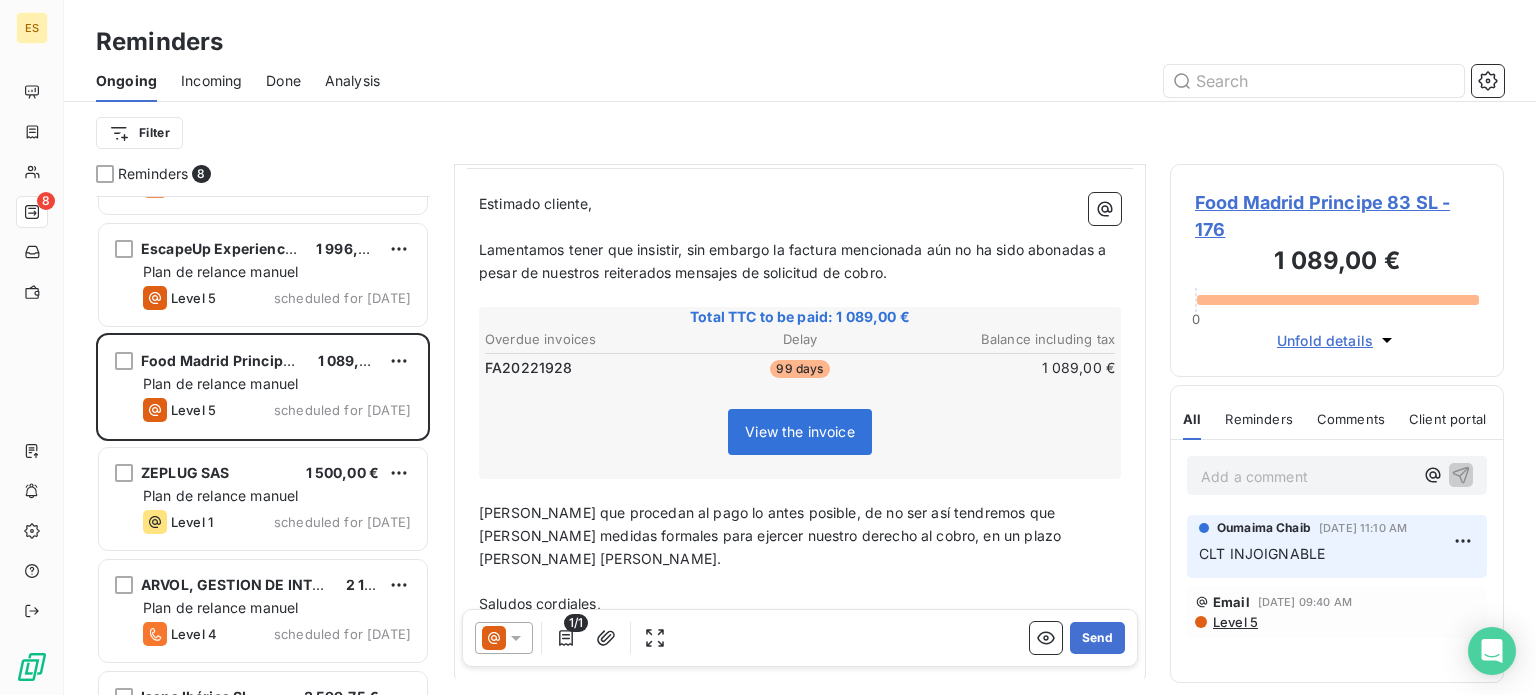 click on "Lamentamos tener que insistir, sin embargo la factura mencionada aún no ha sido abonadas a pesar de nuestros reiterados mensajes de solicitud de cobro." at bounding box center [795, 261] 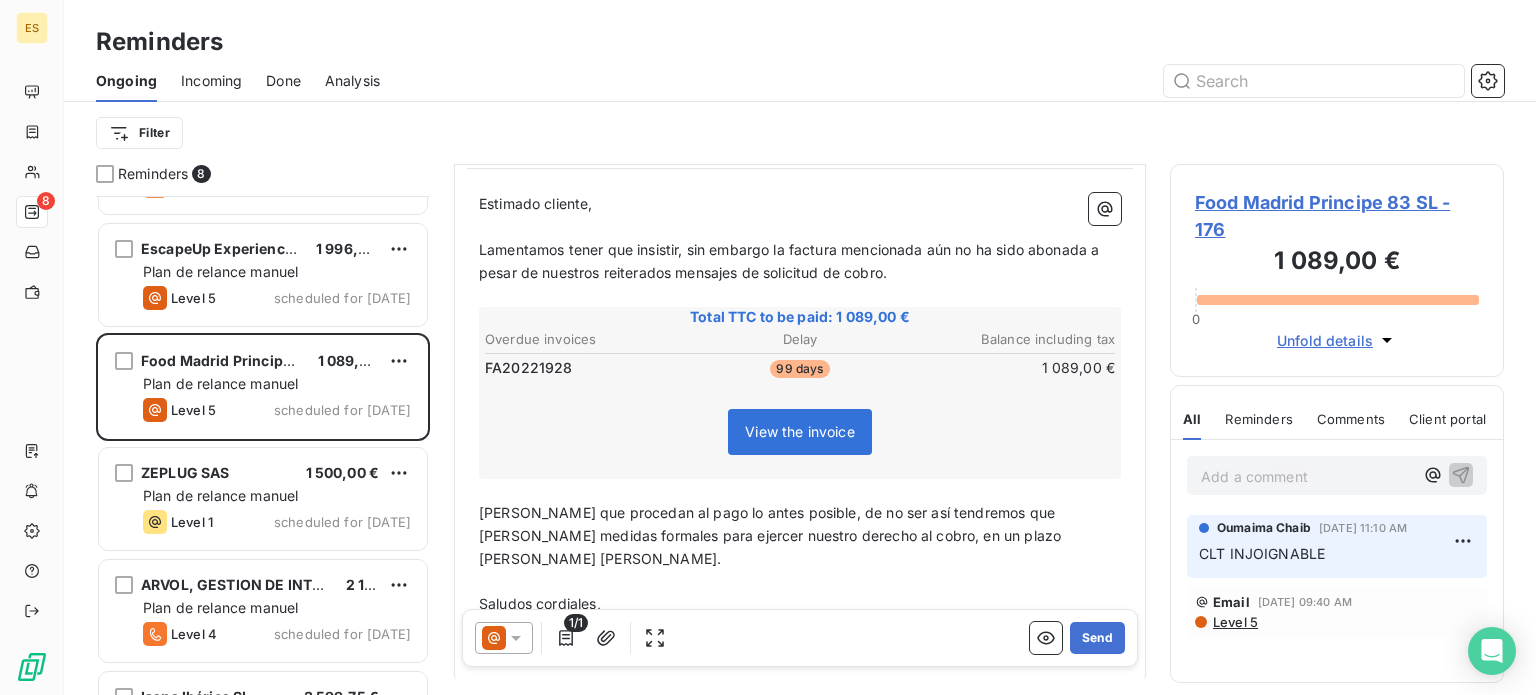 click on "[PERSON_NAME] que procedan al pago lo antes posible, de no ser así tendremos que [PERSON_NAME] medidas formales para ejercer nuestro derecho al cobro, en un plazo [PERSON_NAME] [PERSON_NAME]." at bounding box center (772, 535) 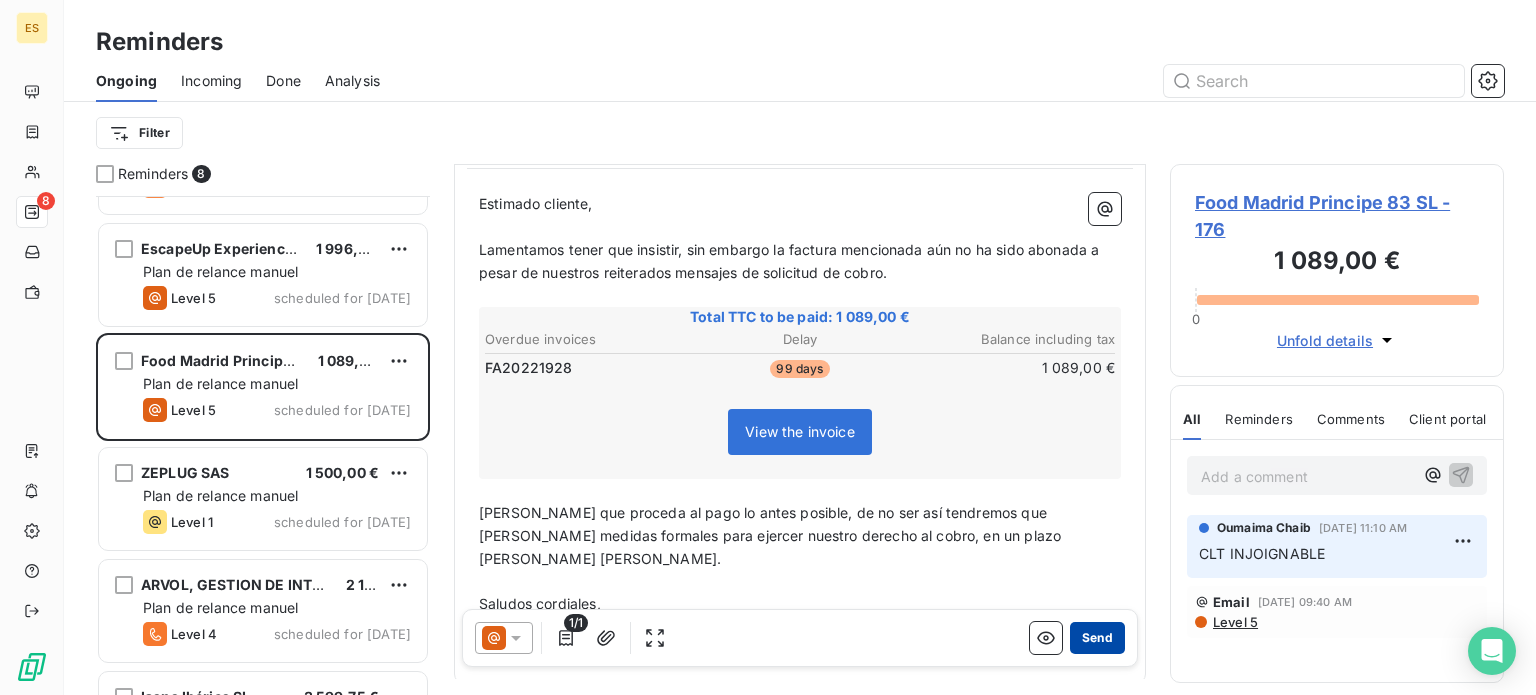 click on "Send" at bounding box center (1097, 638) 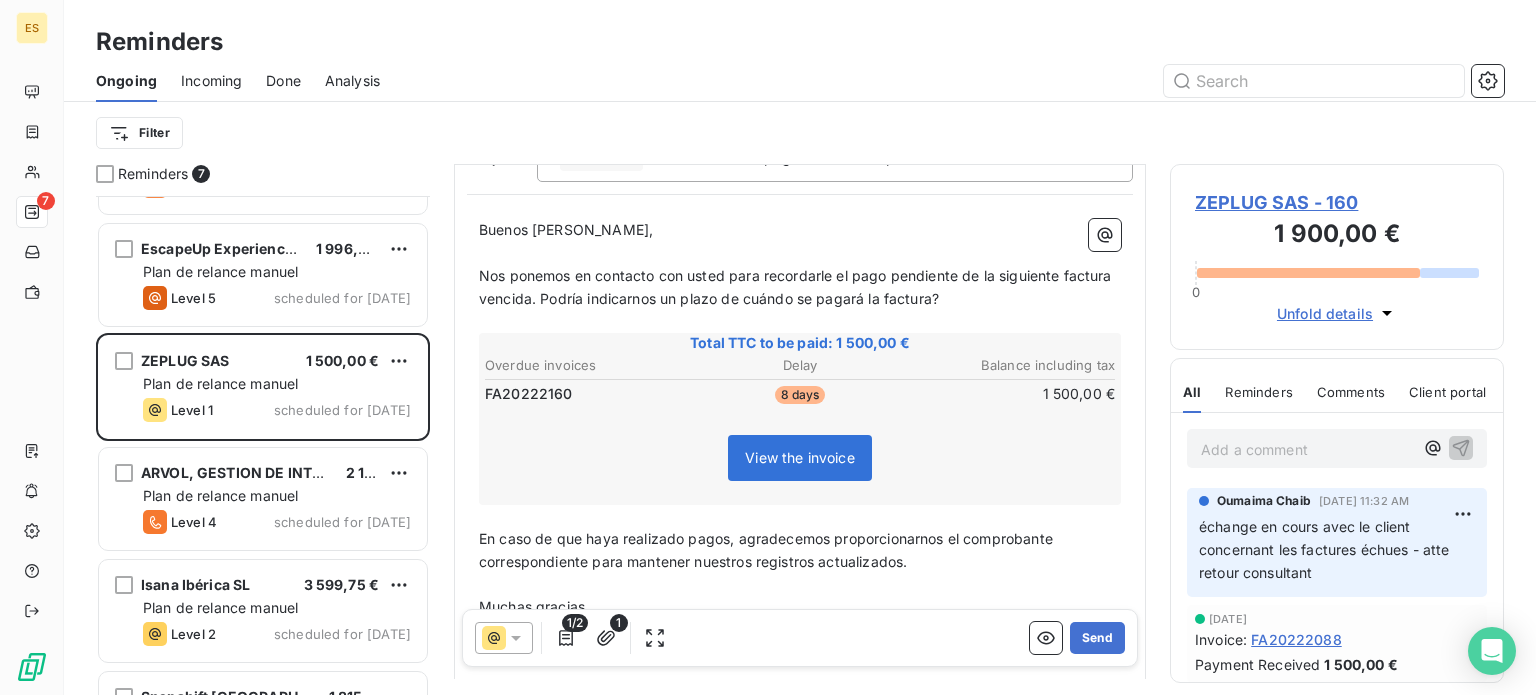 scroll, scrollTop: 200, scrollLeft: 0, axis: vertical 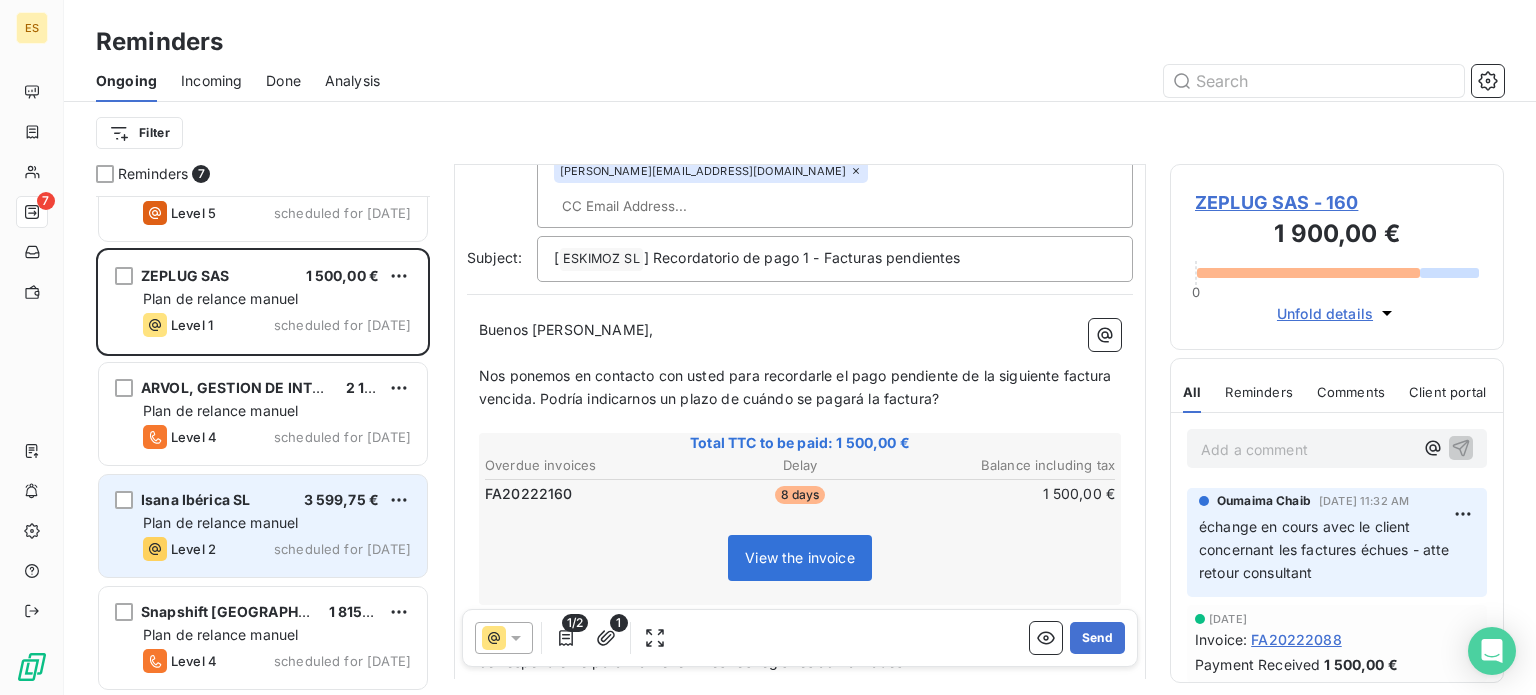 click on "Level 2" at bounding box center (179, 549) 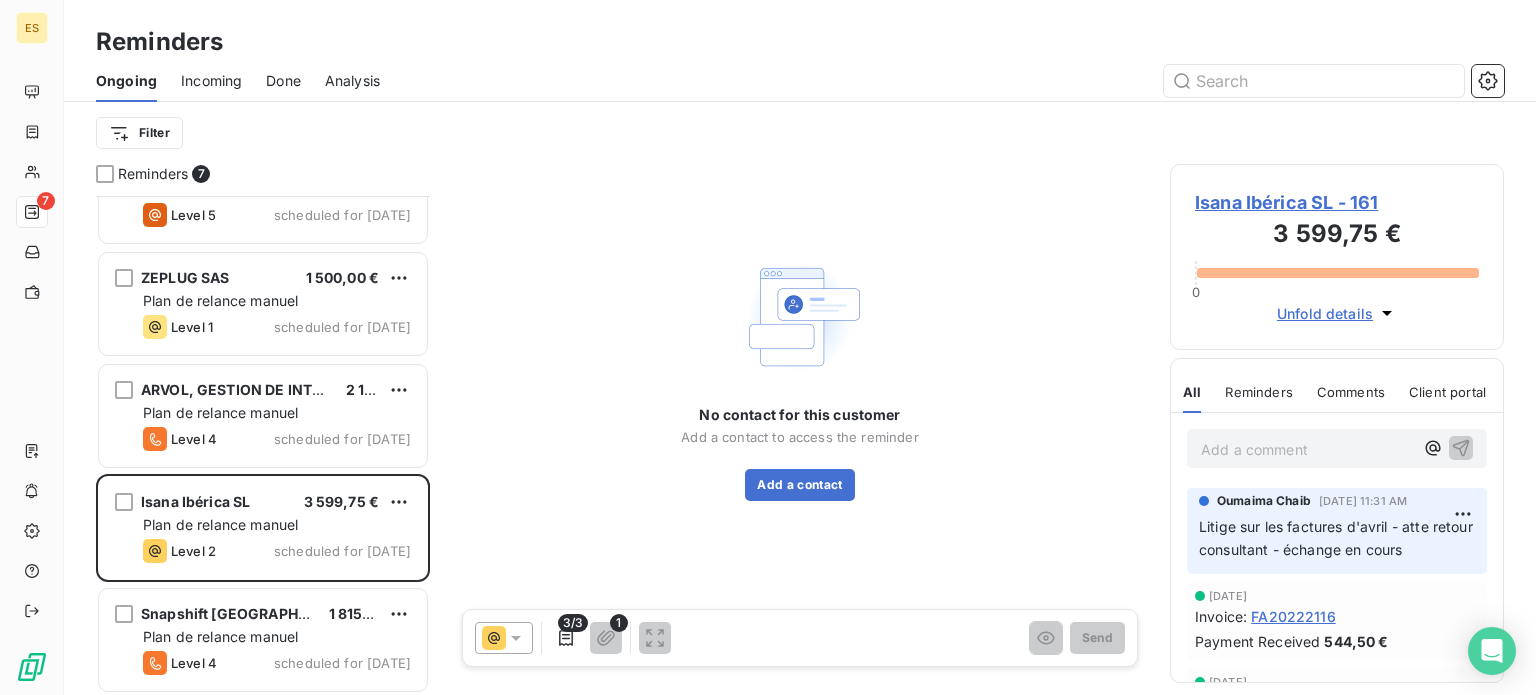 scroll, scrollTop: 285, scrollLeft: 0, axis: vertical 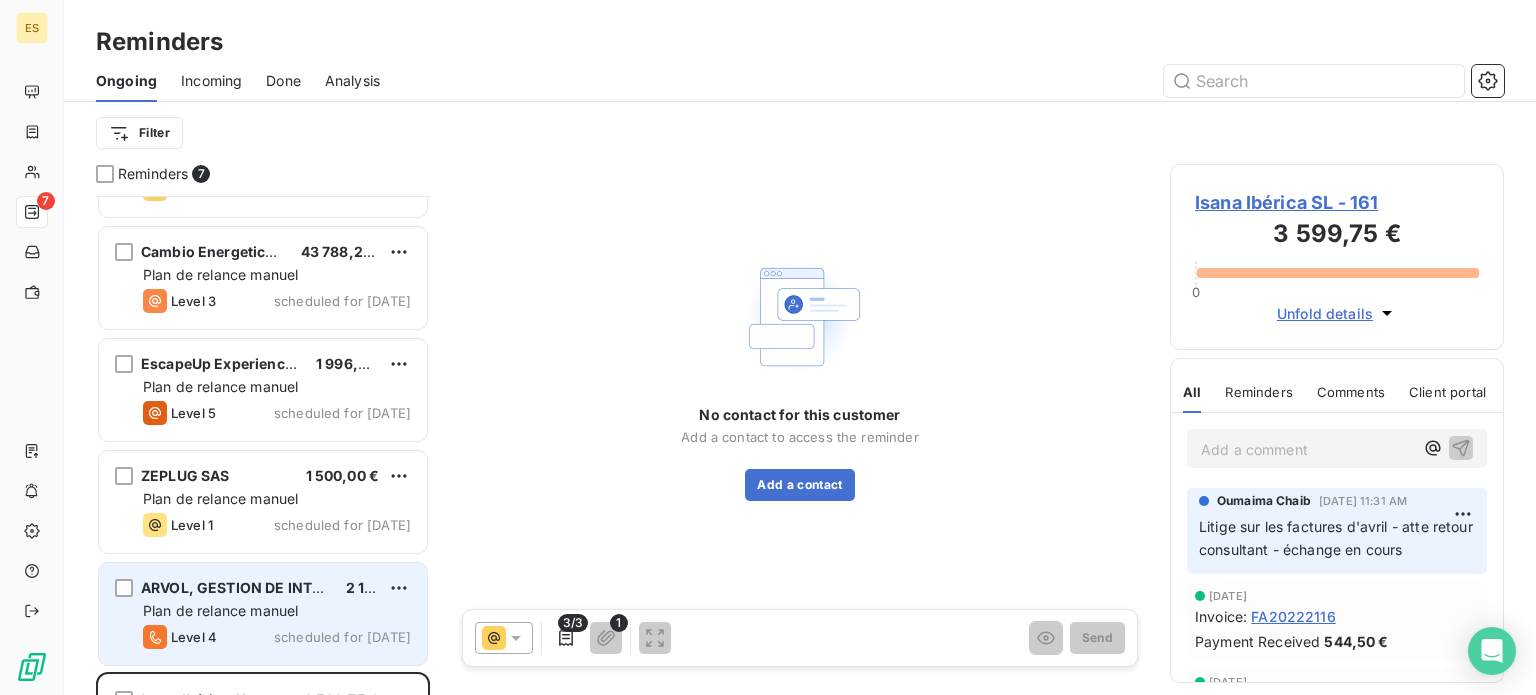 click on "ARVOL, GESTION DE INTERIORES Y EXTERIORES, S.L.U" at bounding box center [332, 587] 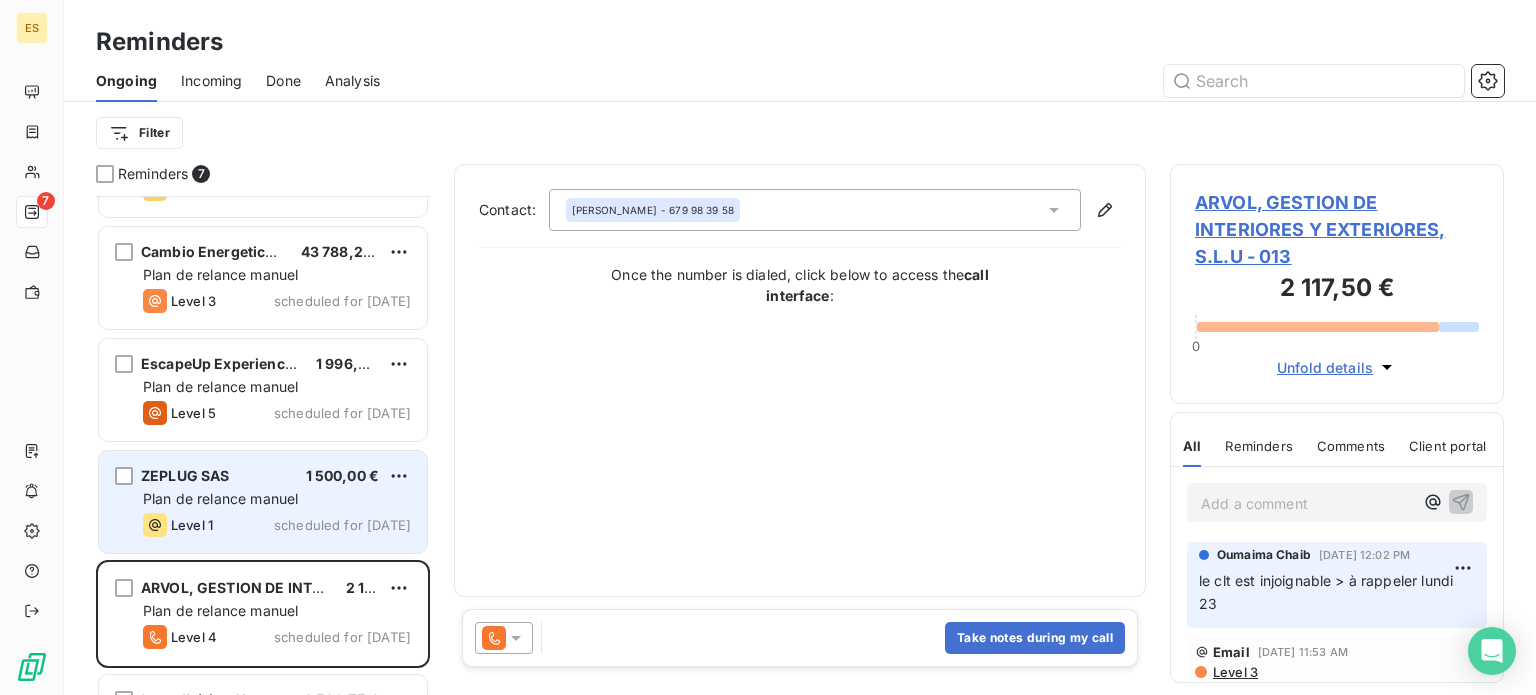 scroll, scrollTop: 0, scrollLeft: 0, axis: both 